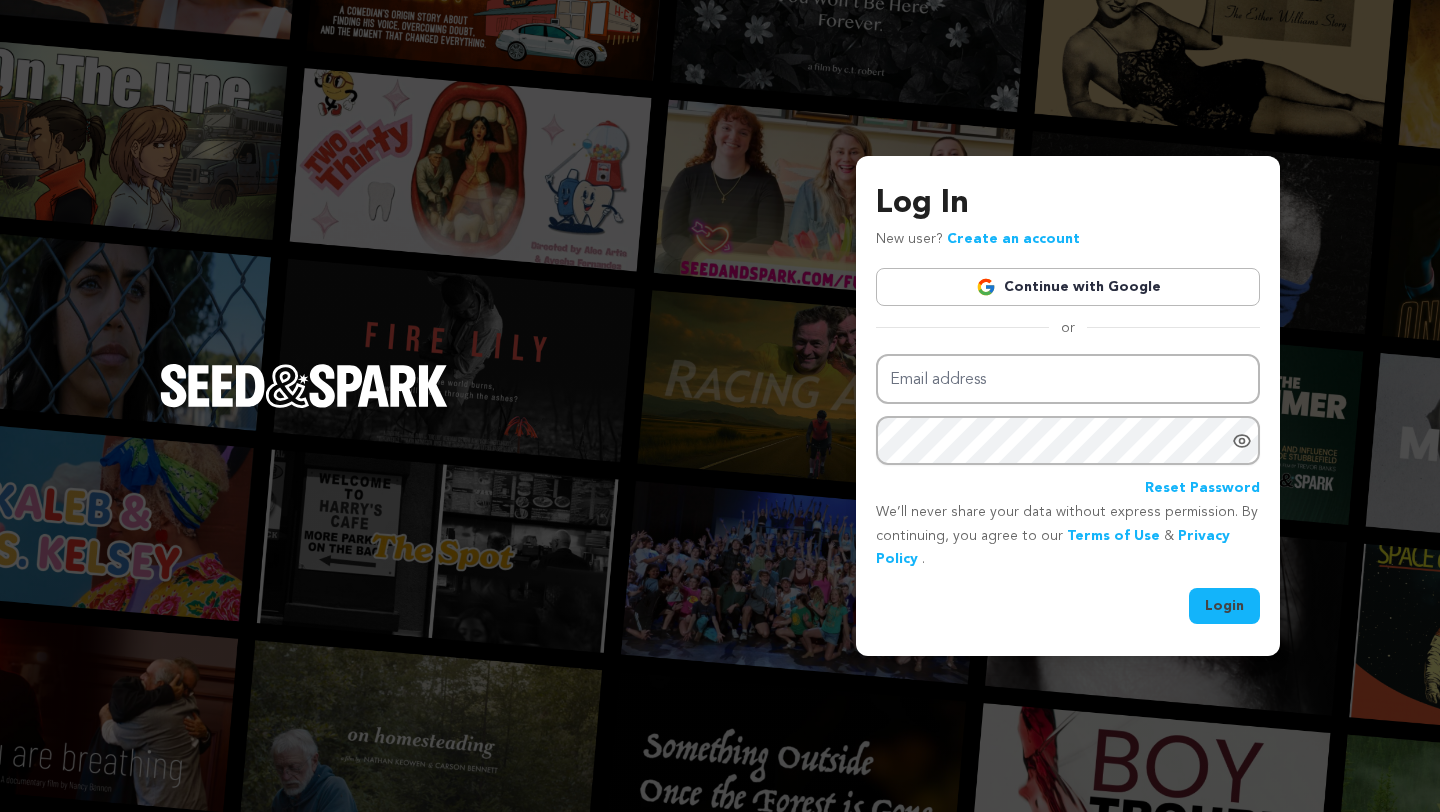 scroll, scrollTop: 0, scrollLeft: 0, axis: both 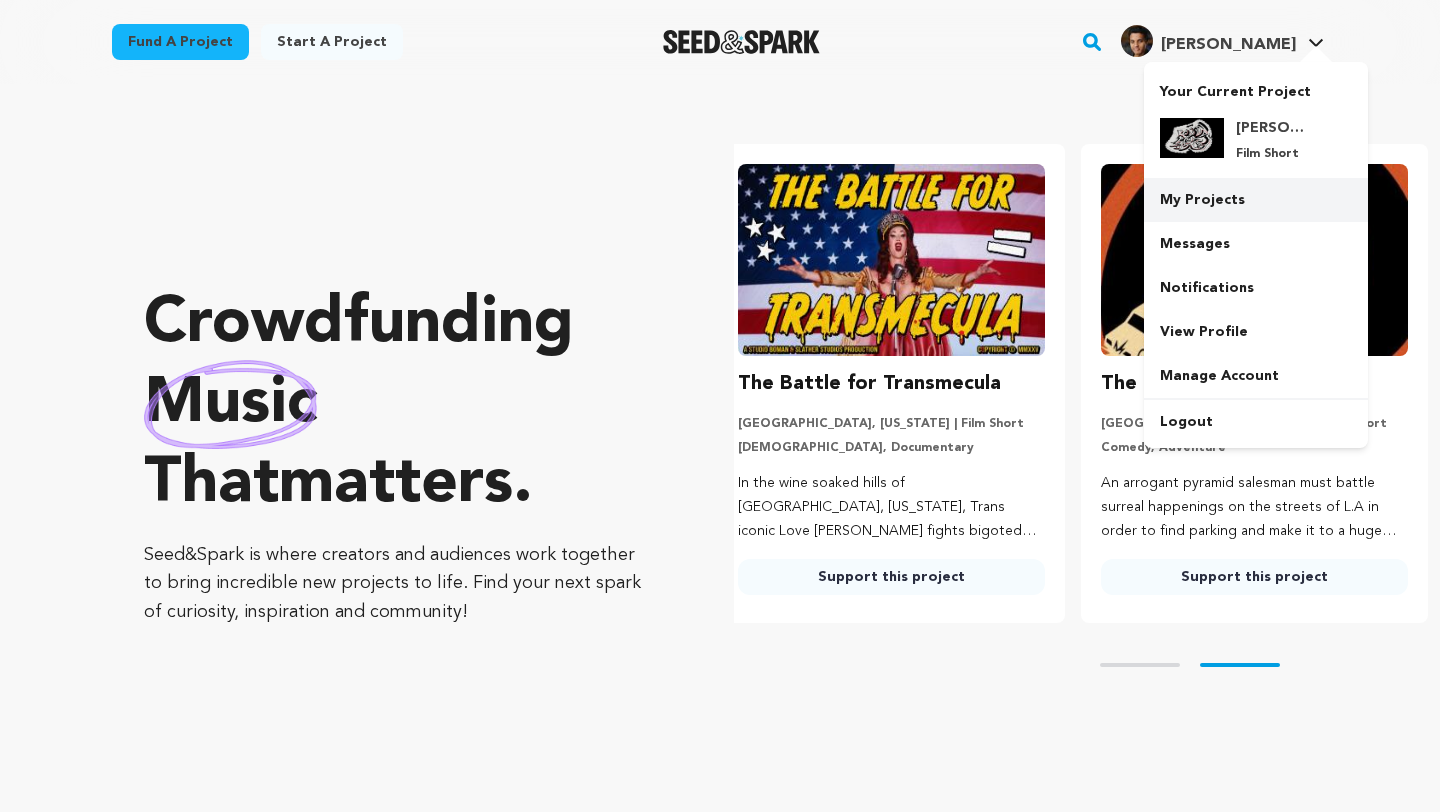 click on "My Projects" at bounding box center (1256, 200) 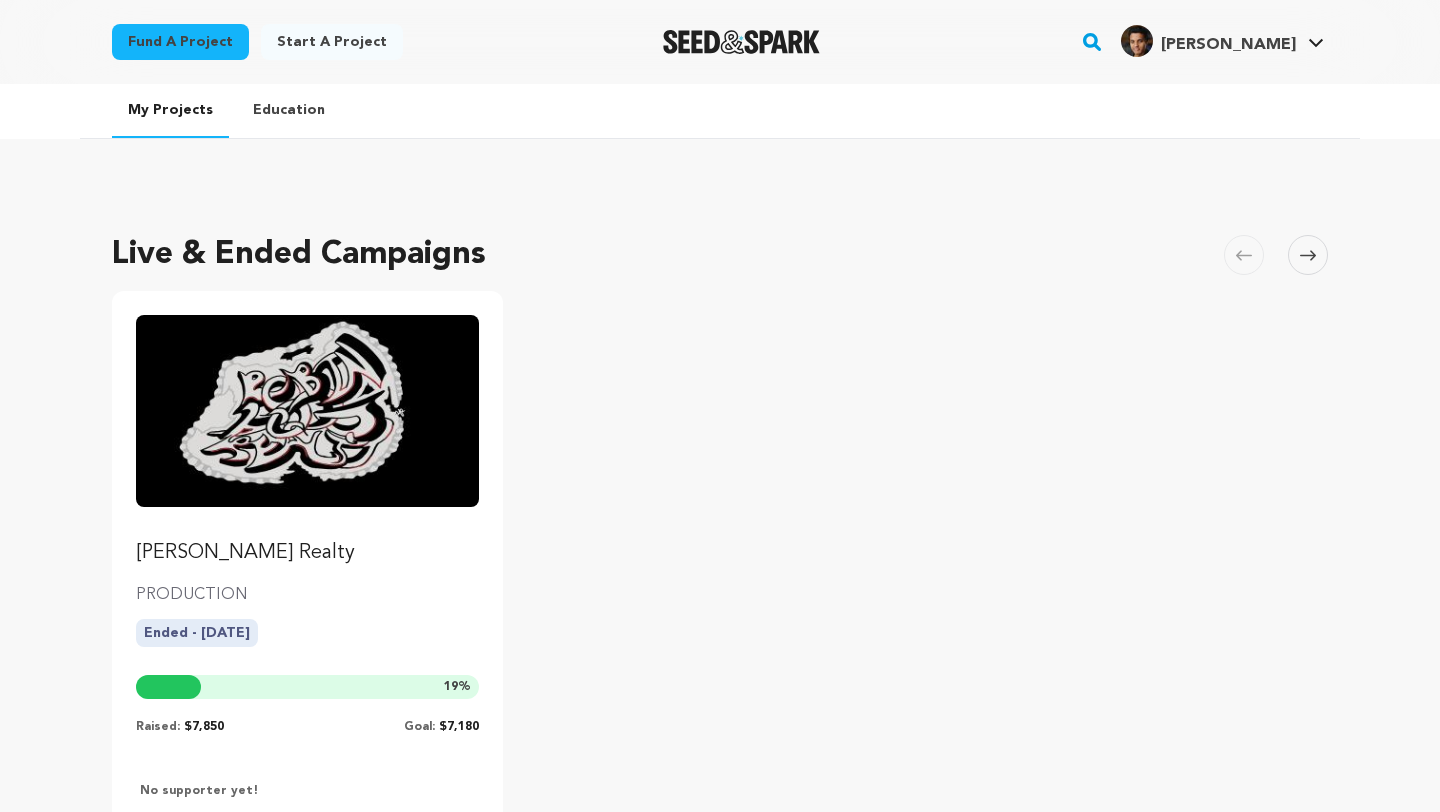 scroll, scrollTop: 0, scrollLeft: 0, axis: both 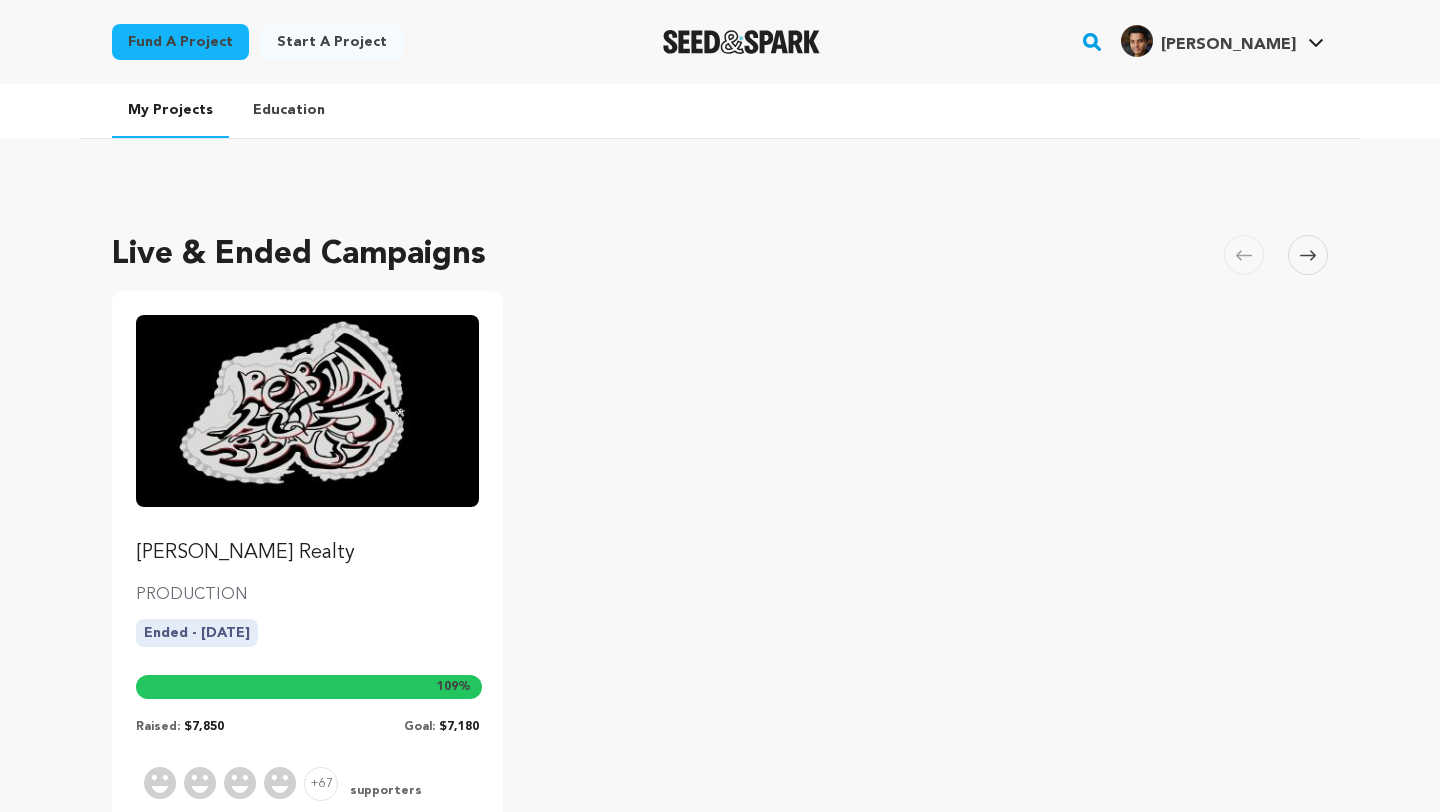 click on "[PERSON_NAME] Realty" at bounding box center [307, 553] 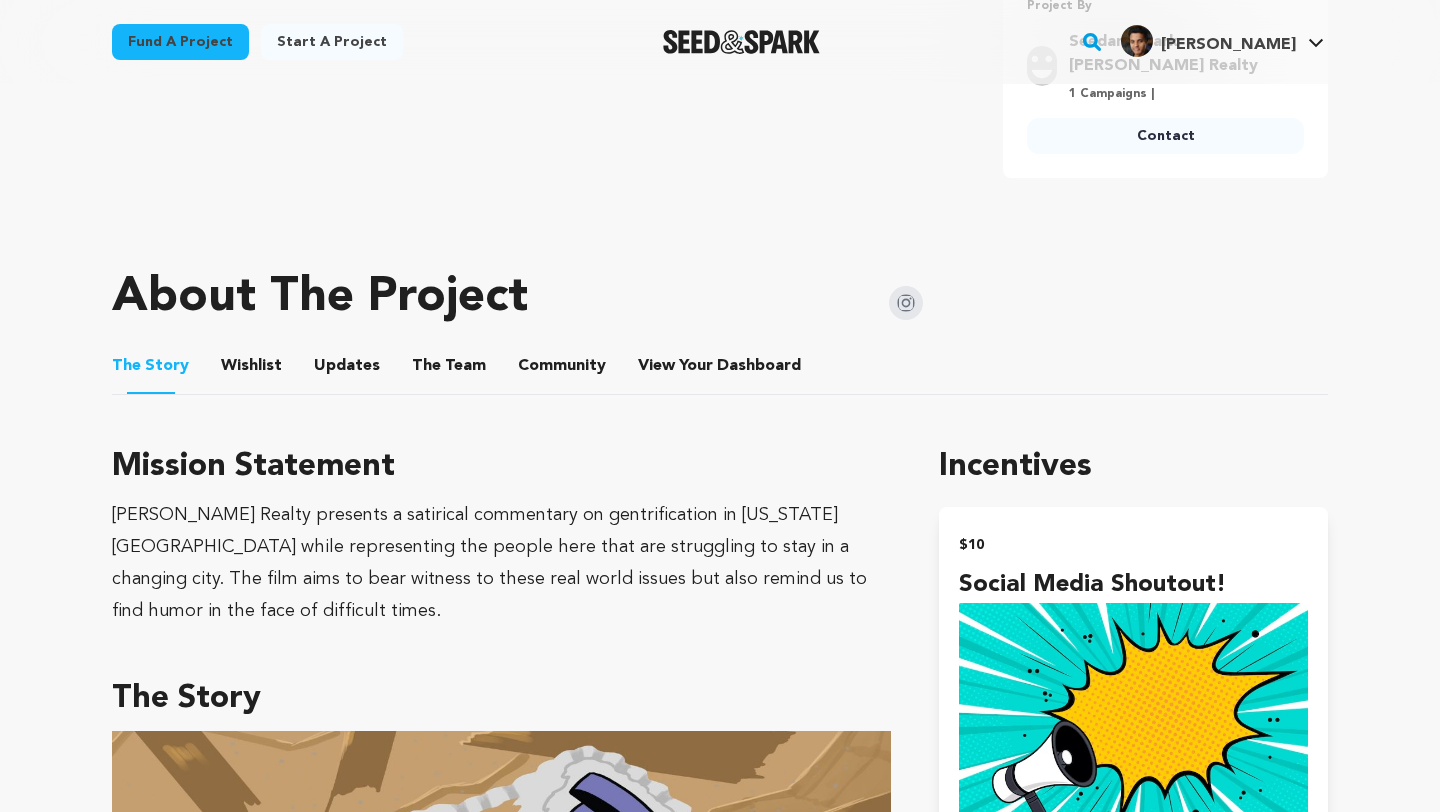 scroll, scrollTop: 794, scrollLeft: 0, axis: vertical 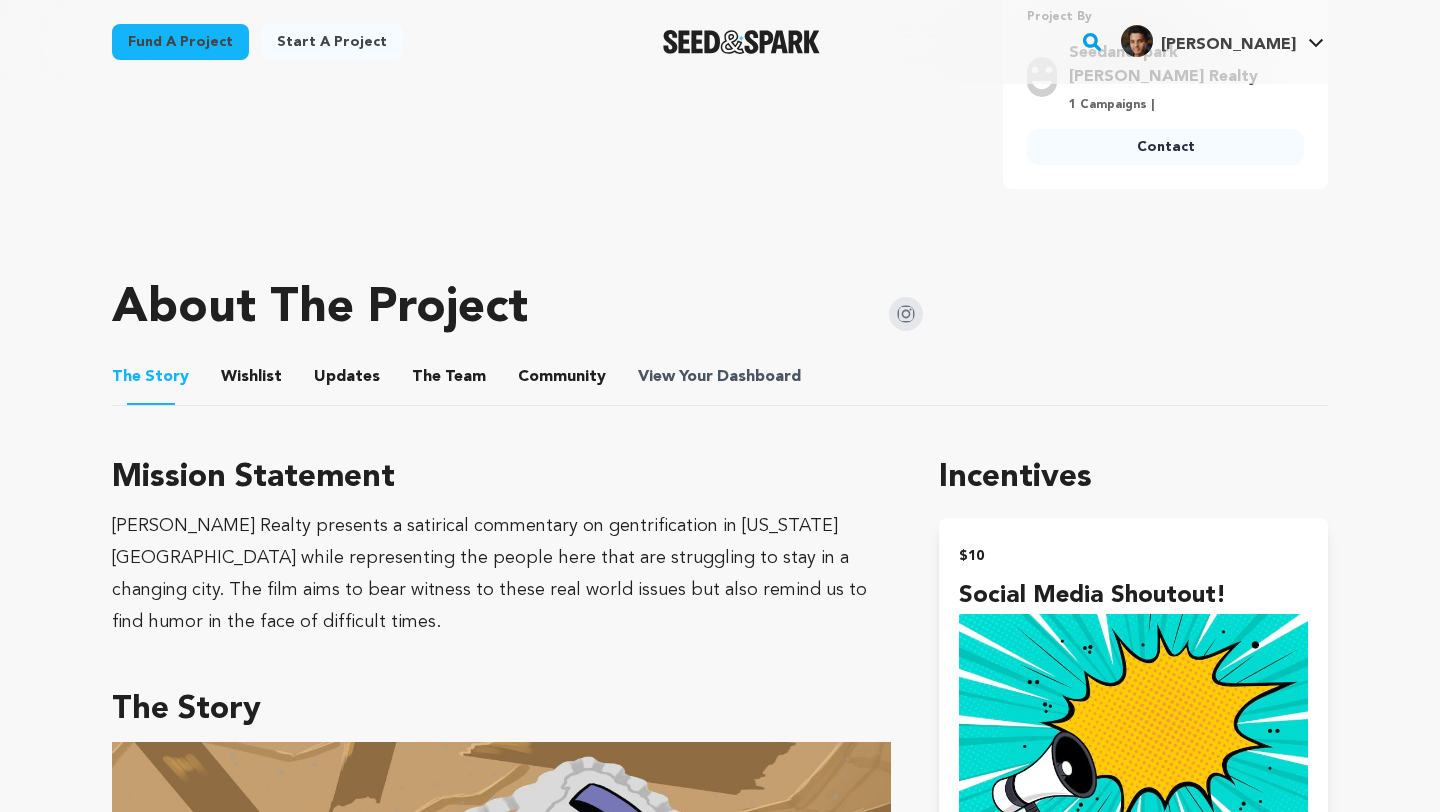 click on "Dashboard" at bounding box center [759, 377] 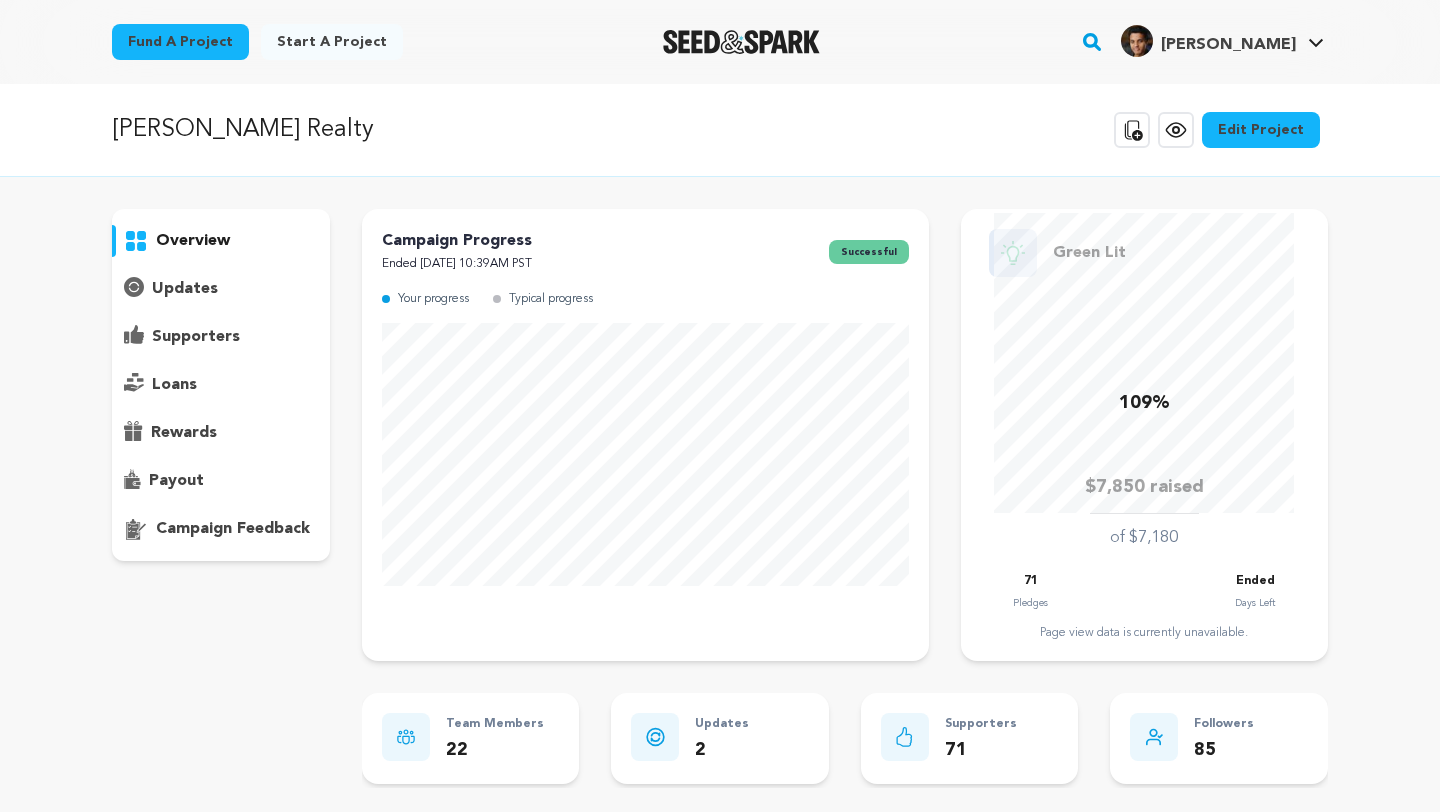 scroll, scrollTop: 0, scrollLeft: 0, axis: both 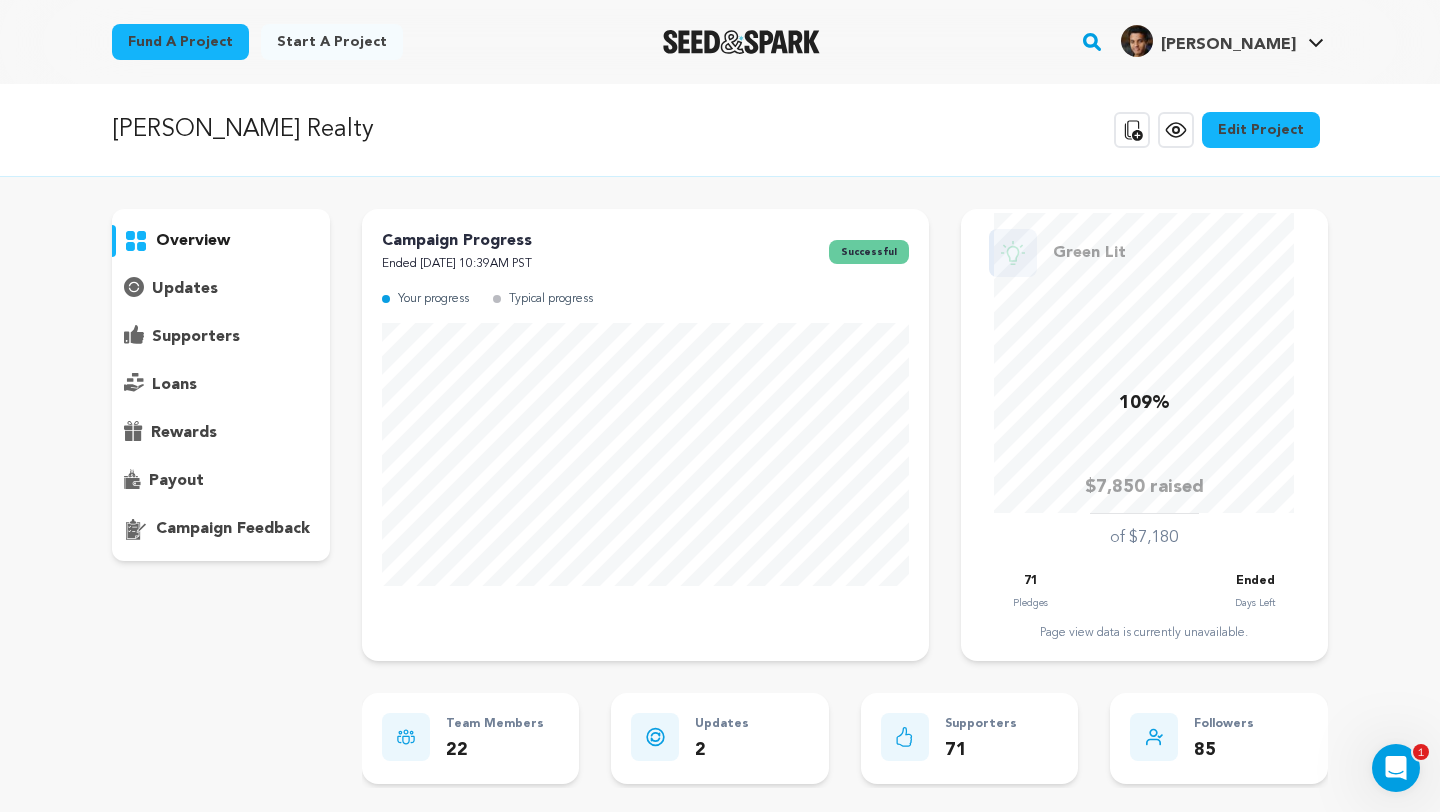 click on "campaign feedback" at bounding box center (233, 529) 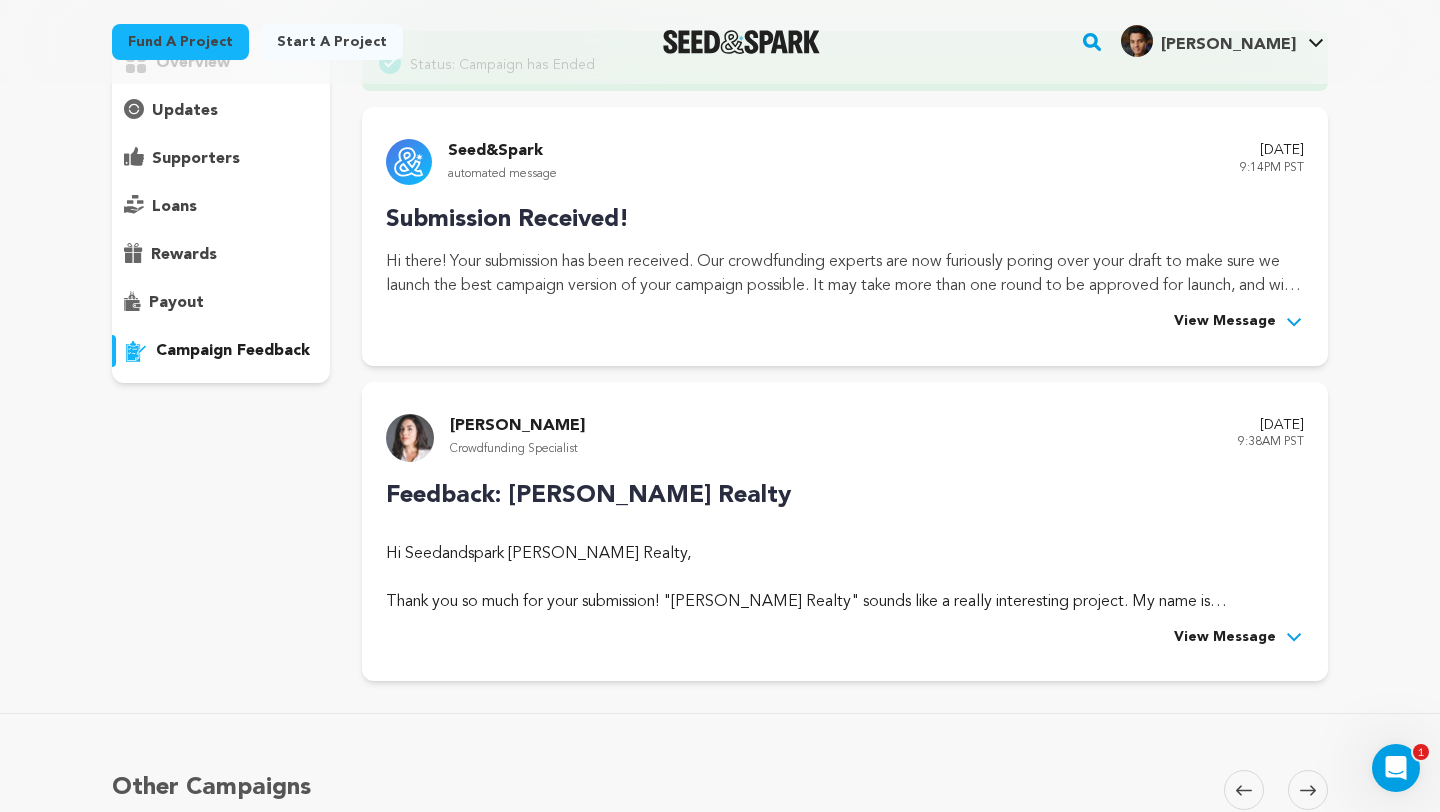 scroll, scrollTop: 181, scrollLeft: 0, axis: vertical 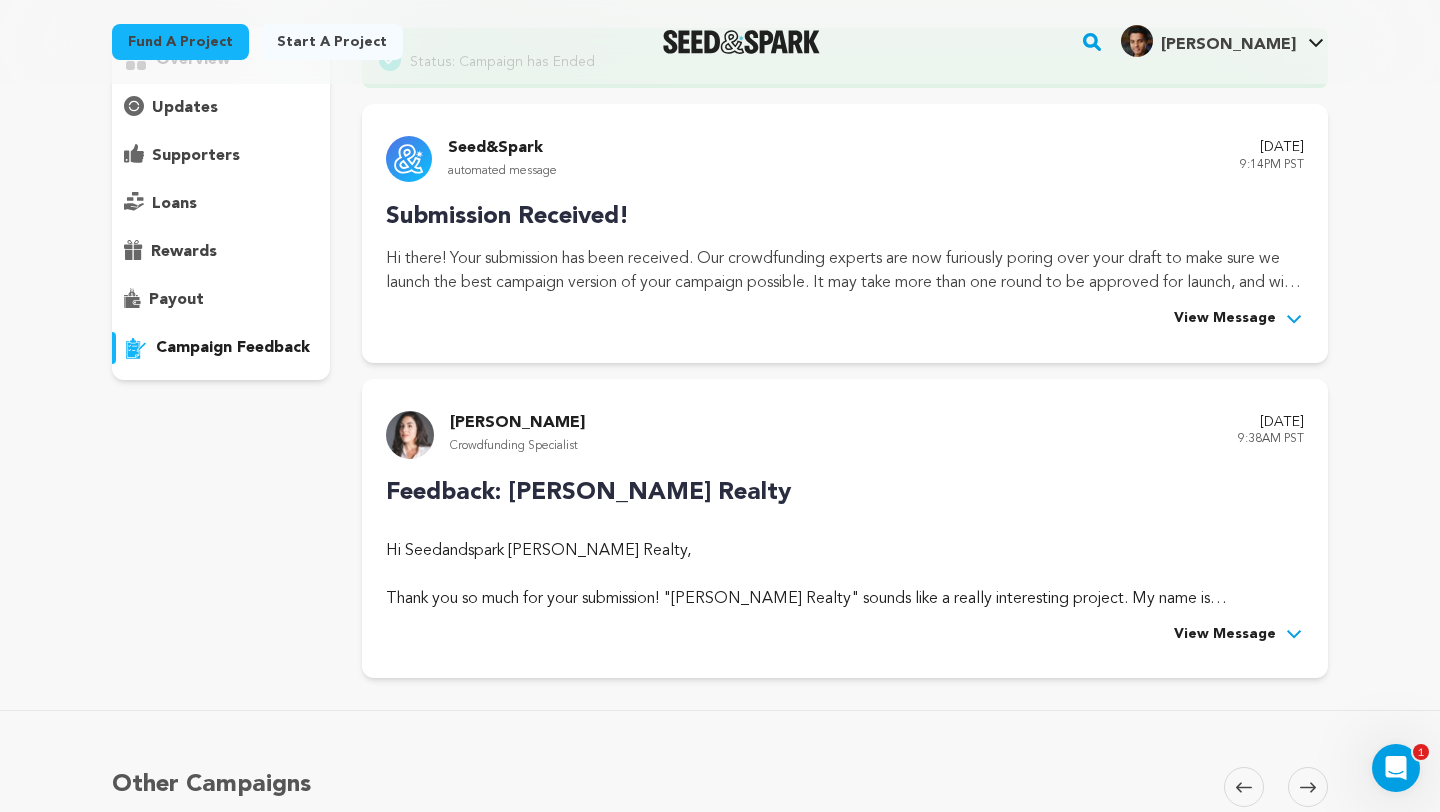 click on "View Message" at bounding box center [1225, 635] 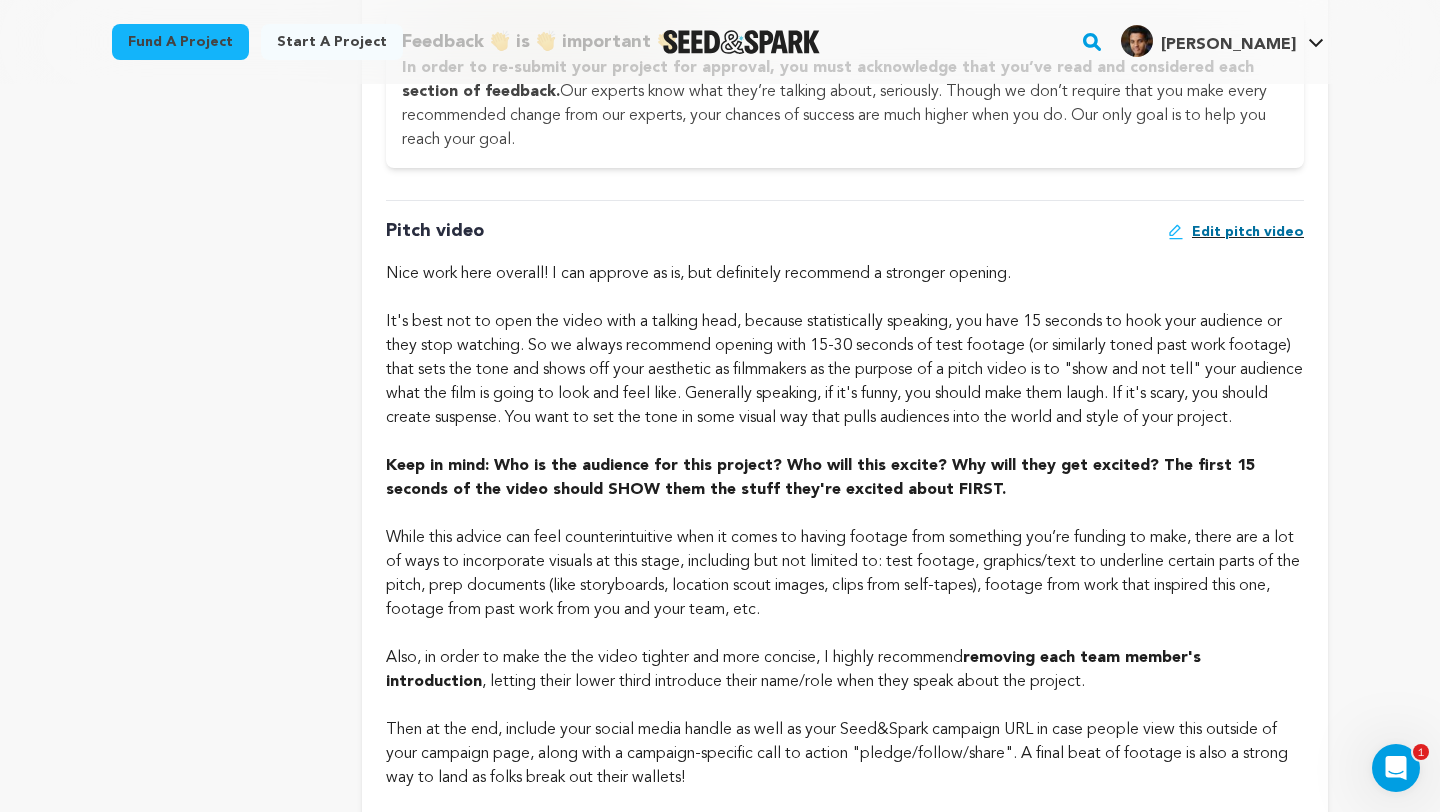 scroll, scrollTop: 1342, scrollLeft: 0, axis: vertical 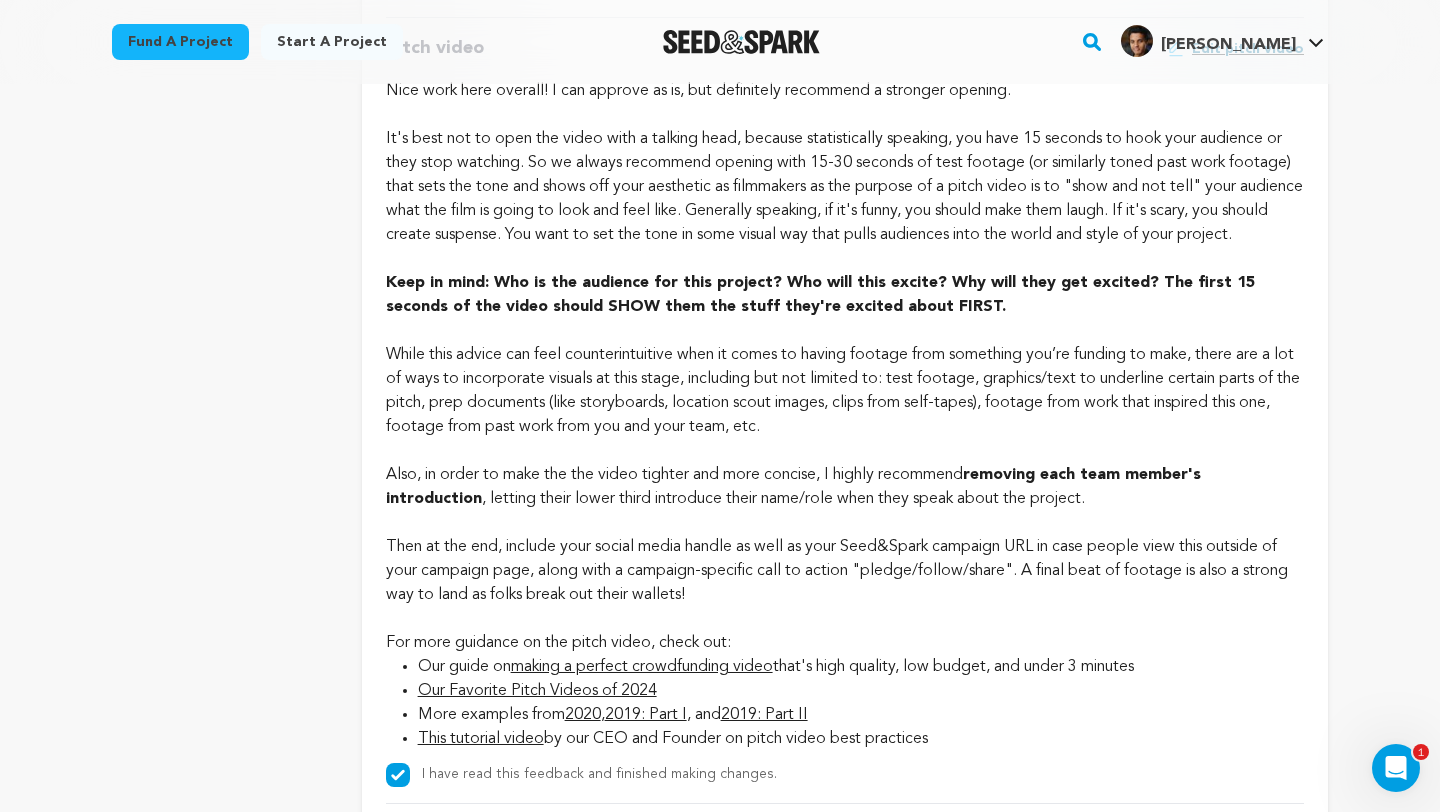 drag, startPoint x: 386, startPoint y: 230, endPoint x: 1158, endPoint y: 658, distance: 882.70496 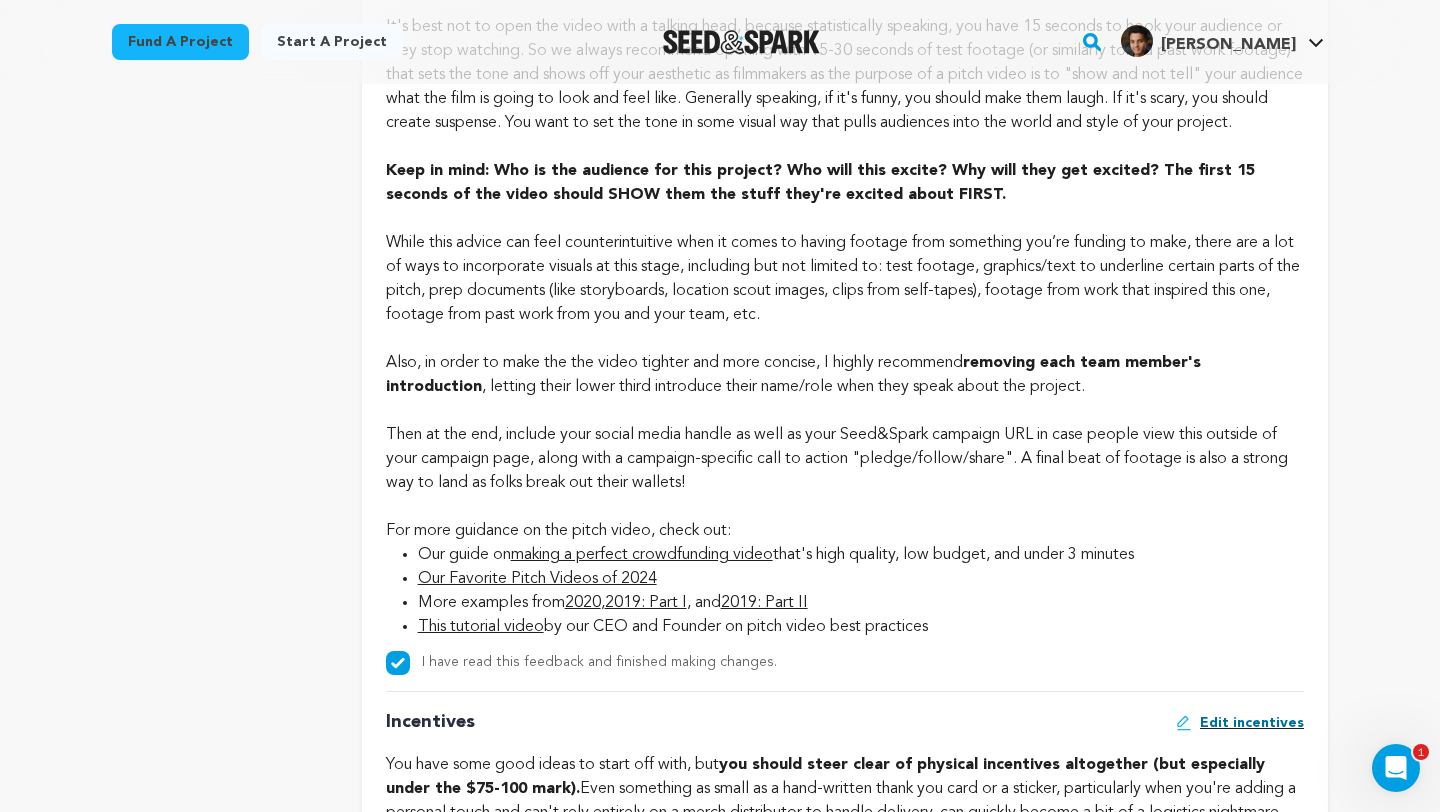 scroll, scrollTop: 1620, scrollLeft: 0, axis: vertical 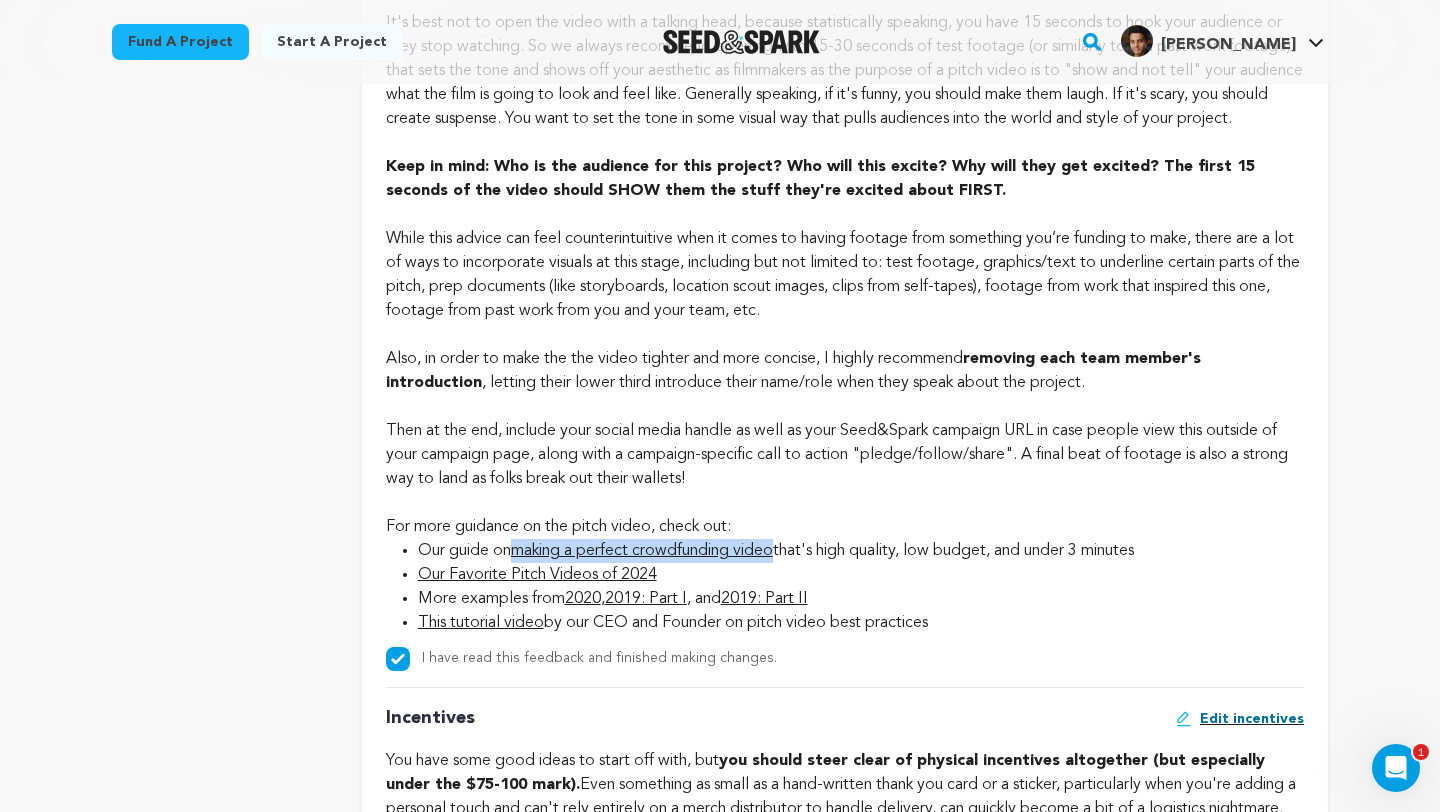 click on "Then at the end, include your social media handle as well as your Seed&Spark campaign URL in case people view this outside of your campaign page, along with a campaign-specific call to action "pledge/follow/share". A final beat of footage is also a strong way to land as folks break out their wallets! For more guidance on the pitch video, check out:" at bounding box center [845, -672] 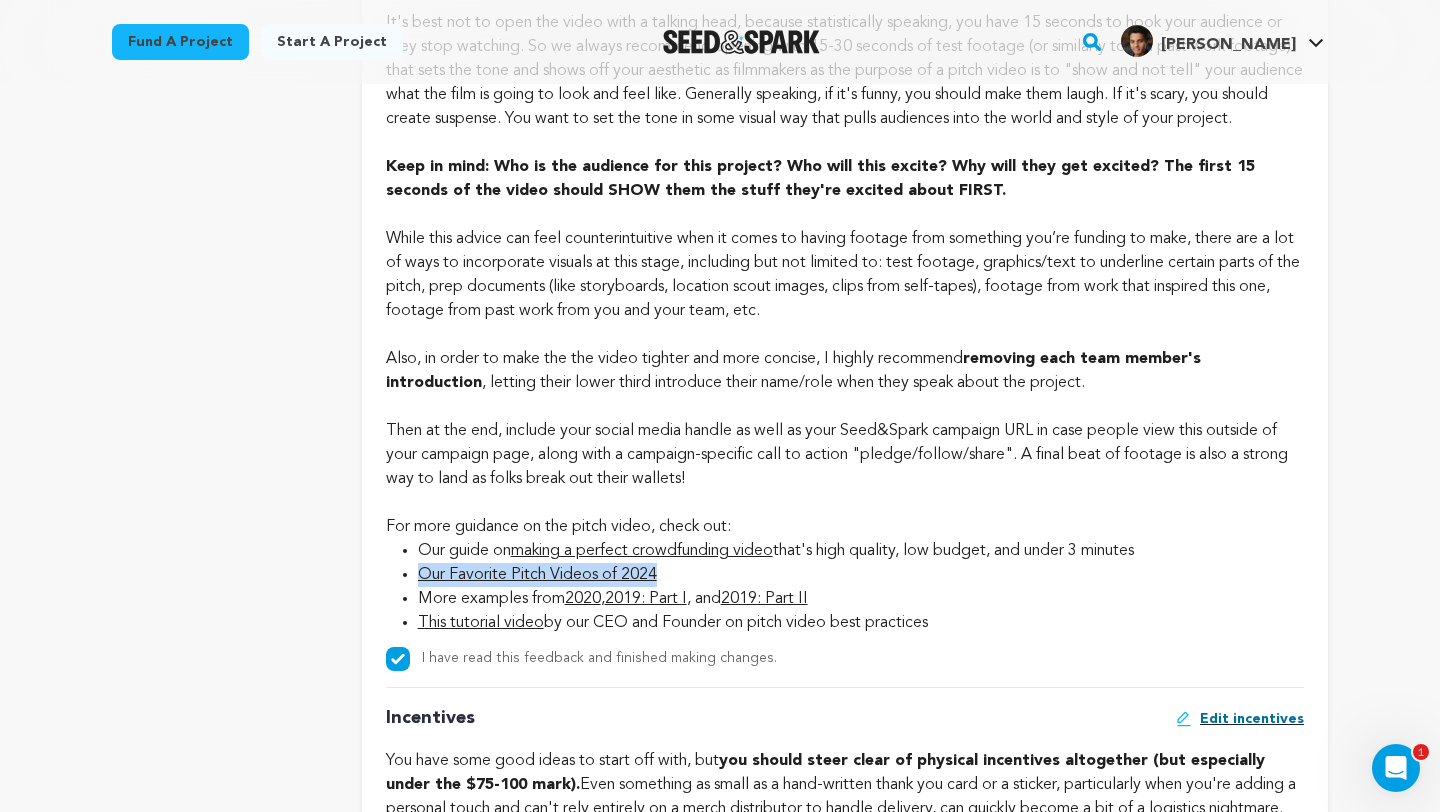 copy on "Our Favorite Pitch Videos of 2024" 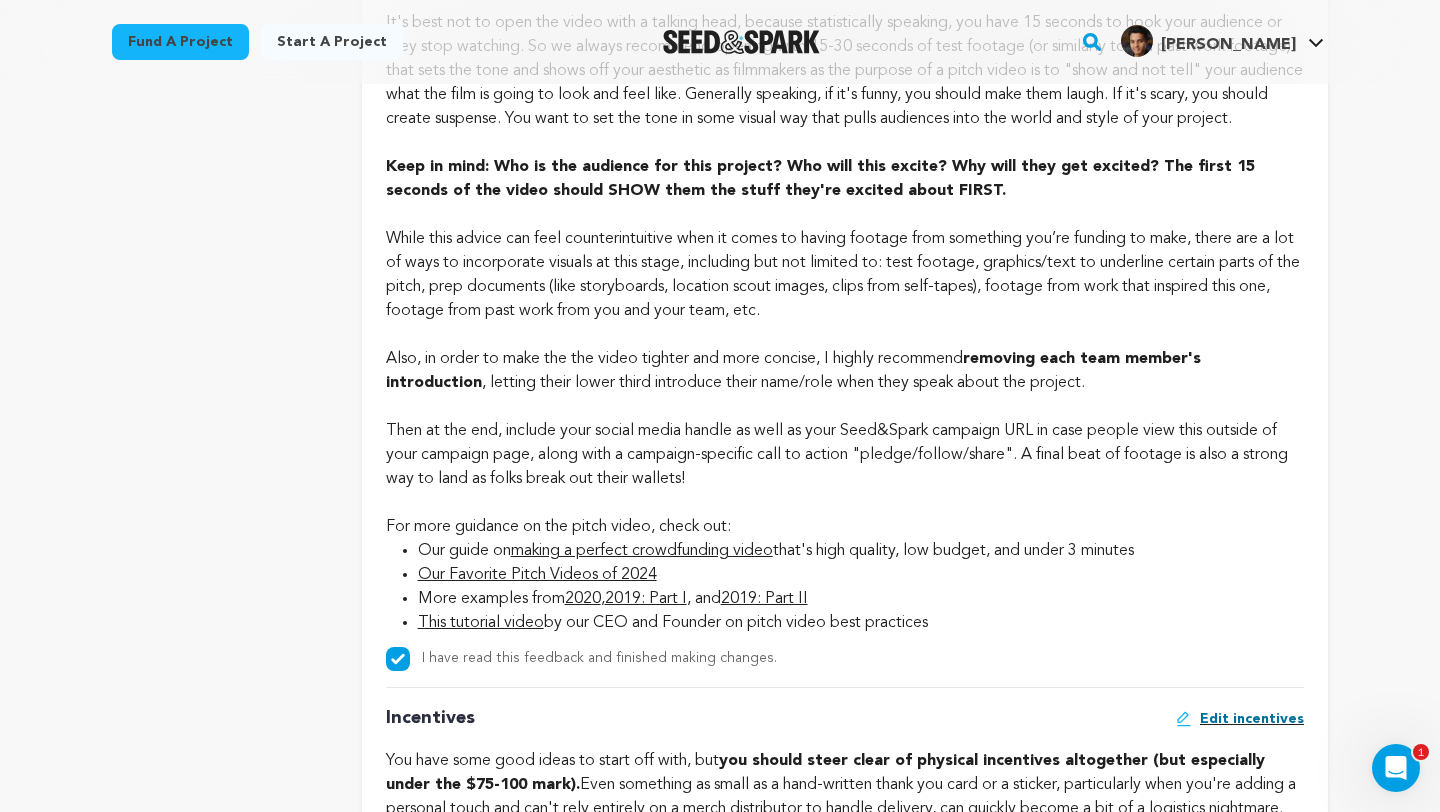 click on "Keep in mind: Who is the audience for this project? Who will this excite? Why will they get excited? The first 15 seconds of the video should SHOW them the stuff they're excited about FIRST." at bounding box center (845, -720) 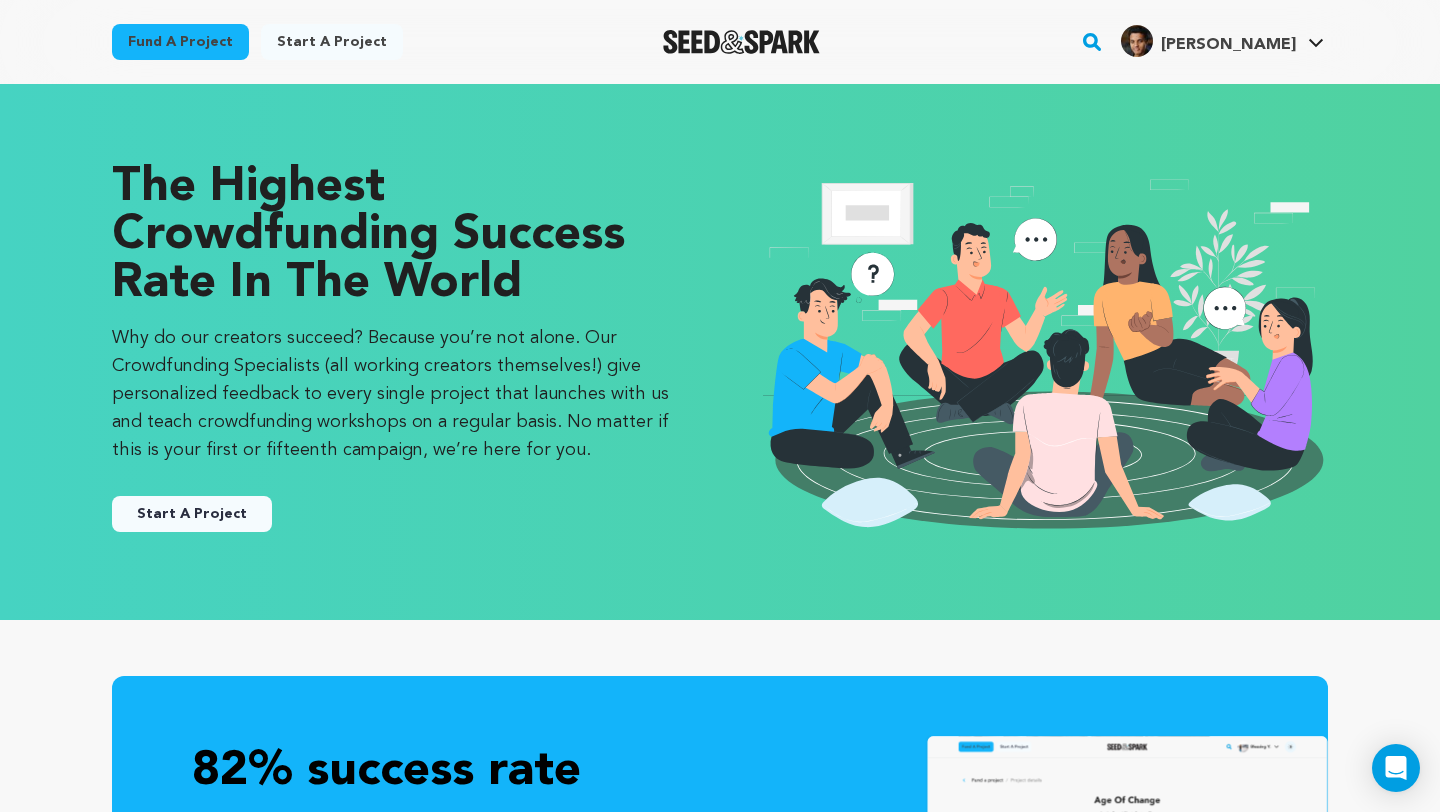 click on "Why do our creators succeed? Because you’re not alone. Our Crowdfunding Specialists (all
working creators themselves!) give personalized feedback to every single project that
launches with us and teach crowdfunding workshops on a regular basis. No matter if this is
your first or fifteenth campaign, we’re here for you." at bounding box center (396, 394) 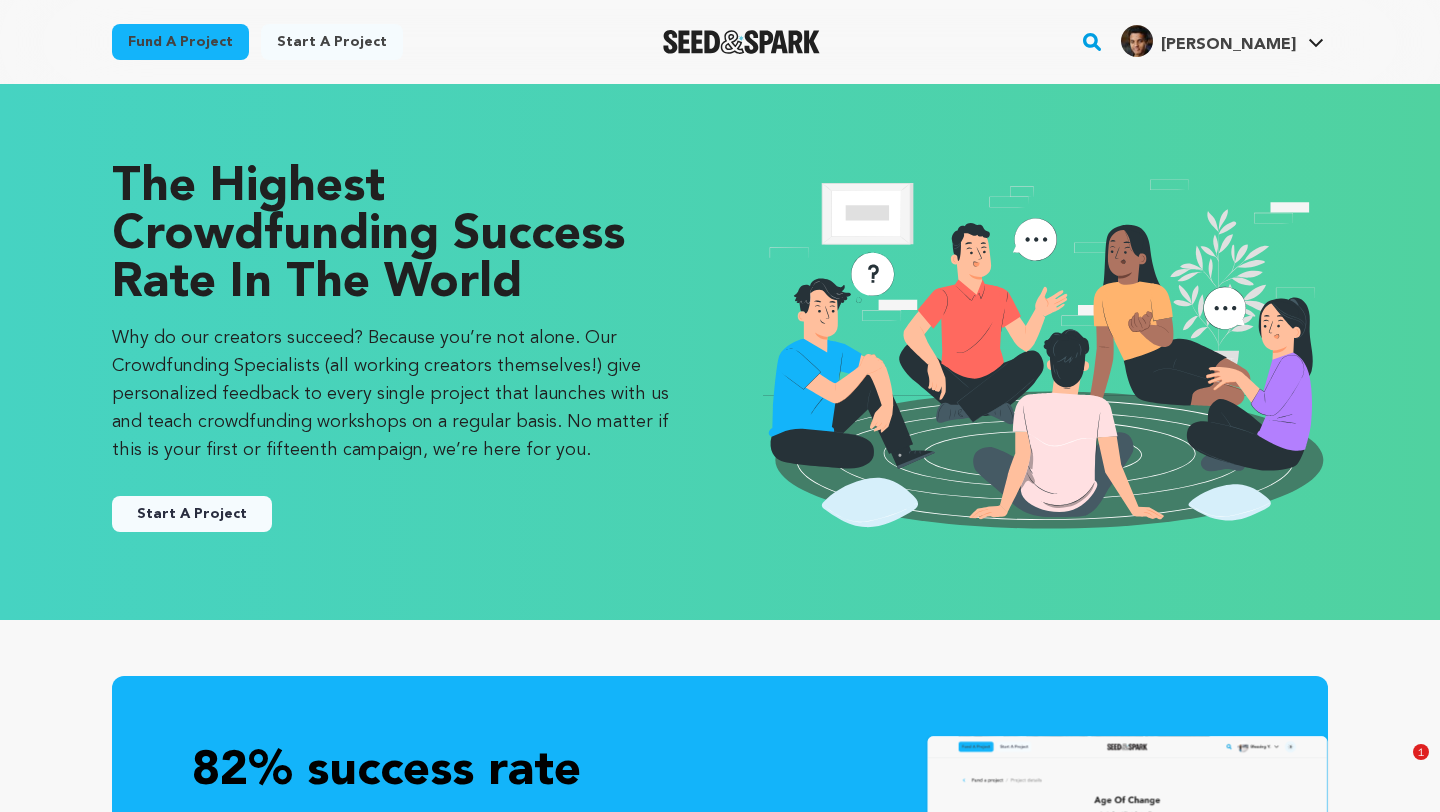 scroll, scrollTop: 0, scrollLeft: 0, axis: both 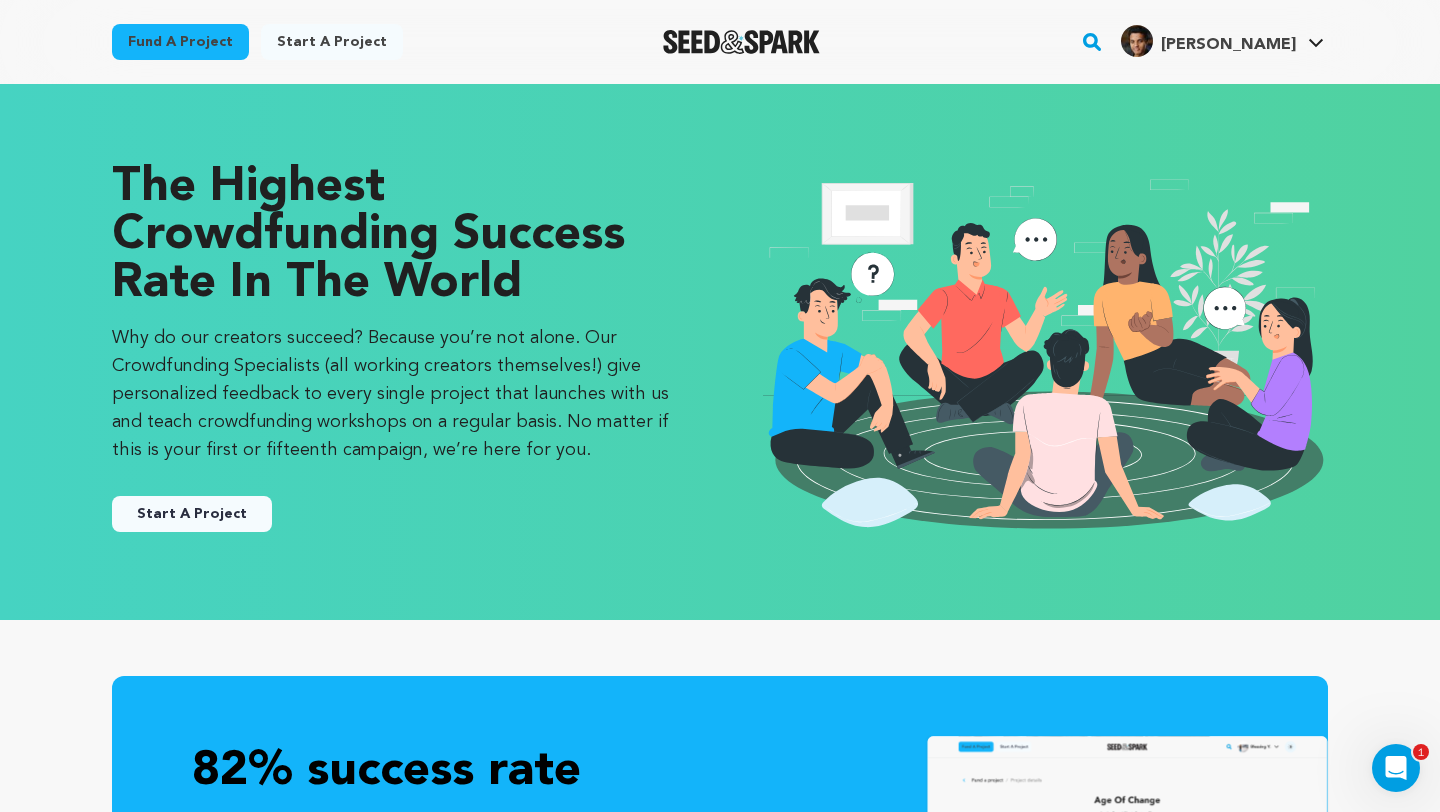 click on "Start A Project" at bounding box center (192, 514) 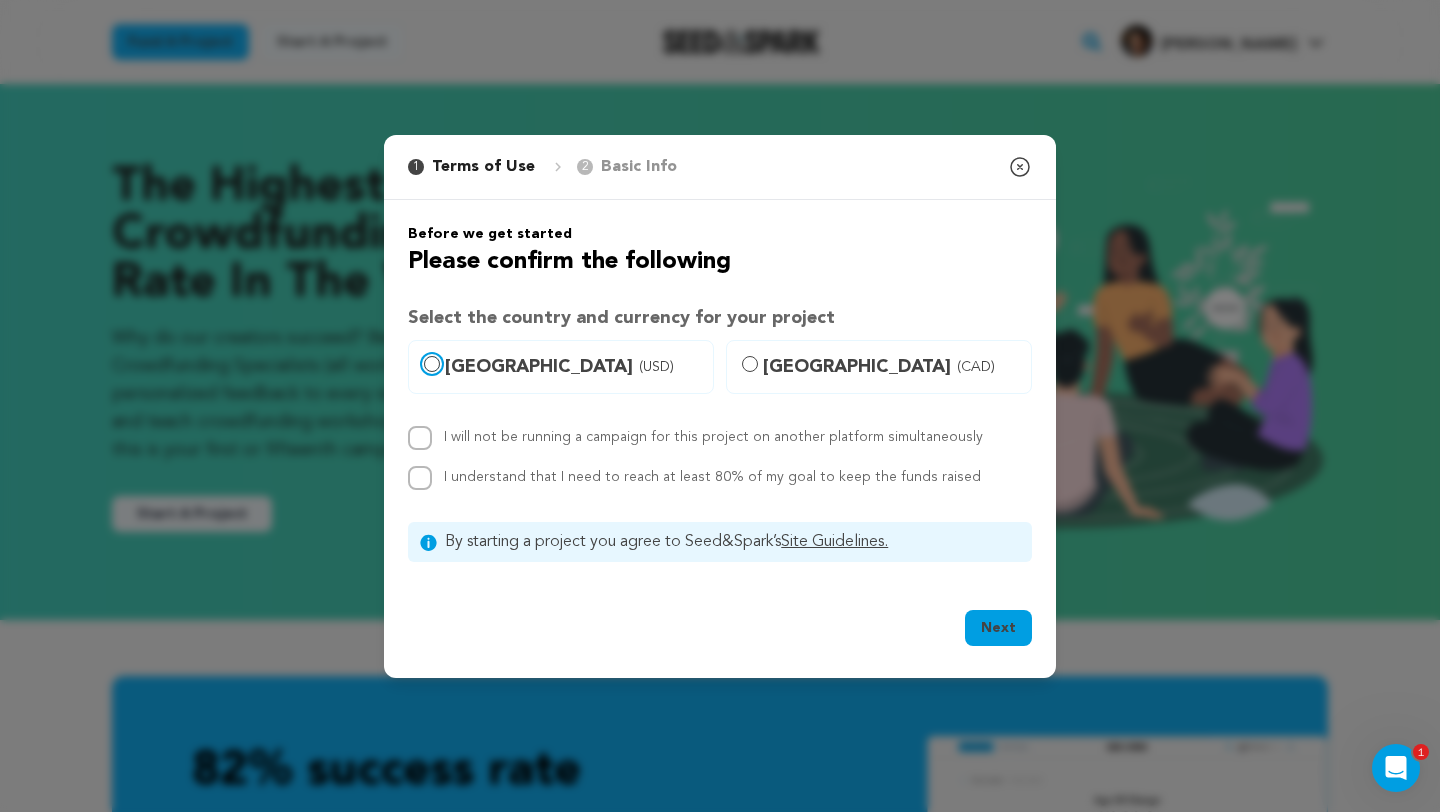 click on "[GEOGRAPHIC_DATA]
(USD)" at bounding box center [432, 364] 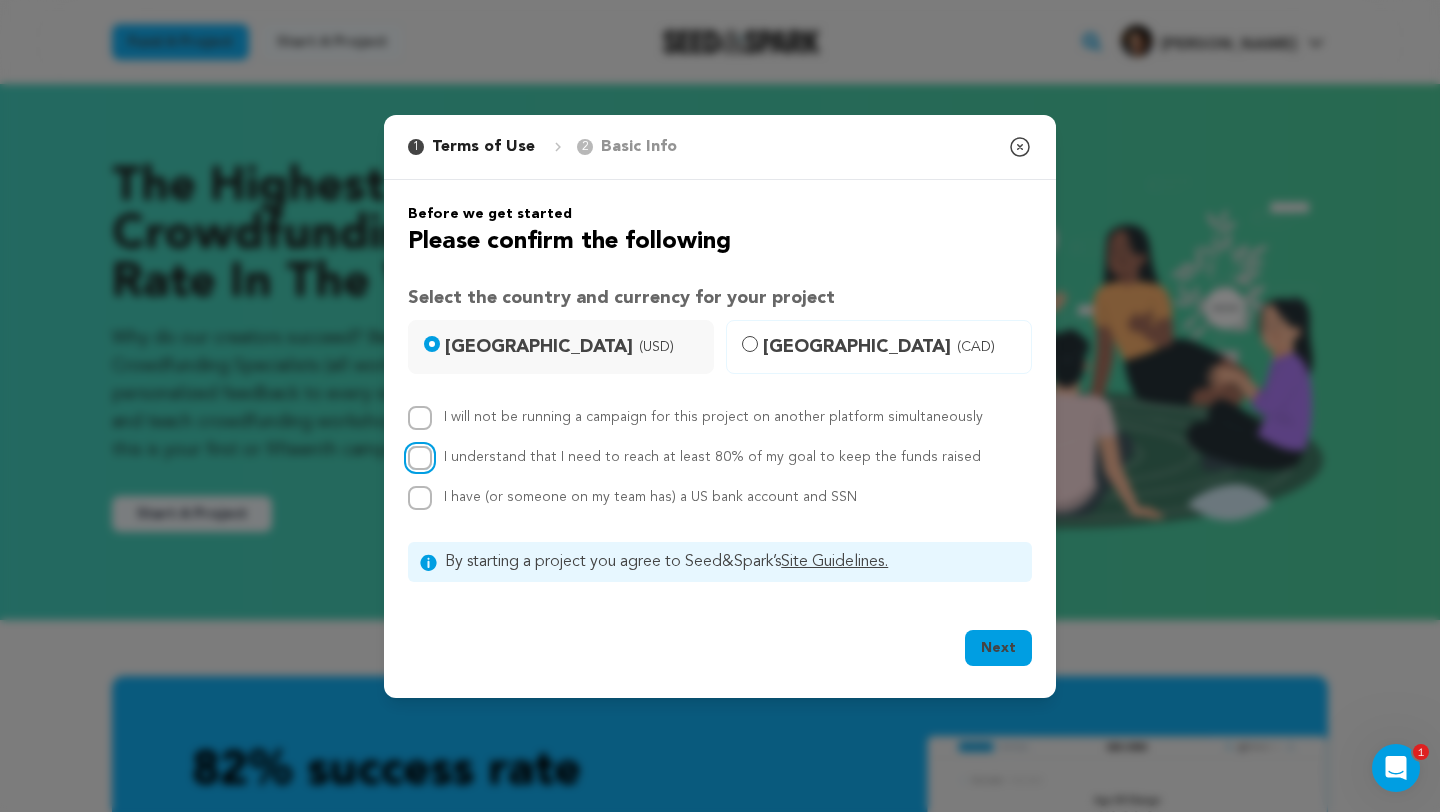 click on "I understand that I need to reach at least 80% of my goal to keep the
funds raised" at bounding box center (420, 458) 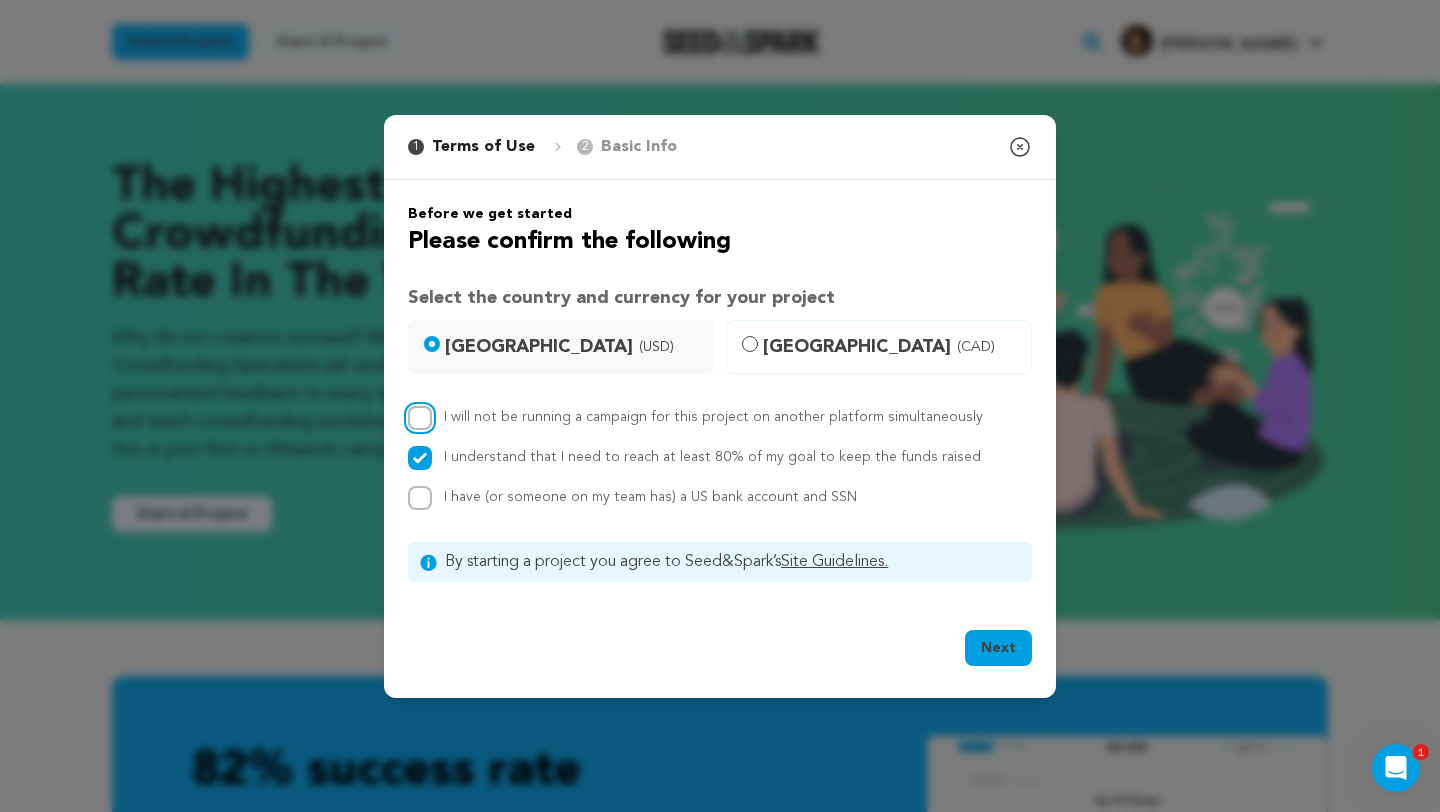 click on "I will not be running a campaign for this project on another platform
simultaneously" at bounding box center (420, 418) 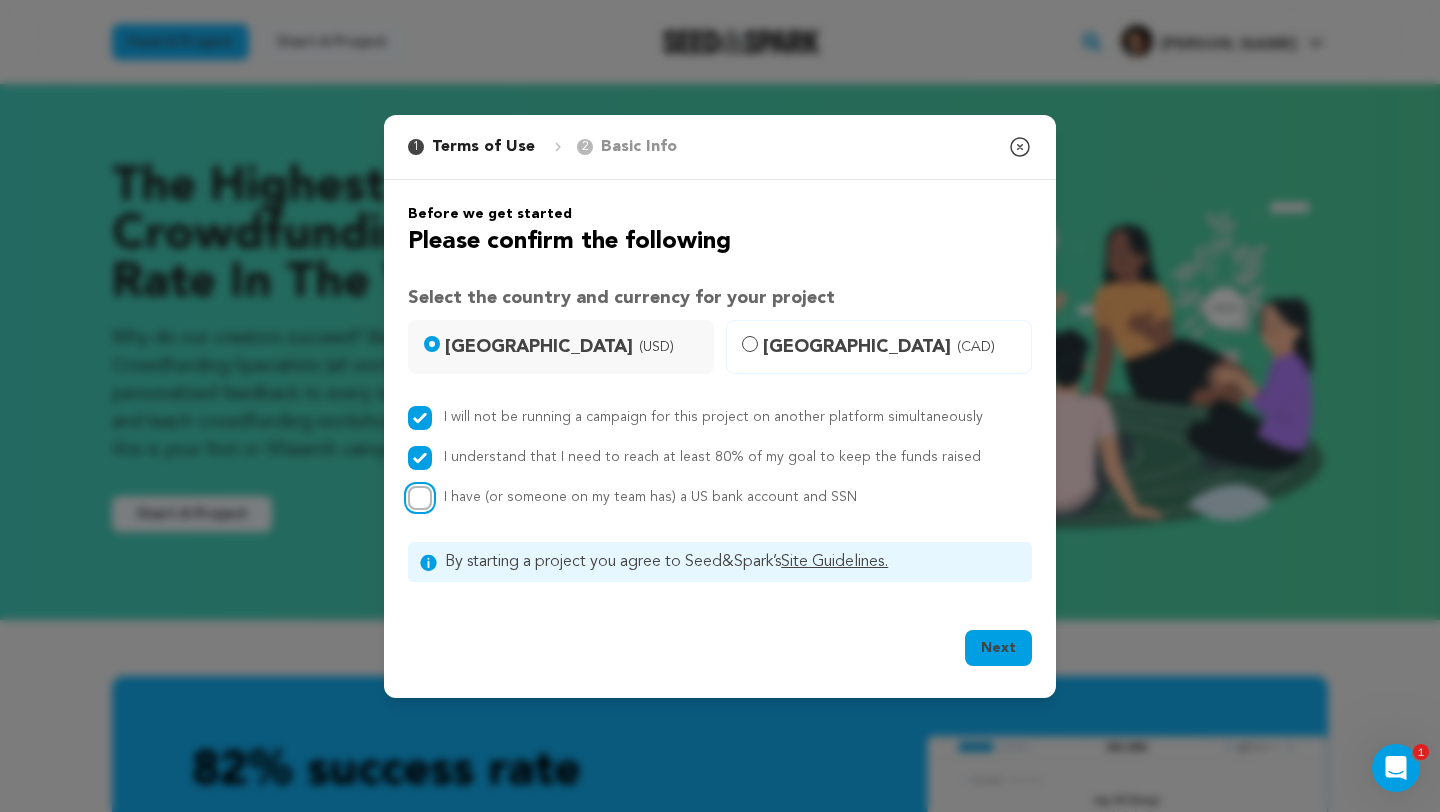 click on "I have (or someone on my team has) a US bank account and SSN" at bounding box center (420, 498) 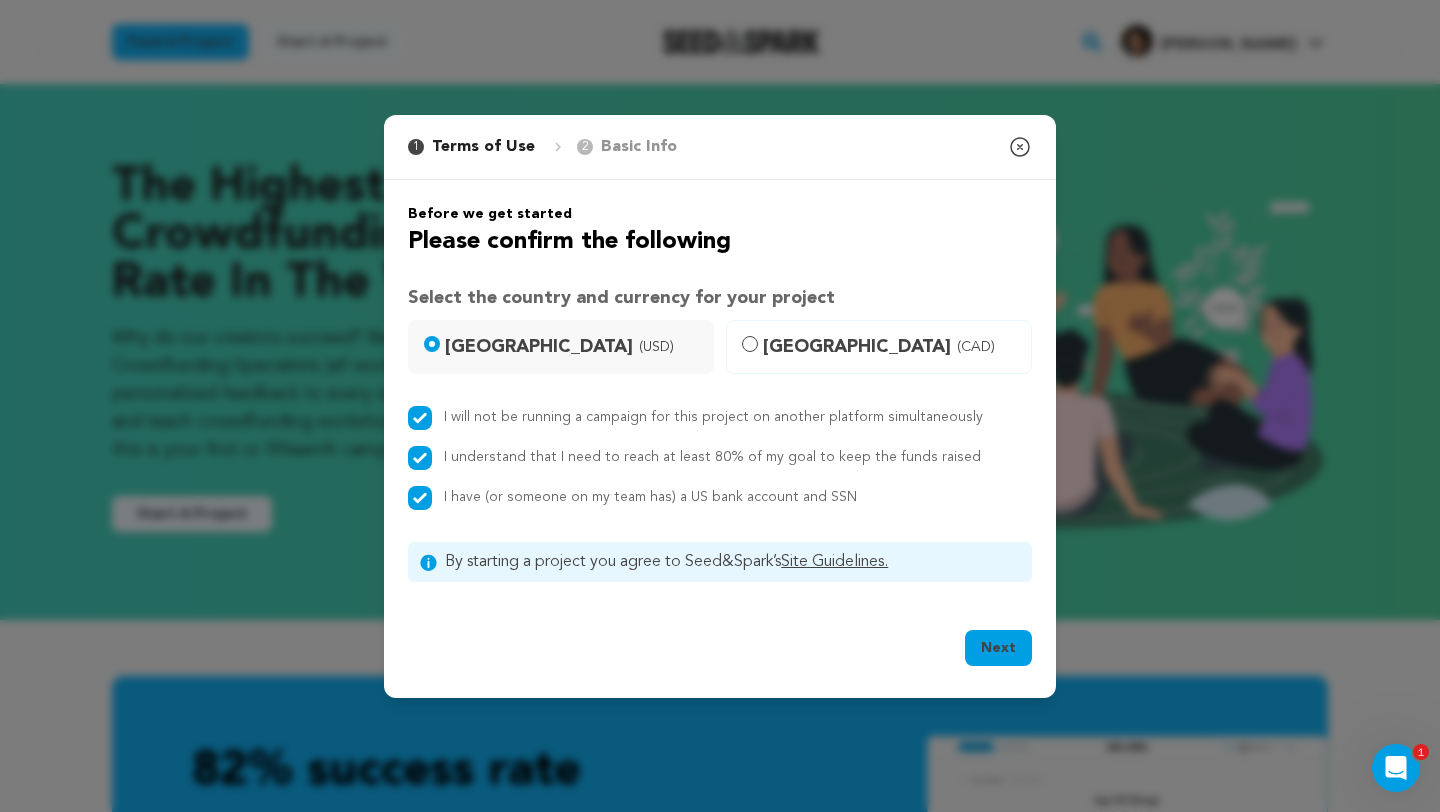 click on "Next" at bounding box center (998, 648) 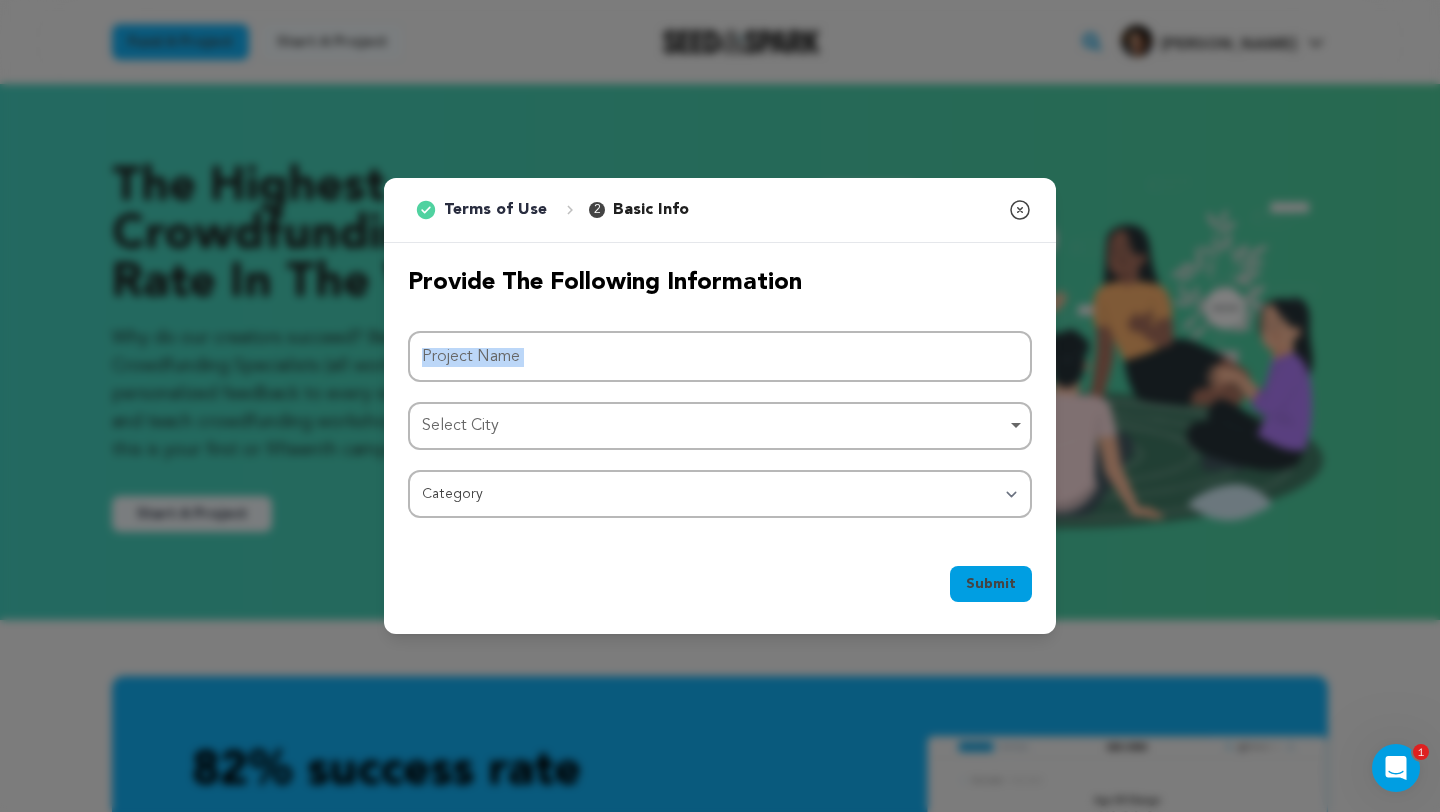 click on "Project Name
Select City  Select City Remove item  Select City
Category
Film Feature
Film Short
Series
Film Festival
Company
Music Video
VR Experience
Comics
Artist Residency
Art & Photography
Collective
Dance
Games
Music
Radio & Podcasts
Orgs & Companies
Writing & Publishing Venue & Spaces Theatre" at bounding box center [720, 425] 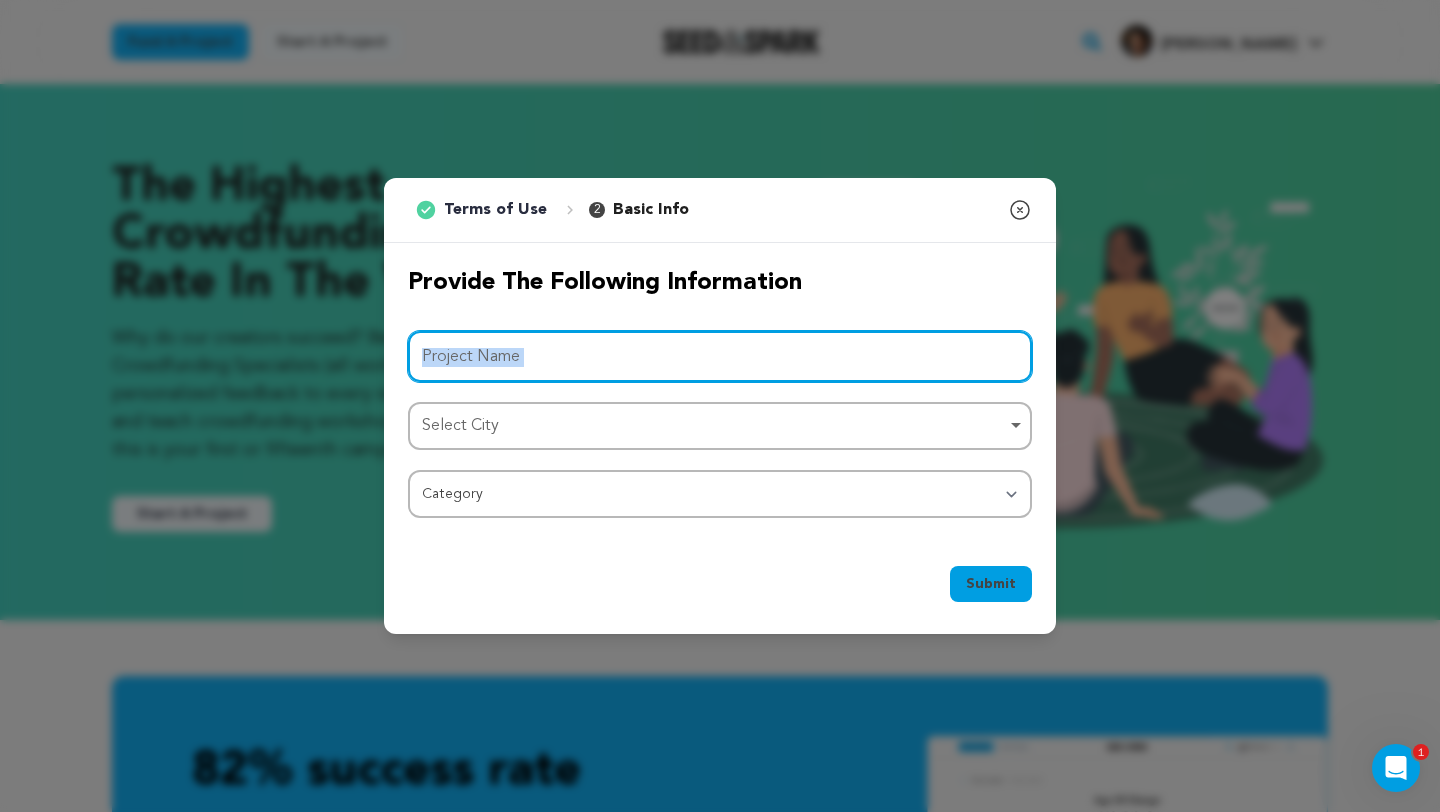 click on "Project Name" at bounding box center (720, 356) 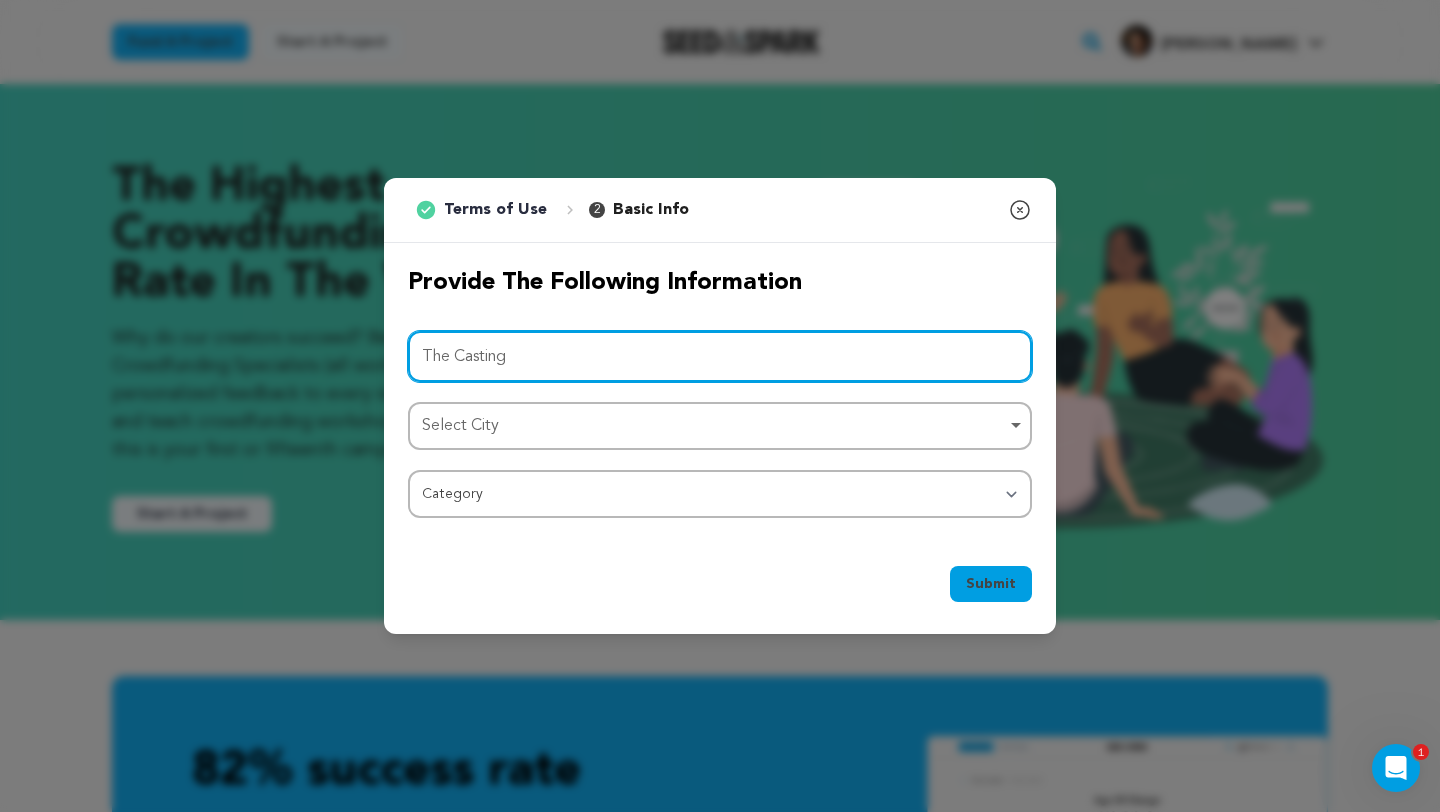 click on "Select City Remove item" at bounding box center (714, 426) 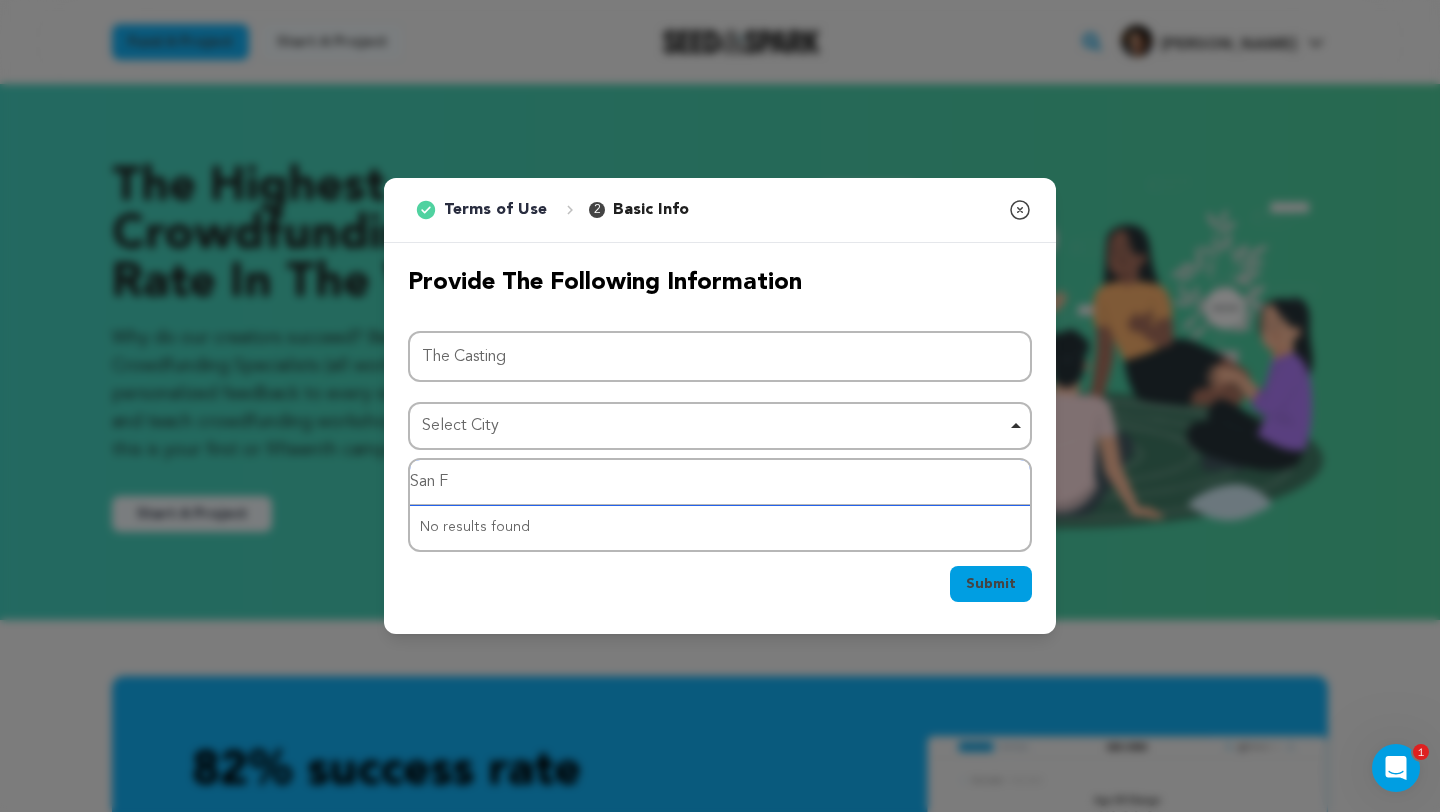 type on "San Fr" 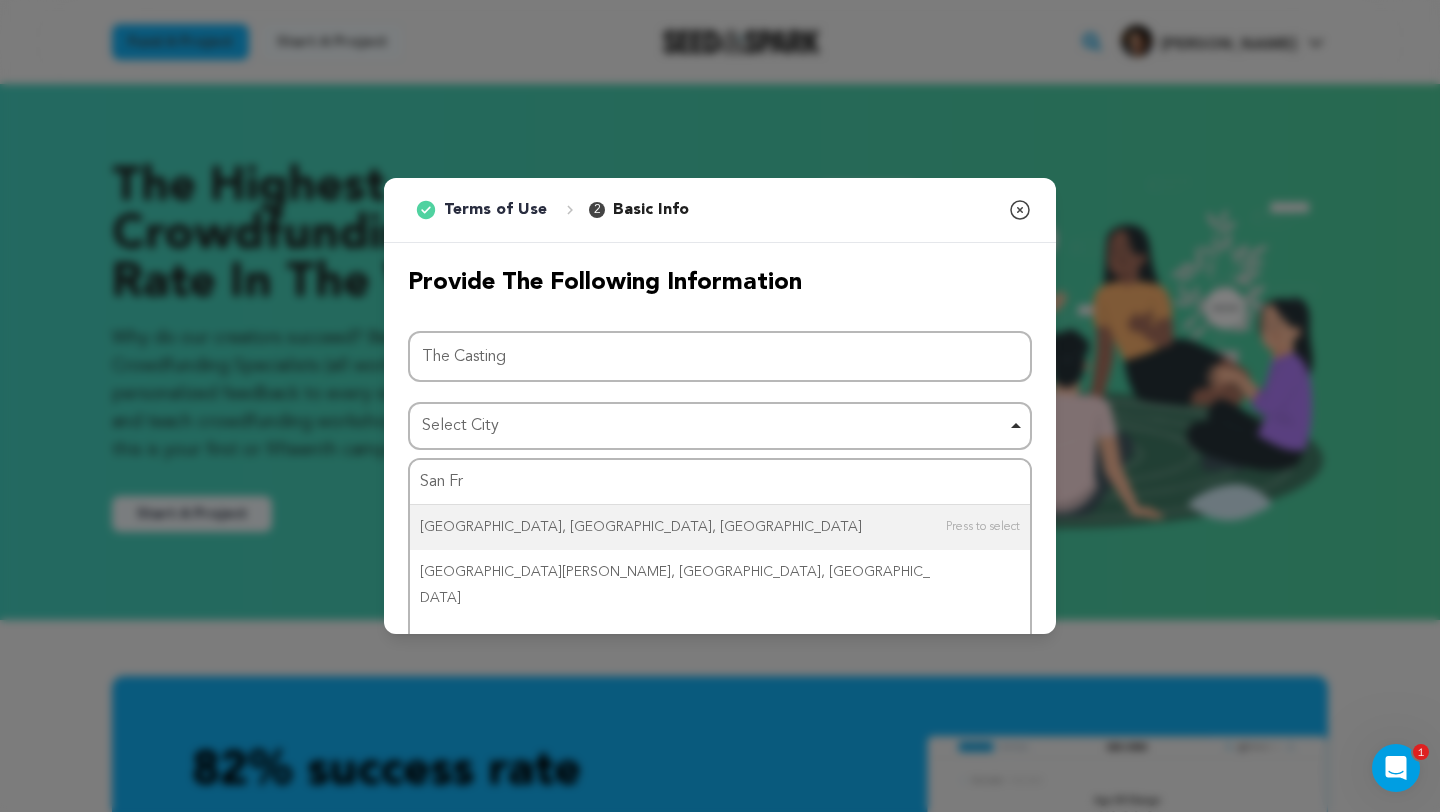 type 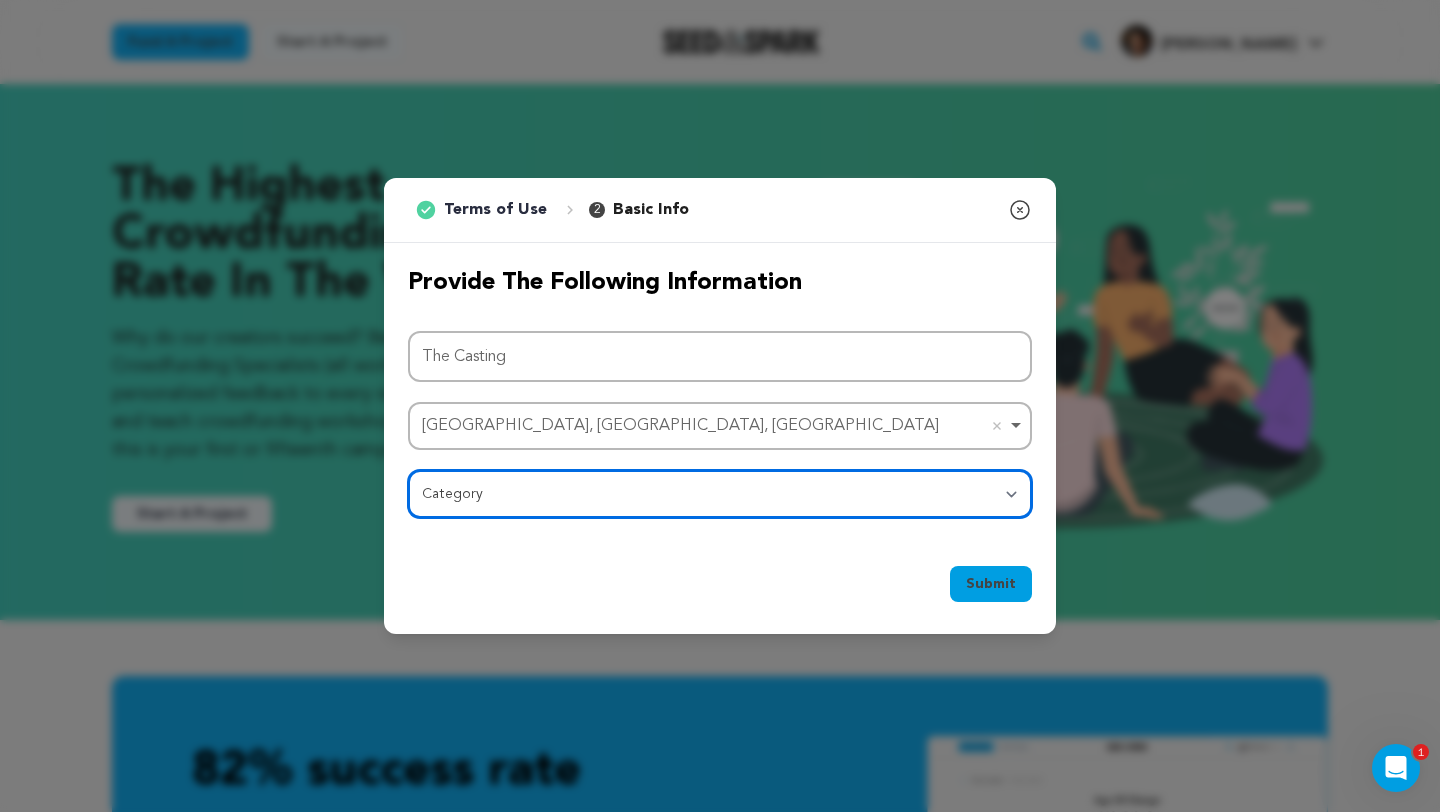 click on "Category
Film Feature
Film Short
Series
Film Festival
Company
Music Video
VR Experience
Comics
Artist Residency
Art & Photography
Collective
Dance
Games
Music
Radio & Podcasts
Orgs & Companies
Writing & Publishing
Venue & Spaces
Theatre" at bounding box center (720, 494) 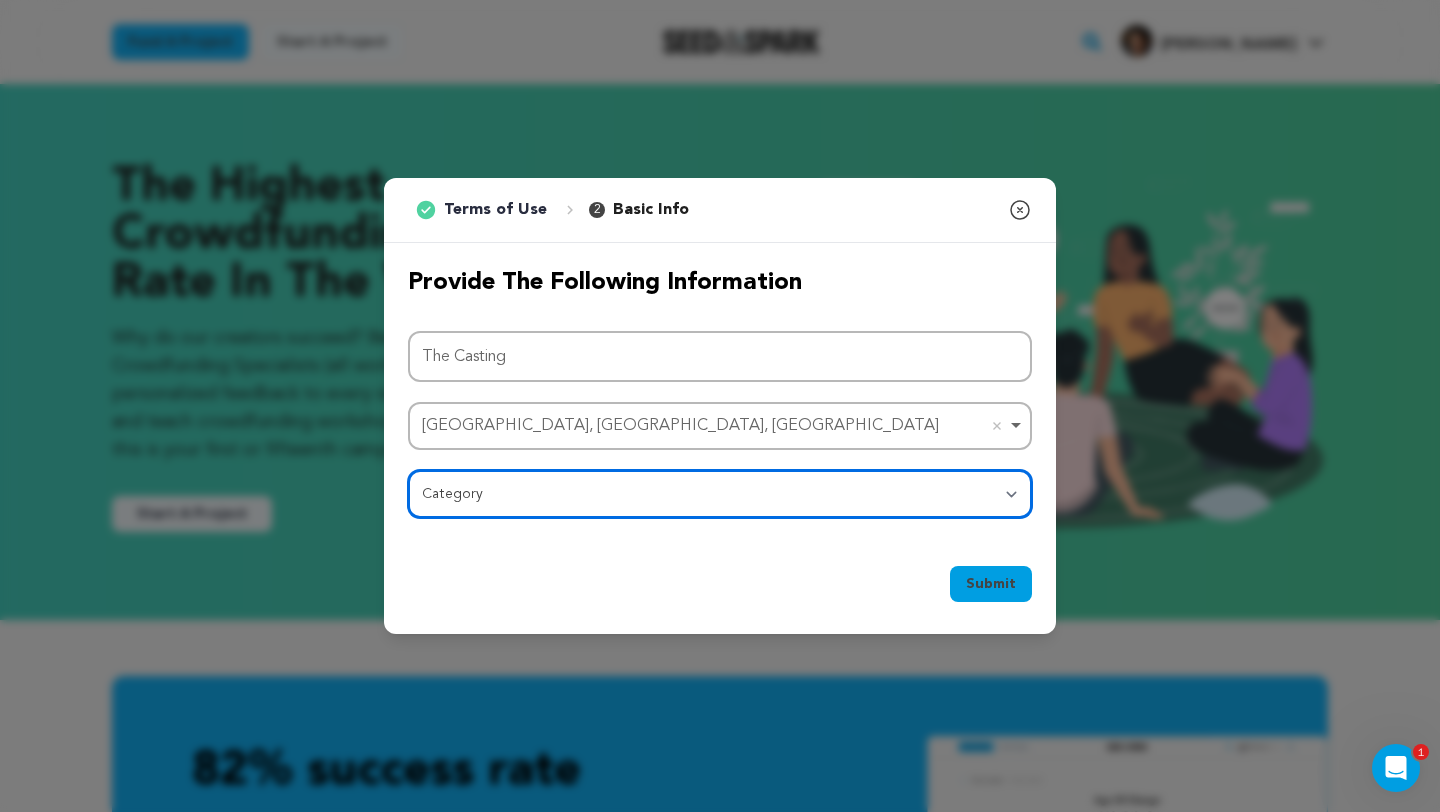 select on "383" 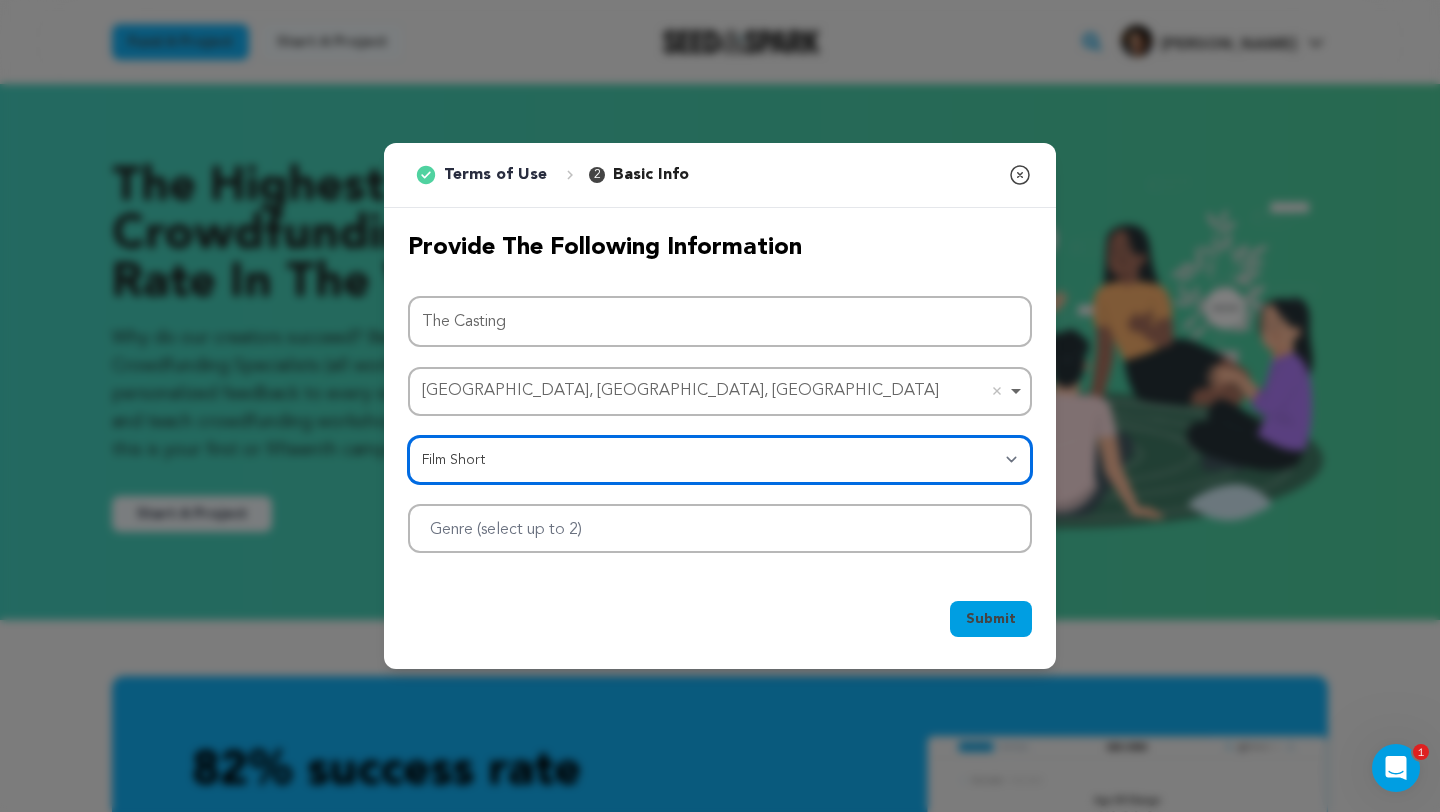 click at bounding box center [720, 528] 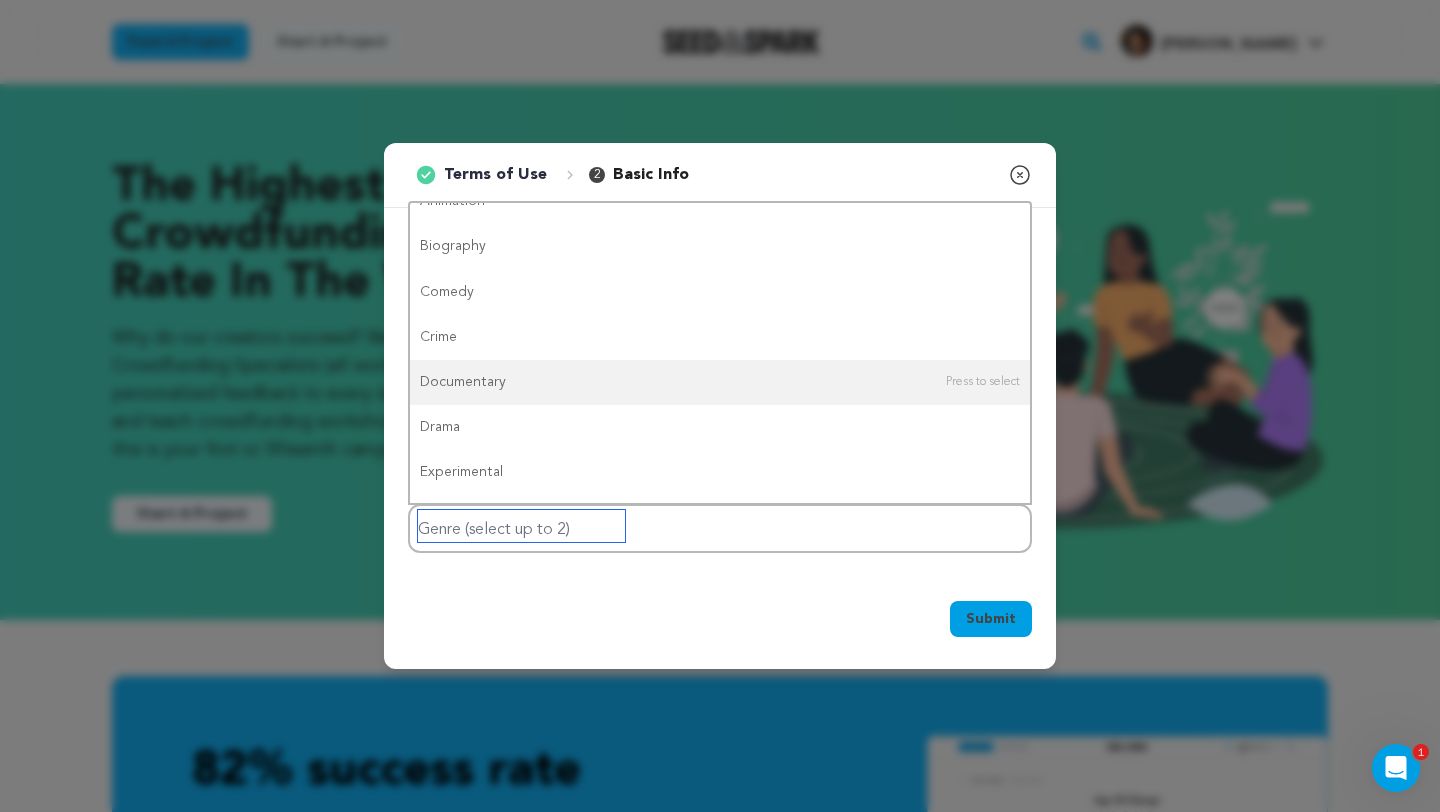 scroll, scrollTop: 115, scrollLeft: 0, axis: vertical 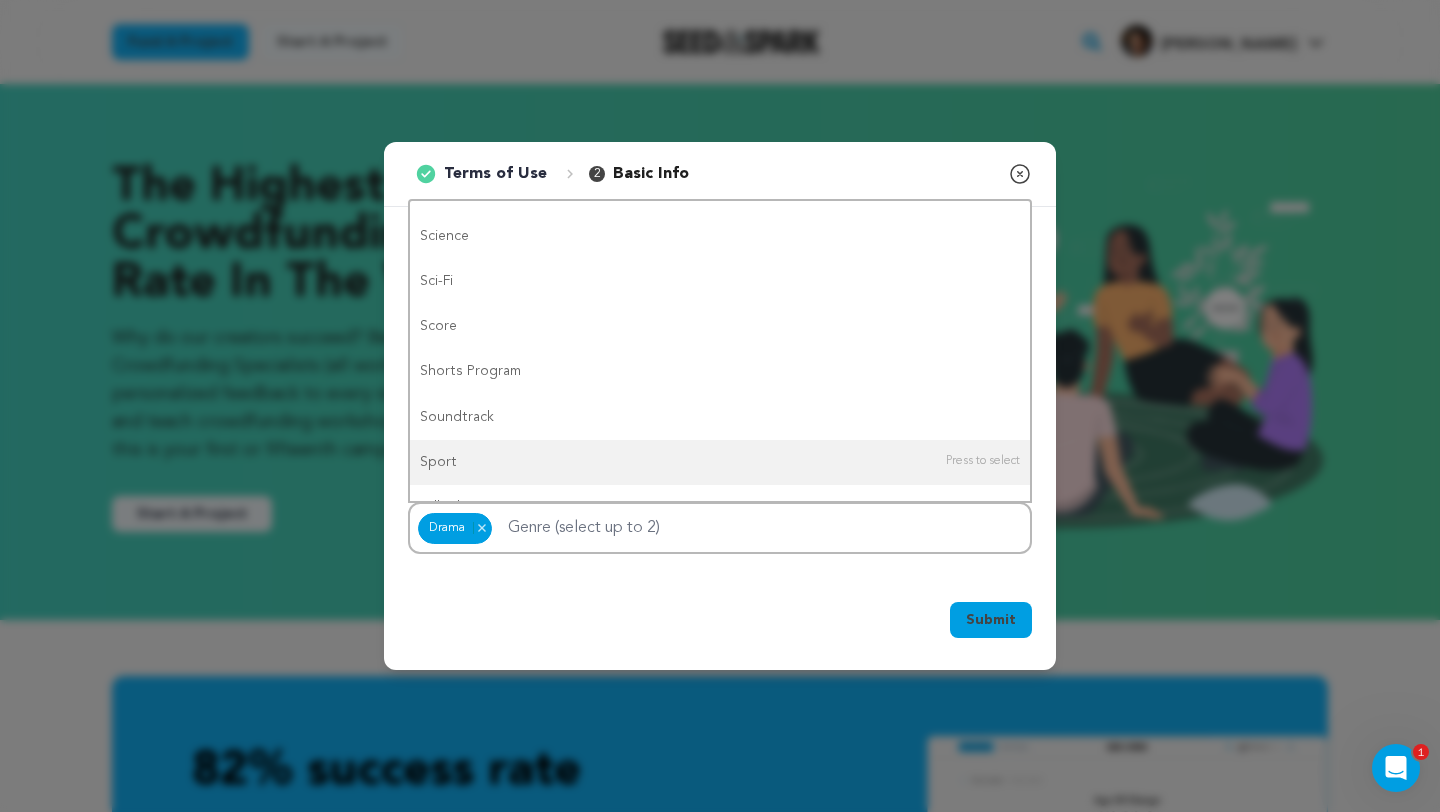 click on "Submit" at bounding box center [991, 620] 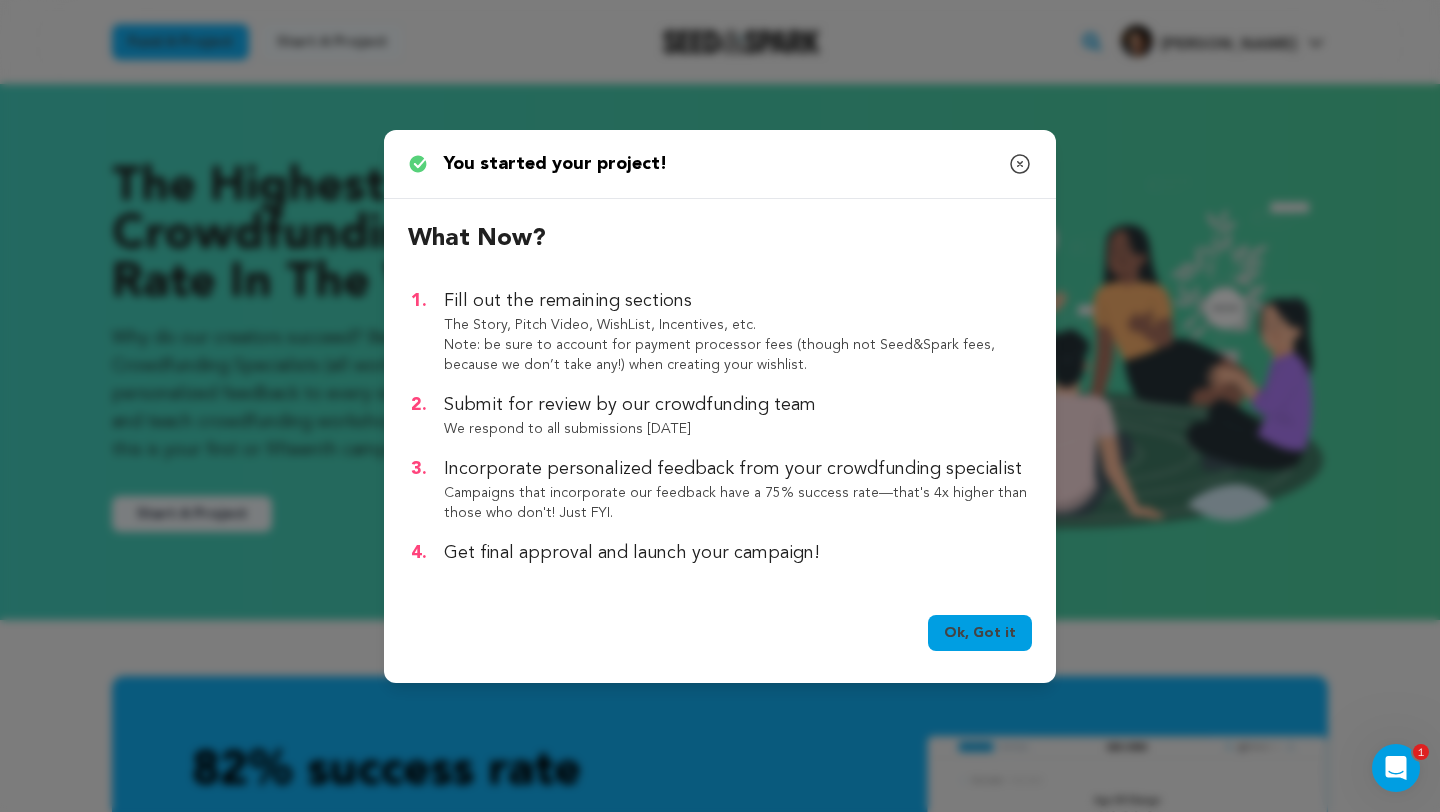 click on "Ok, Got it" at bounding box center [980, 633] 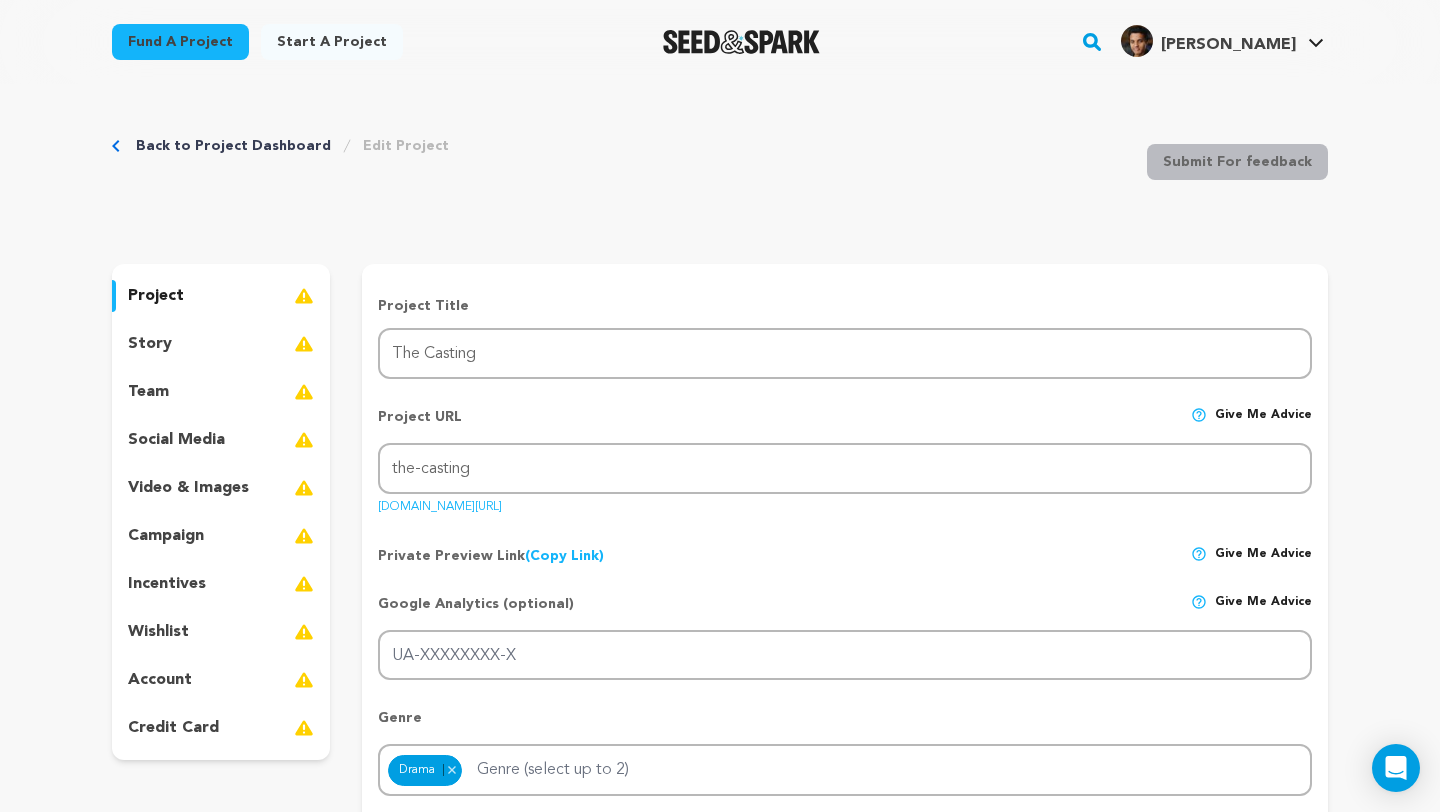scroll, scrollTop: 0, scrollLeft: 0, axis: both 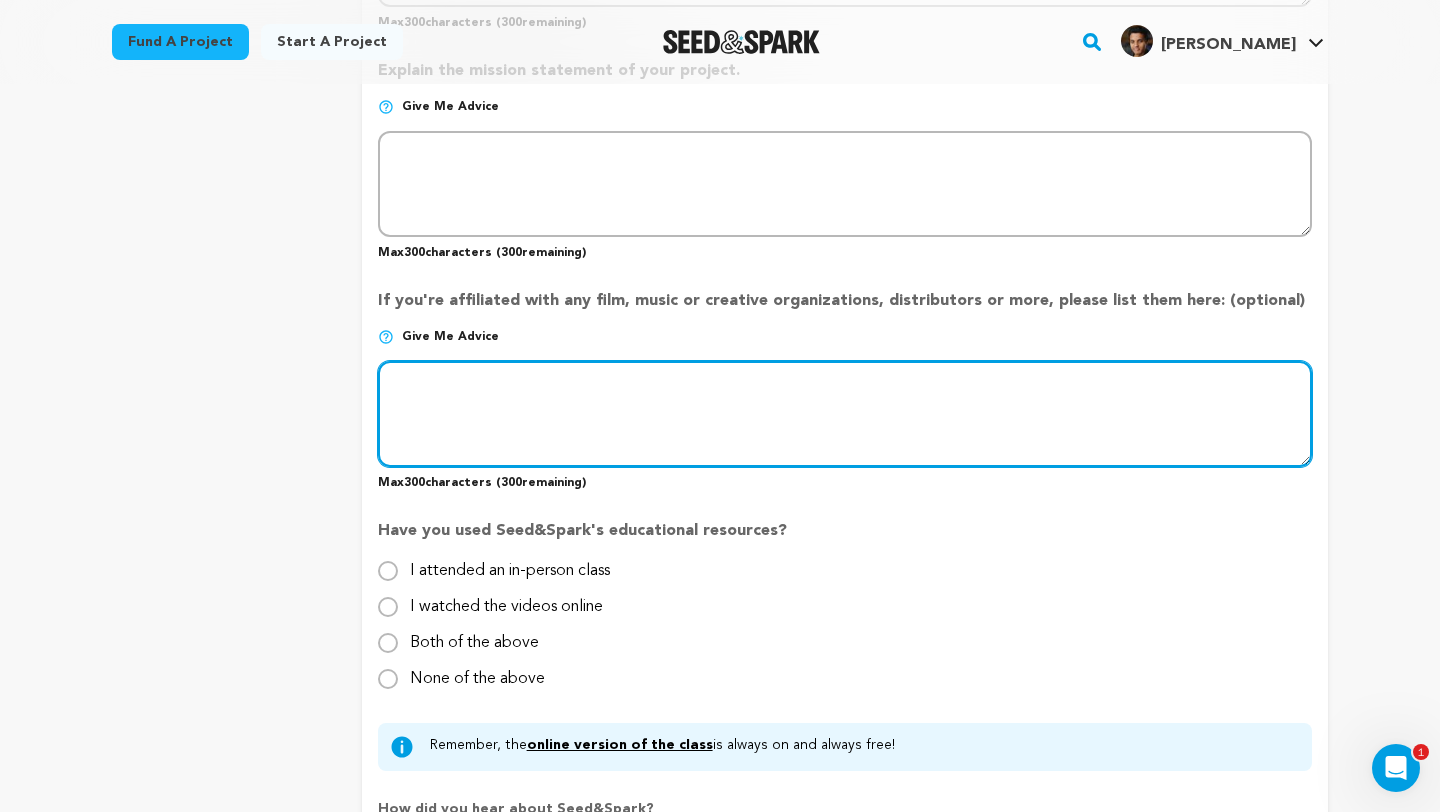 click at bounding box center (845, 414) 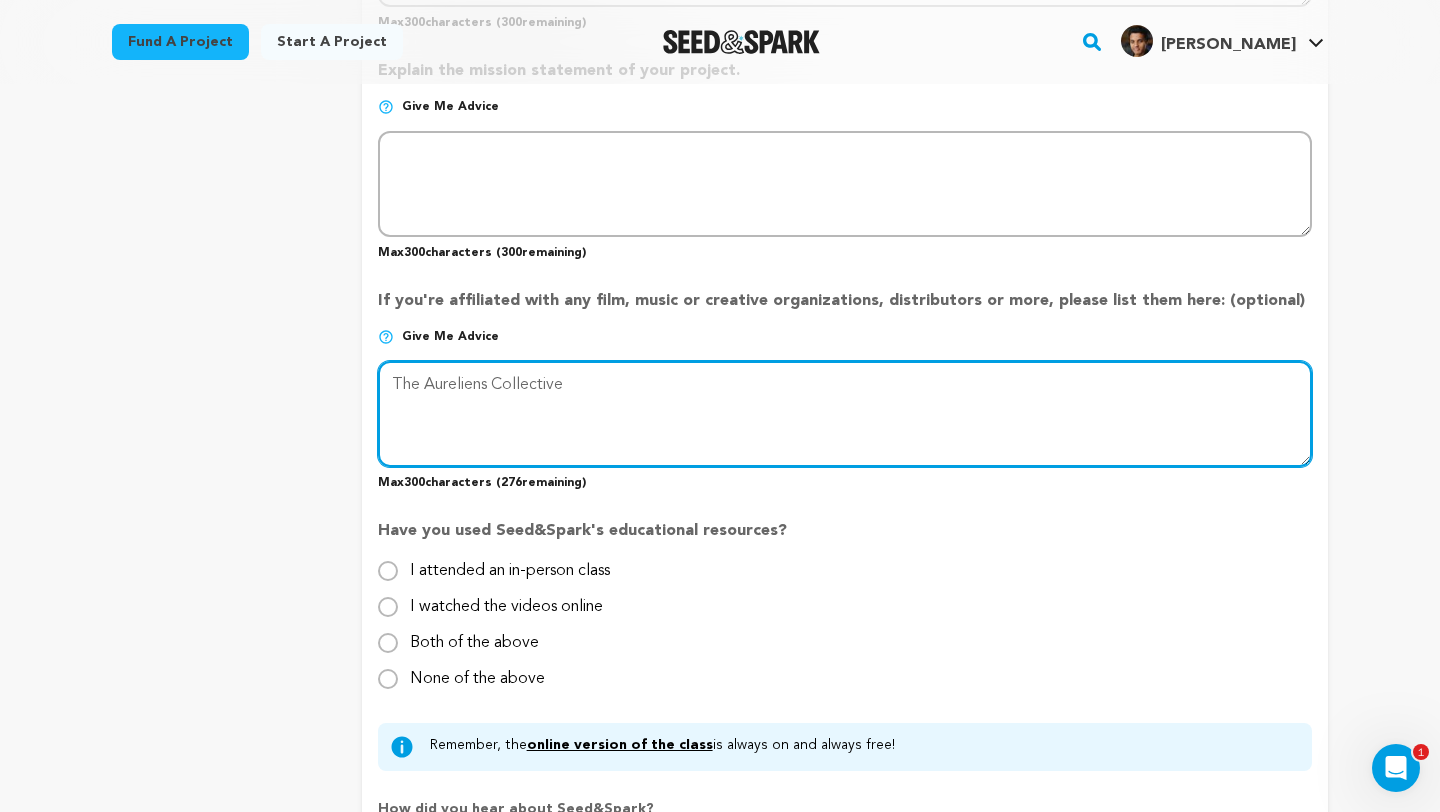 click at bounding box center [845, 414] 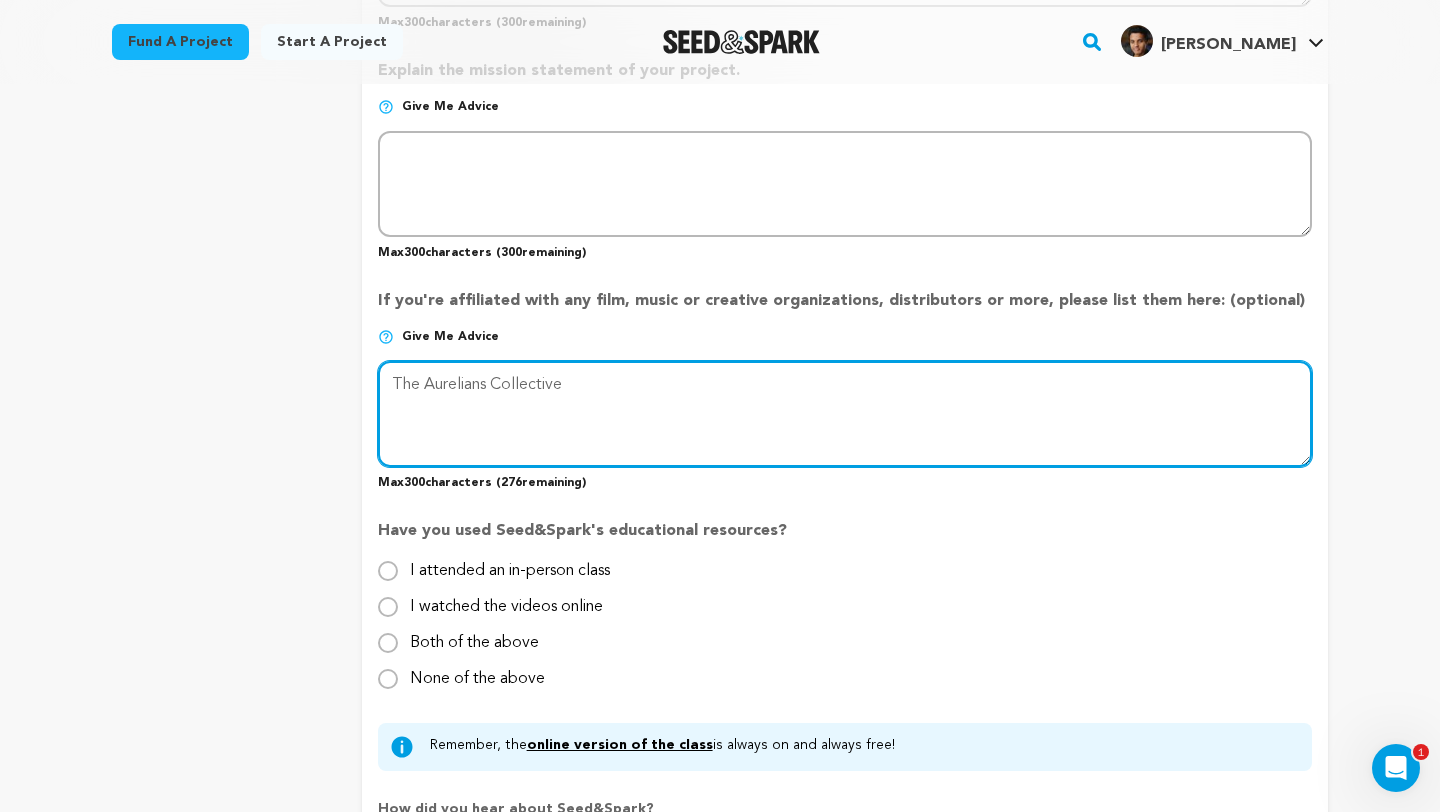 click at bounding box center (845, 414) 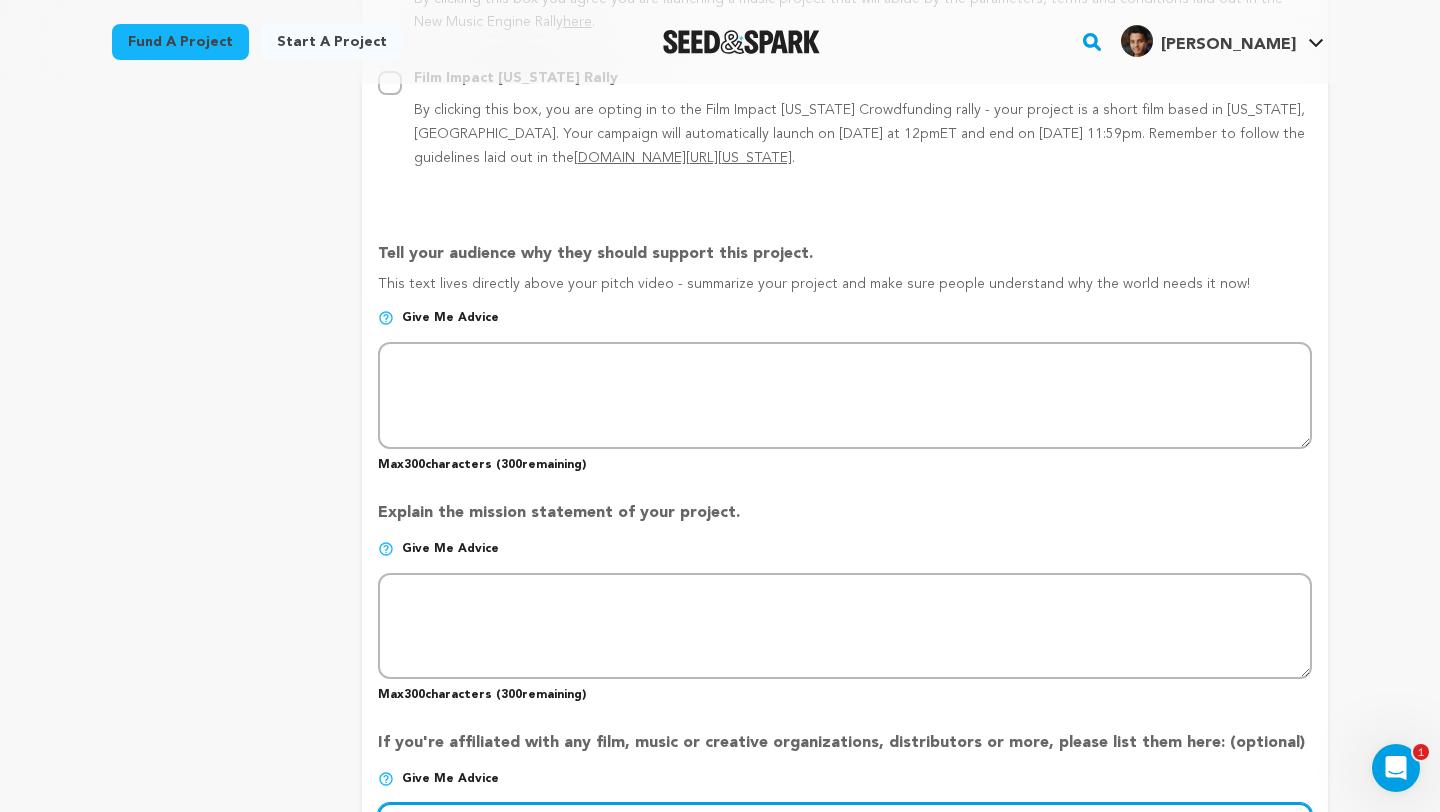 scroll, scrollTop: 1292, scrollLeft: 0, axis: vertical 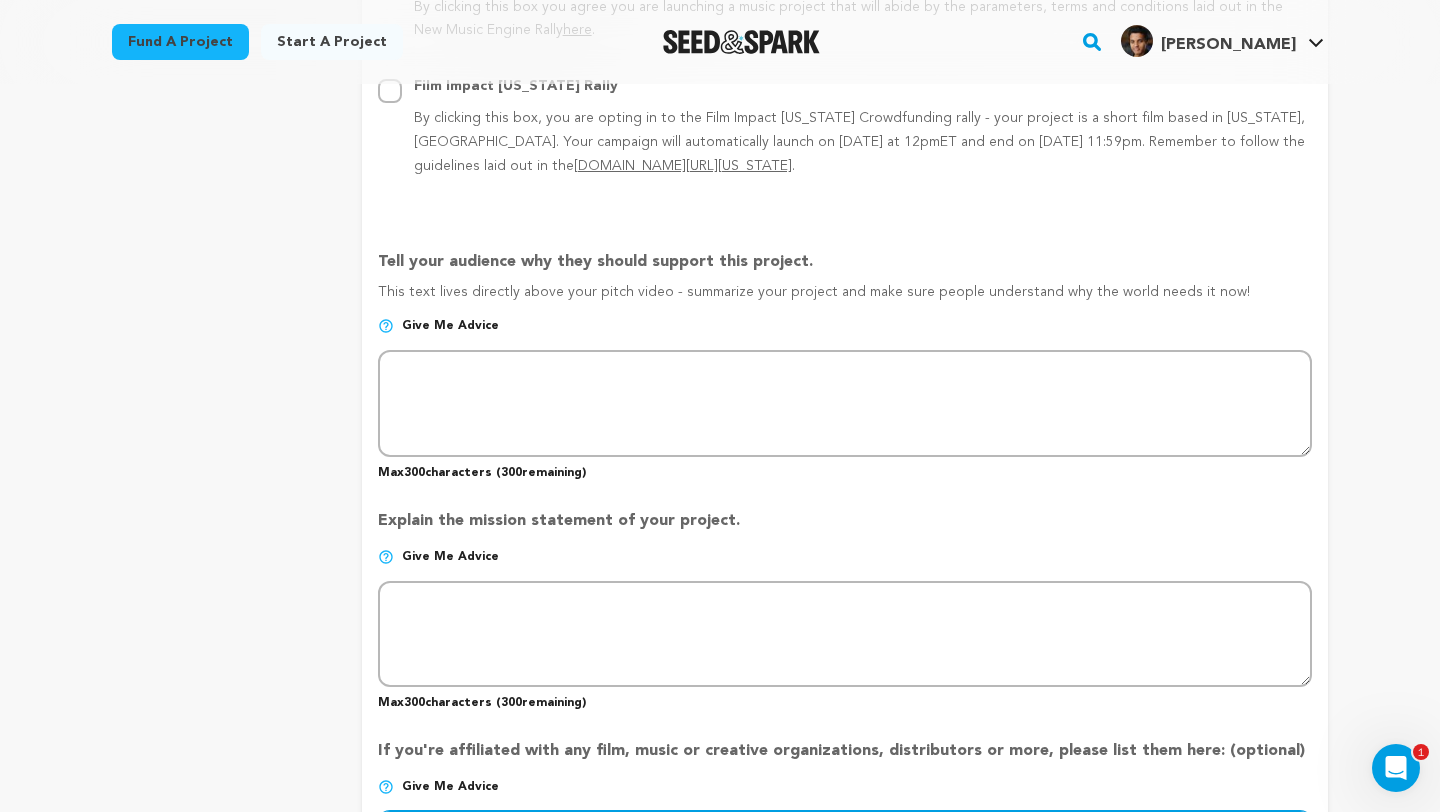type on "The Aurelians Collective" 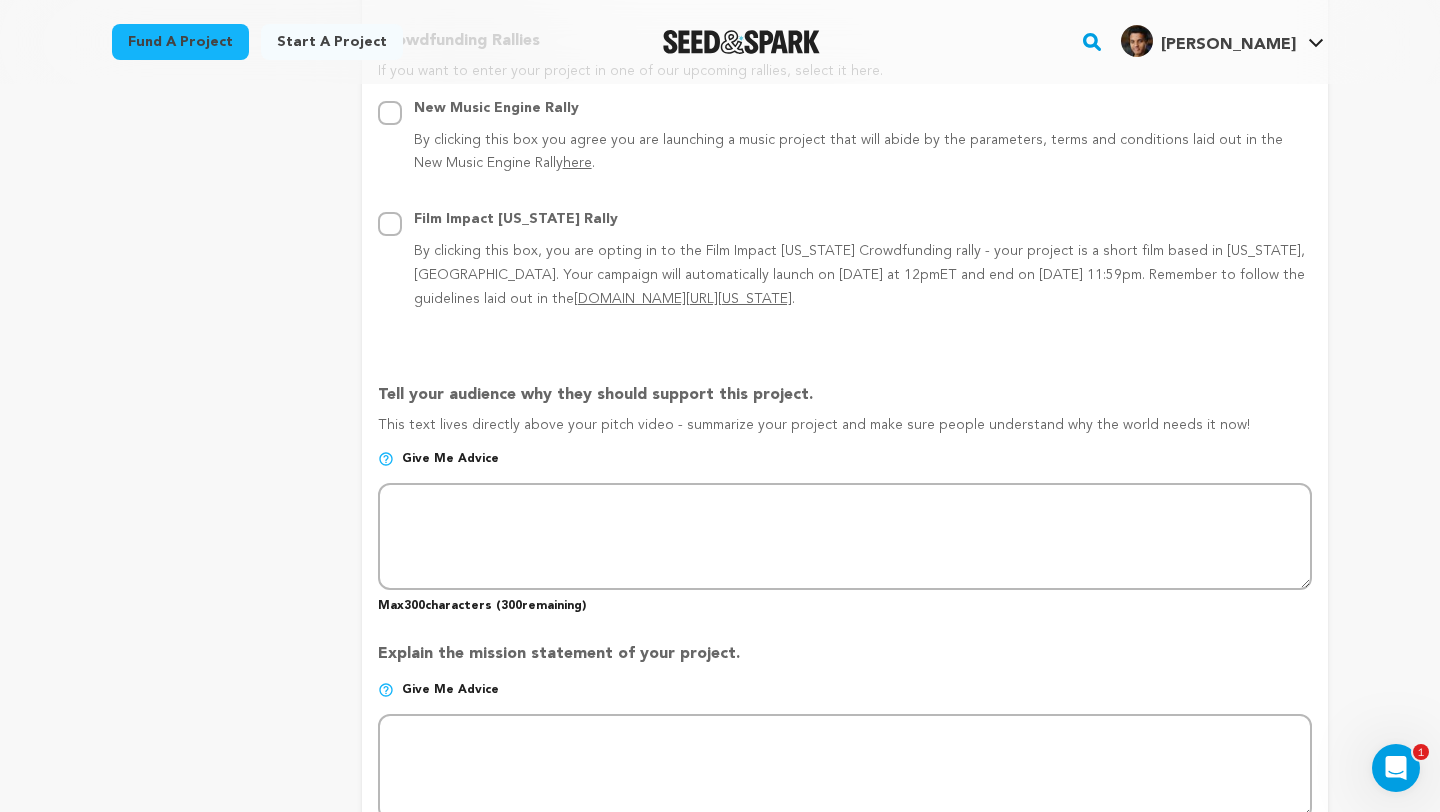 scroll, scrollTop: 1154, scrollLeft: 0, axis: vertical 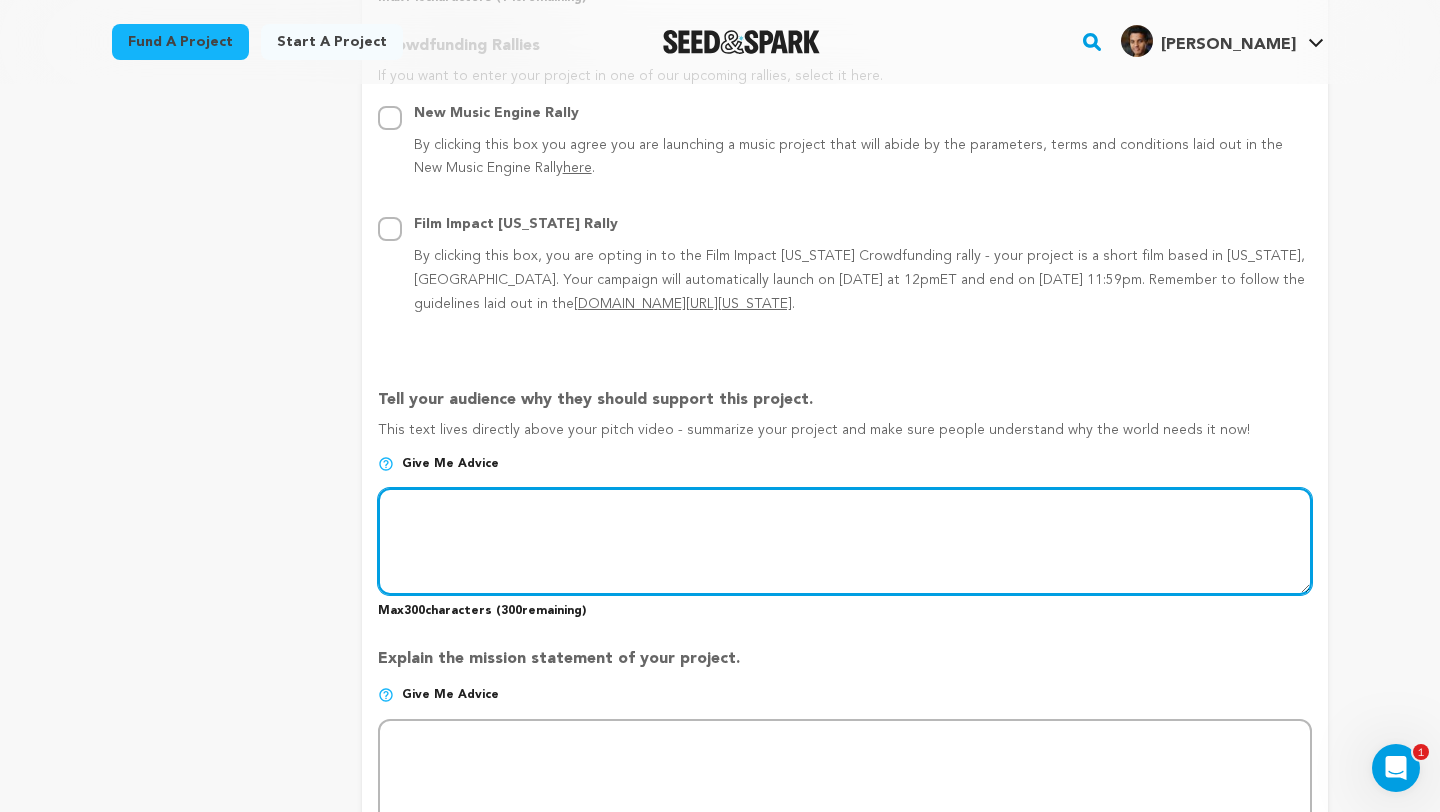 click at bounding box center [845, 541] 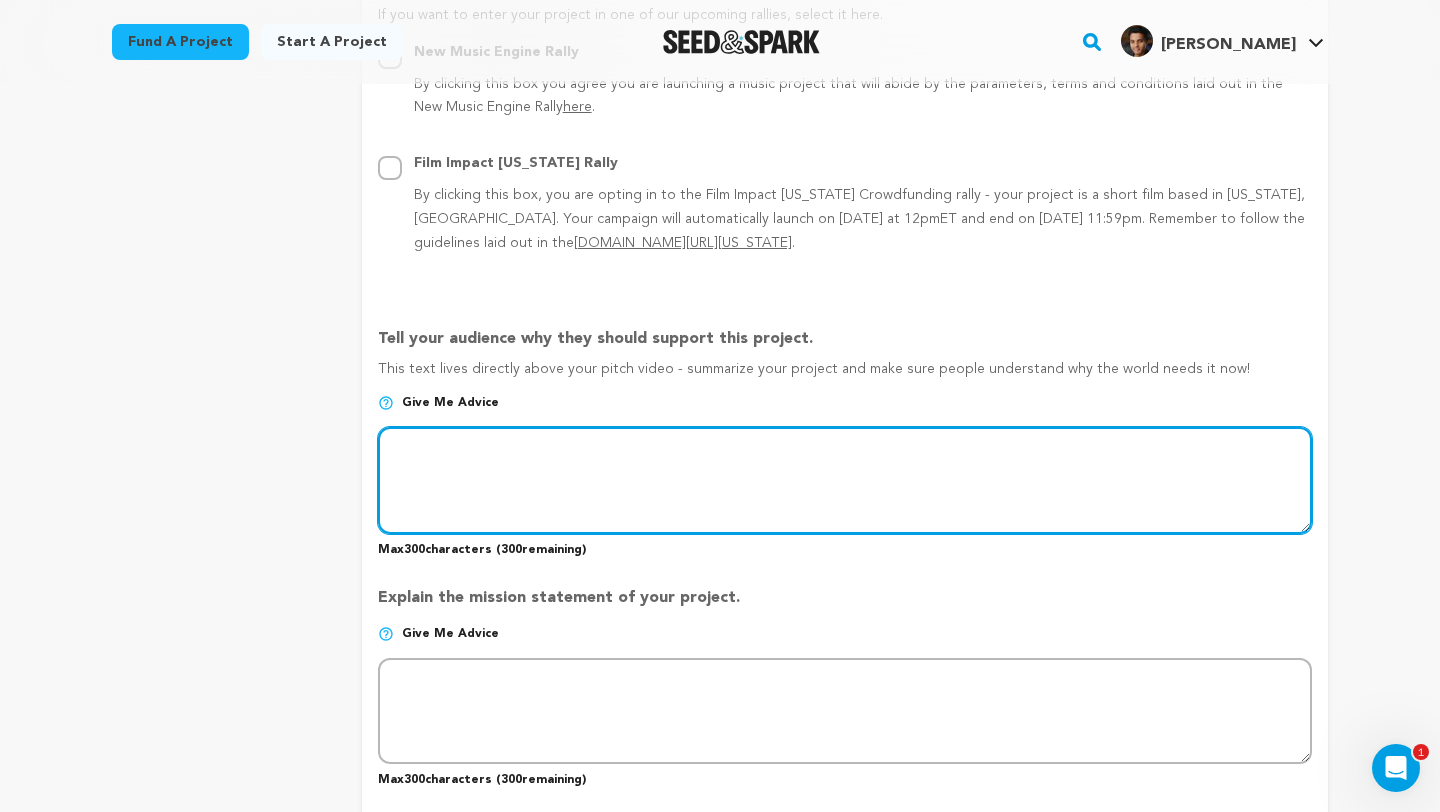 scroll, scrollTop: 1217, scrollLeft: 0, axis: vertical 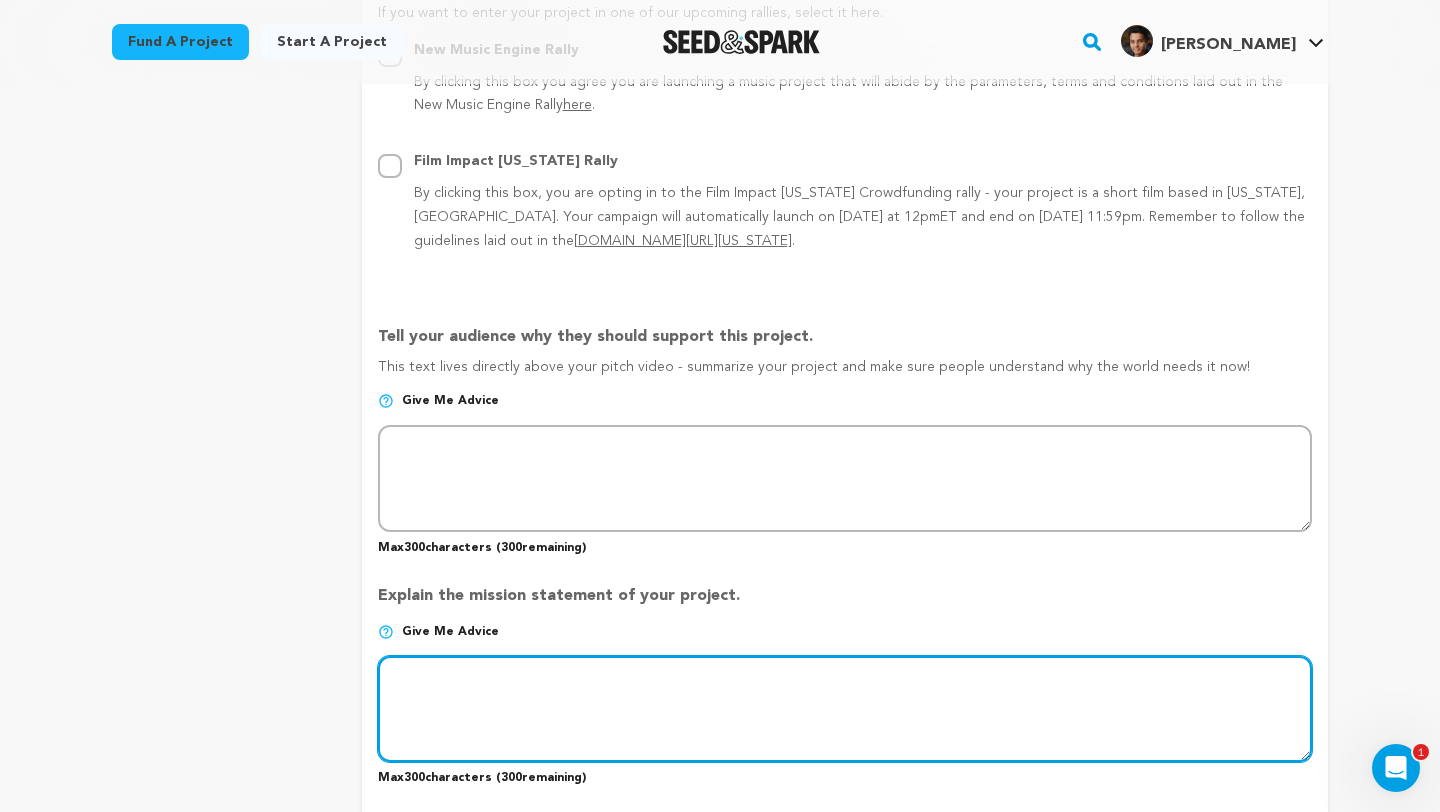 click at bounding box center (845, 709) 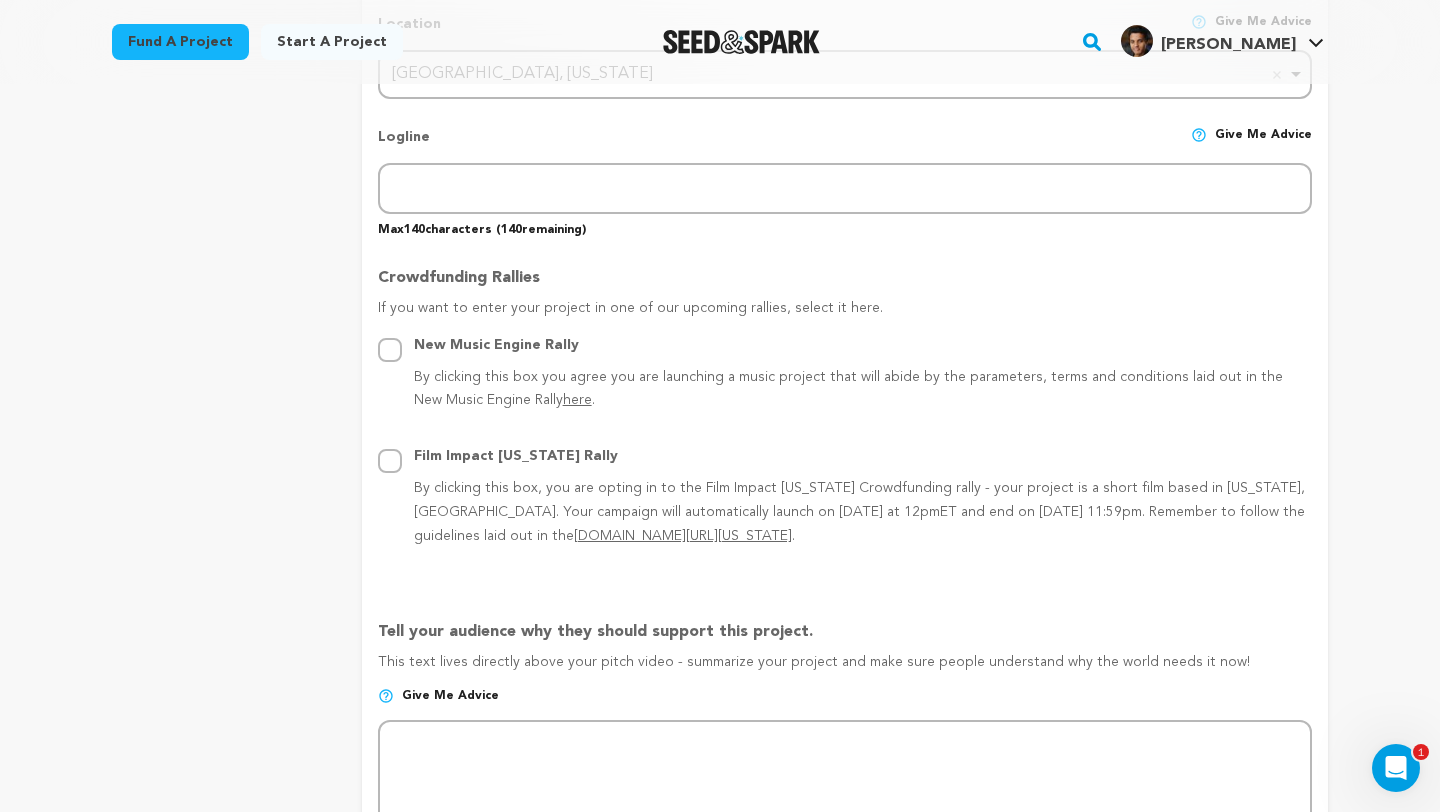 scroll, scrollTop: 888, scrollLeft: 0, axis: vertical 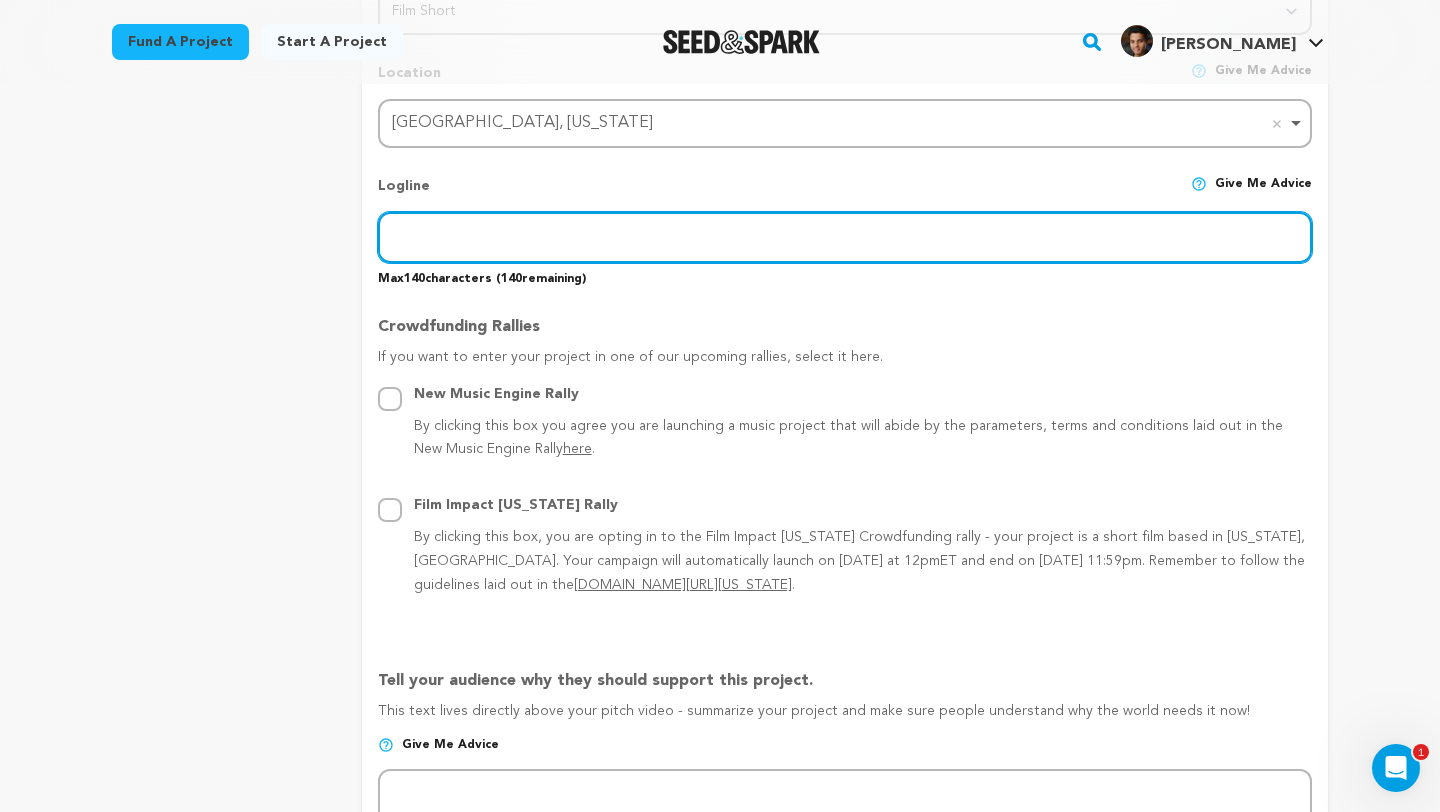 click at bounding box center (845, 237) 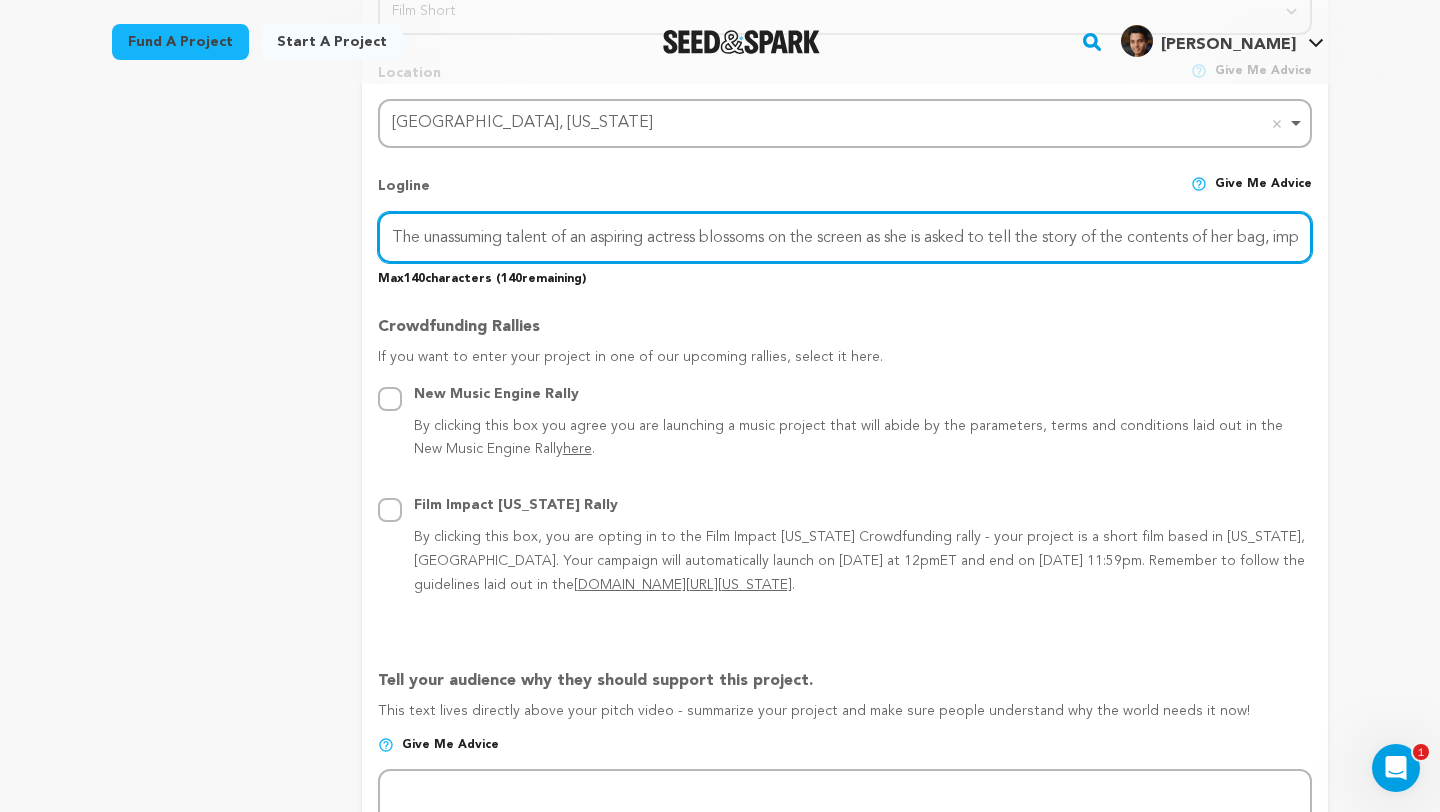 scroll, scrollTop: 0, scrollLeft: 79, axis: horizontal 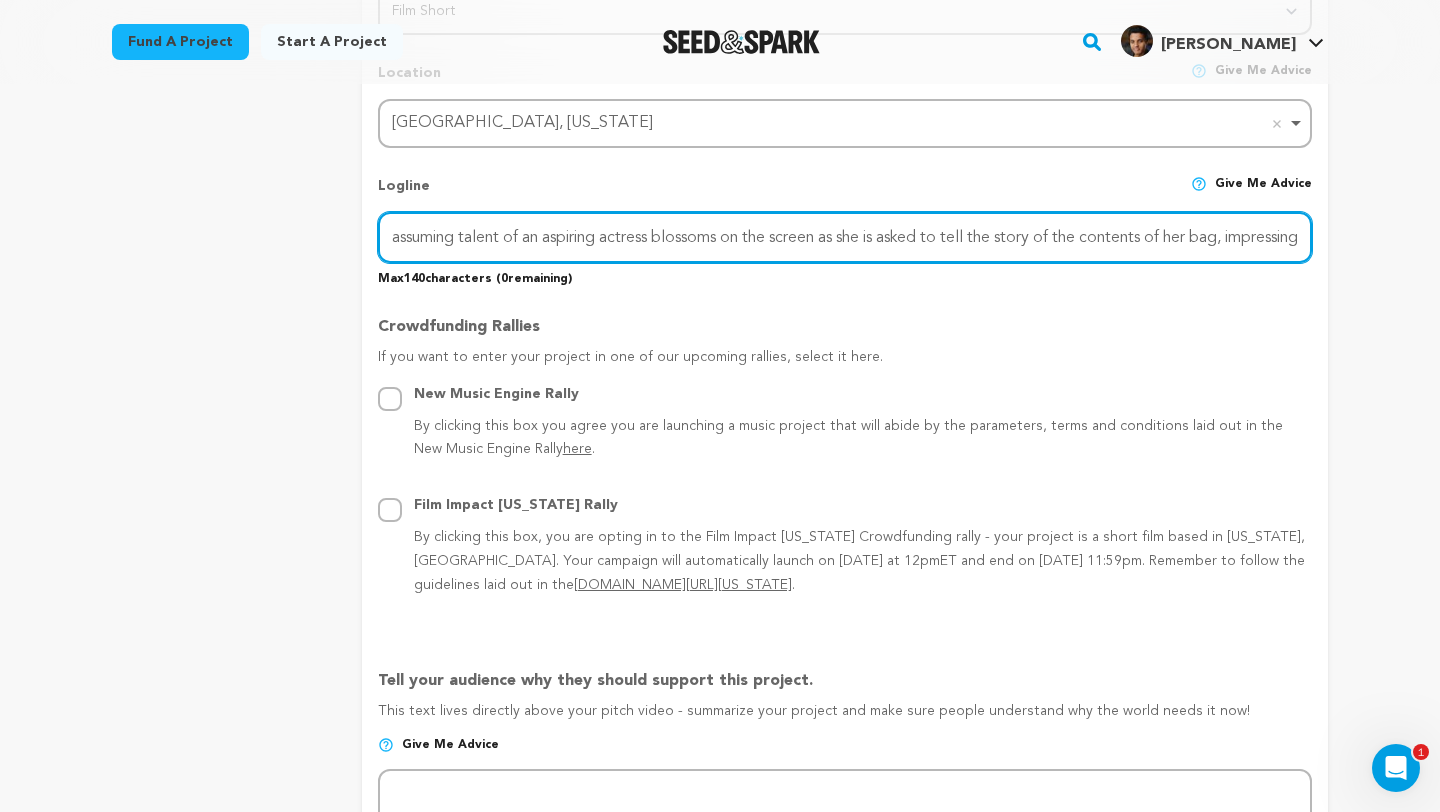 type on "The unassuming talent of an aspiring actress blossoms on the screen as she is asked to tell the story of the contents of her bag, impressing" 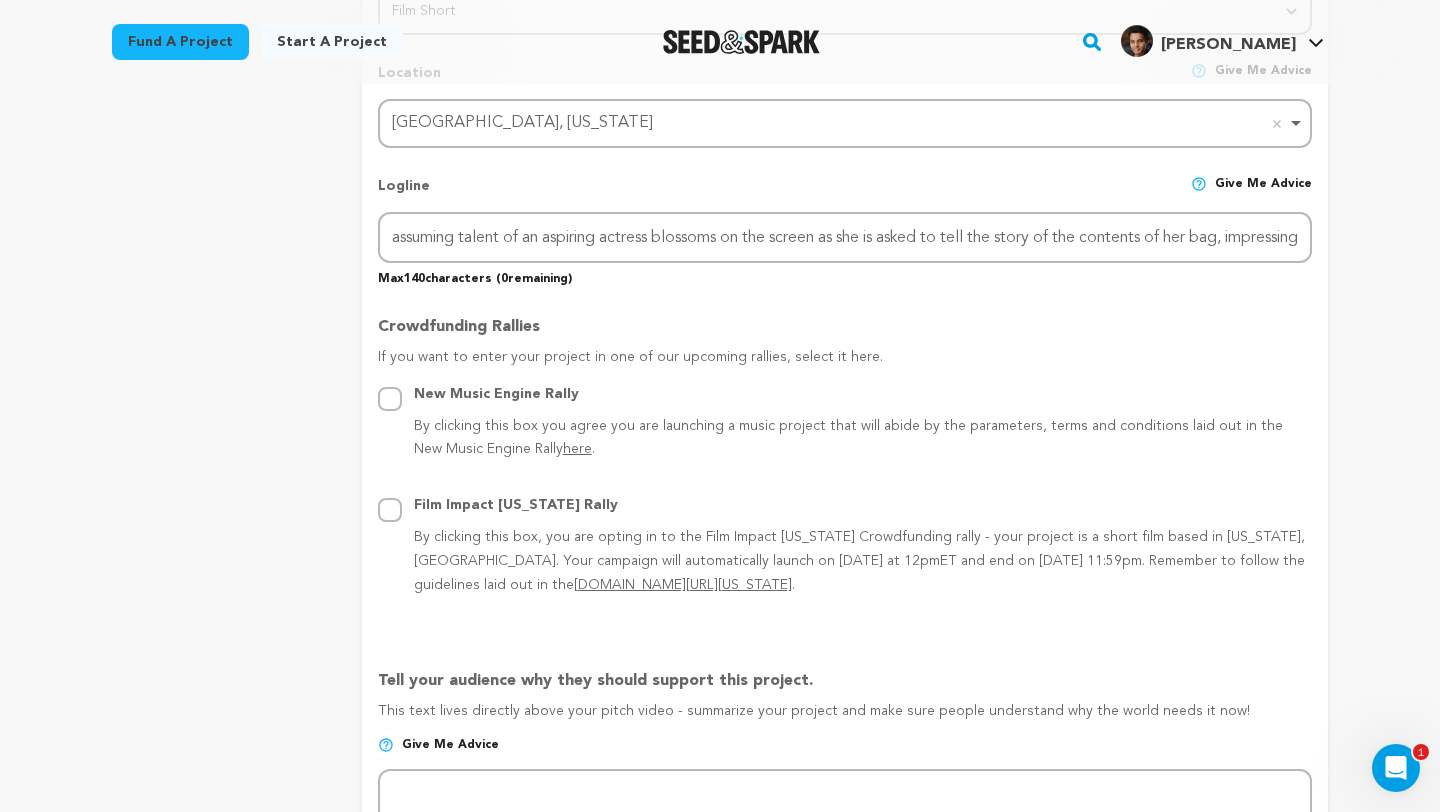 click on "Crowdfunding Rallies
If you want to enter your project in one of our upcoming rallies, select it here.
New Music Engine Rally
By clicking this box you agree you are launching a music project that will abide by the parameters, terms and conditions laid out in the New Music Engine Rally  here .
Film Impact Georgia Rally
By clicking this box, you are opting in to the Film Impact Georgia Crowdfunding rally - your project is a short film based in Georgia, USA. Your campaign will automatically launch on July 28th at 12pmET and end on August 27th at 11:59pm. Remember to follow the guidelines laid out in the  seedandspark.com/georgia ." at bounding box center (845, 460) 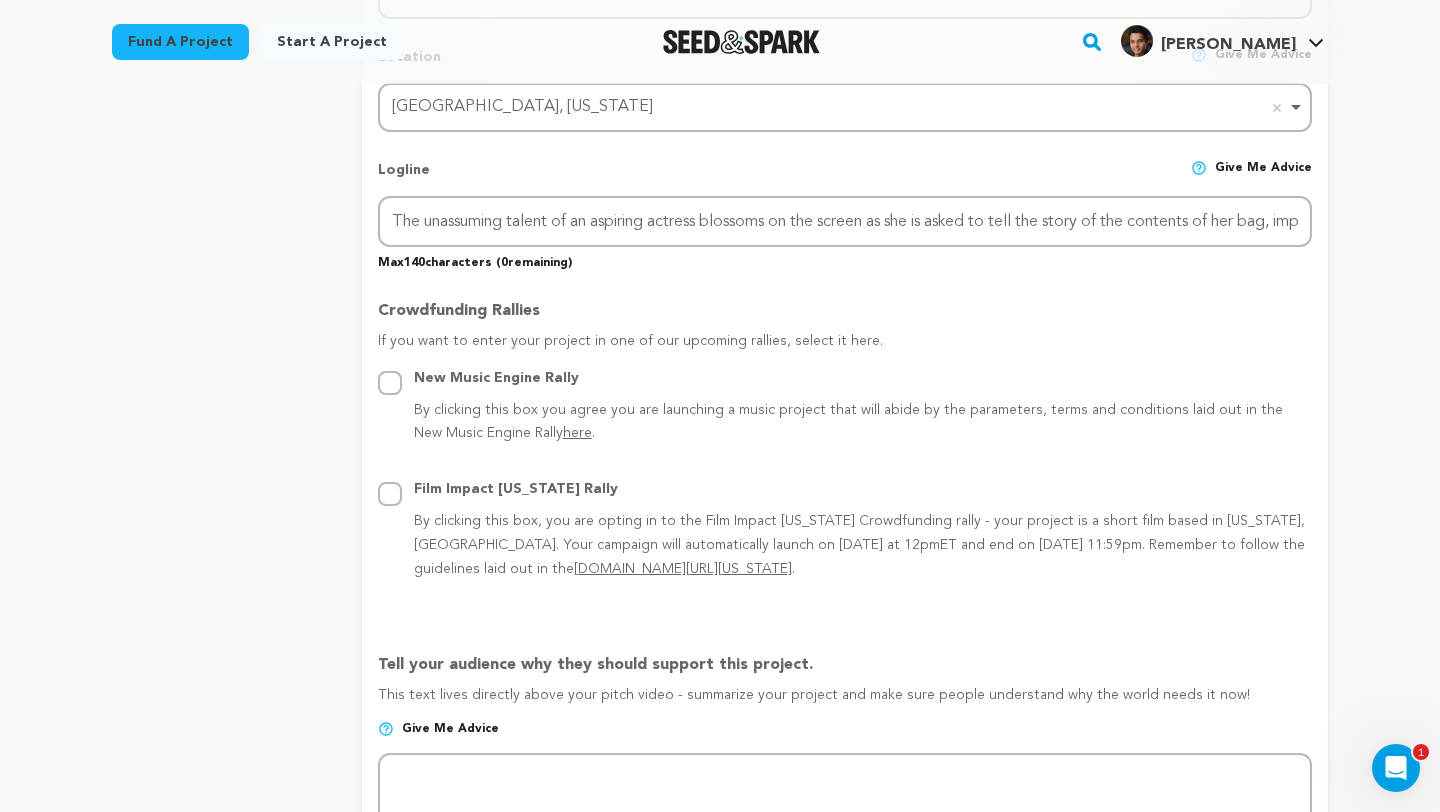 scroll, scrollTop: 890, scrollLeft: 0, axis: vertical 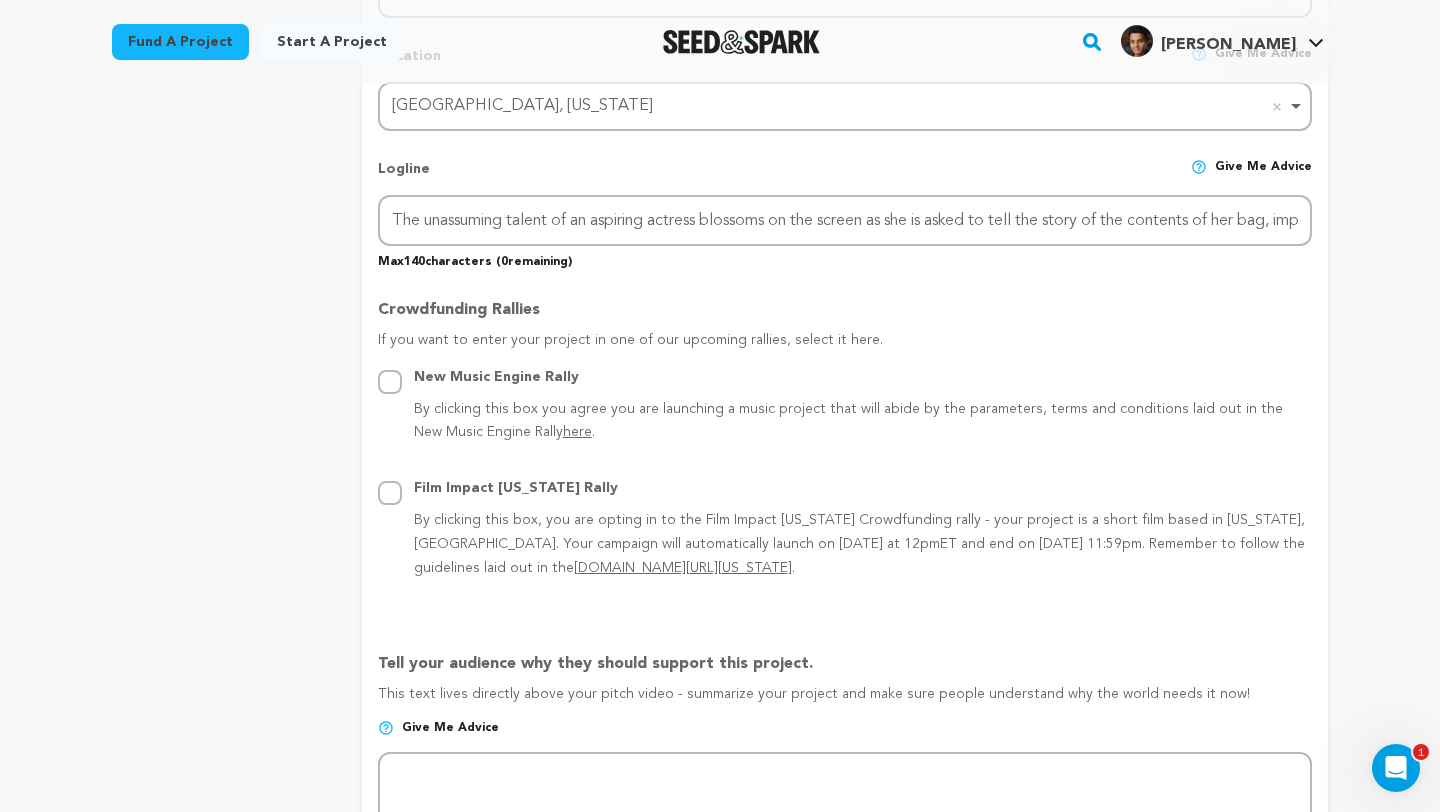 click on "By clicking this box you agree you are launching a music project that will abide by the parameters, terms and conditions laid out in the New Music Engine Rally  here ." at bounding box center [863, 422] 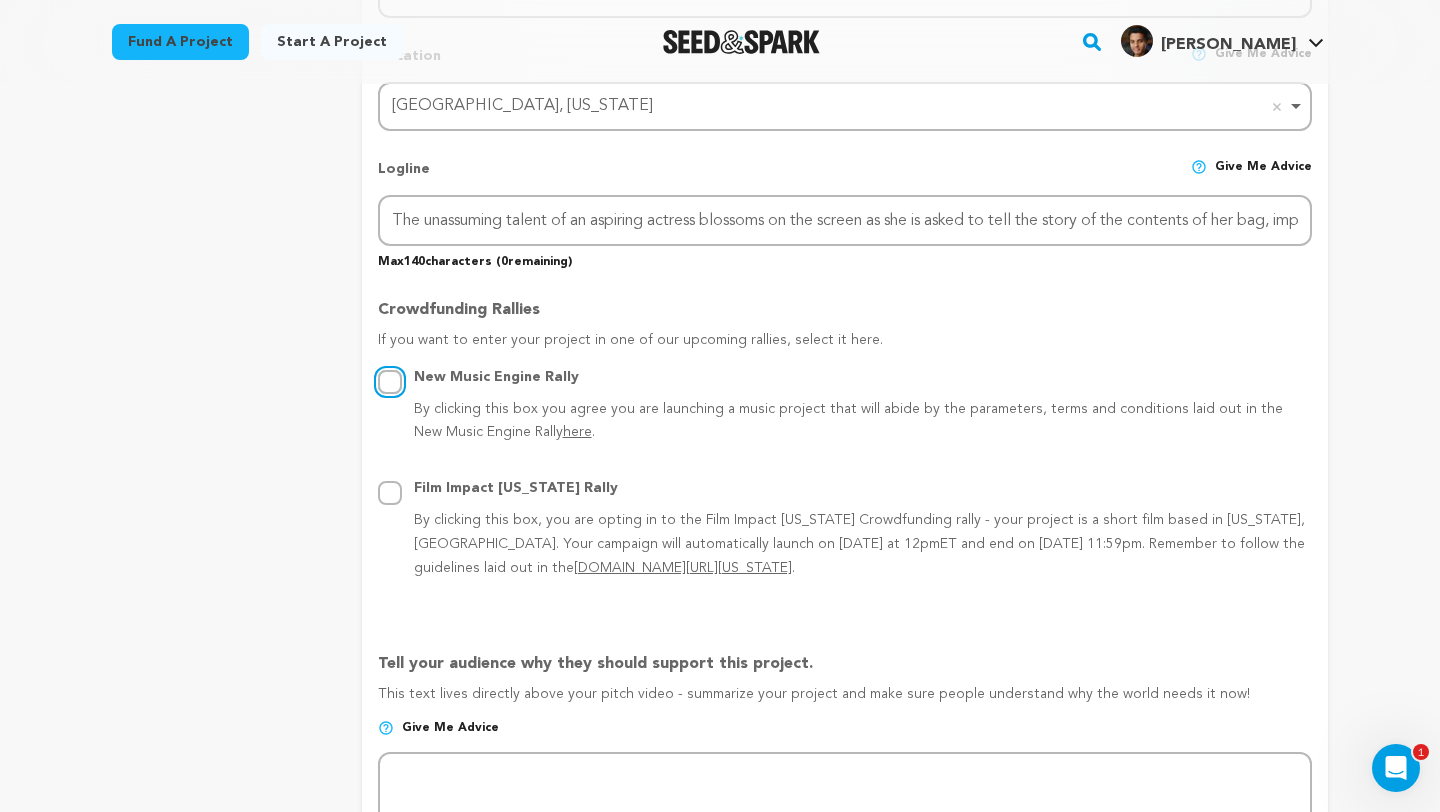 click on "New Music Engine Rally
By clicking this box you agree you are launching a music project that will abide by the parameters, terms and conditions laid out in the New Music Engine Rally  here ." at bounding box center (390, 382) 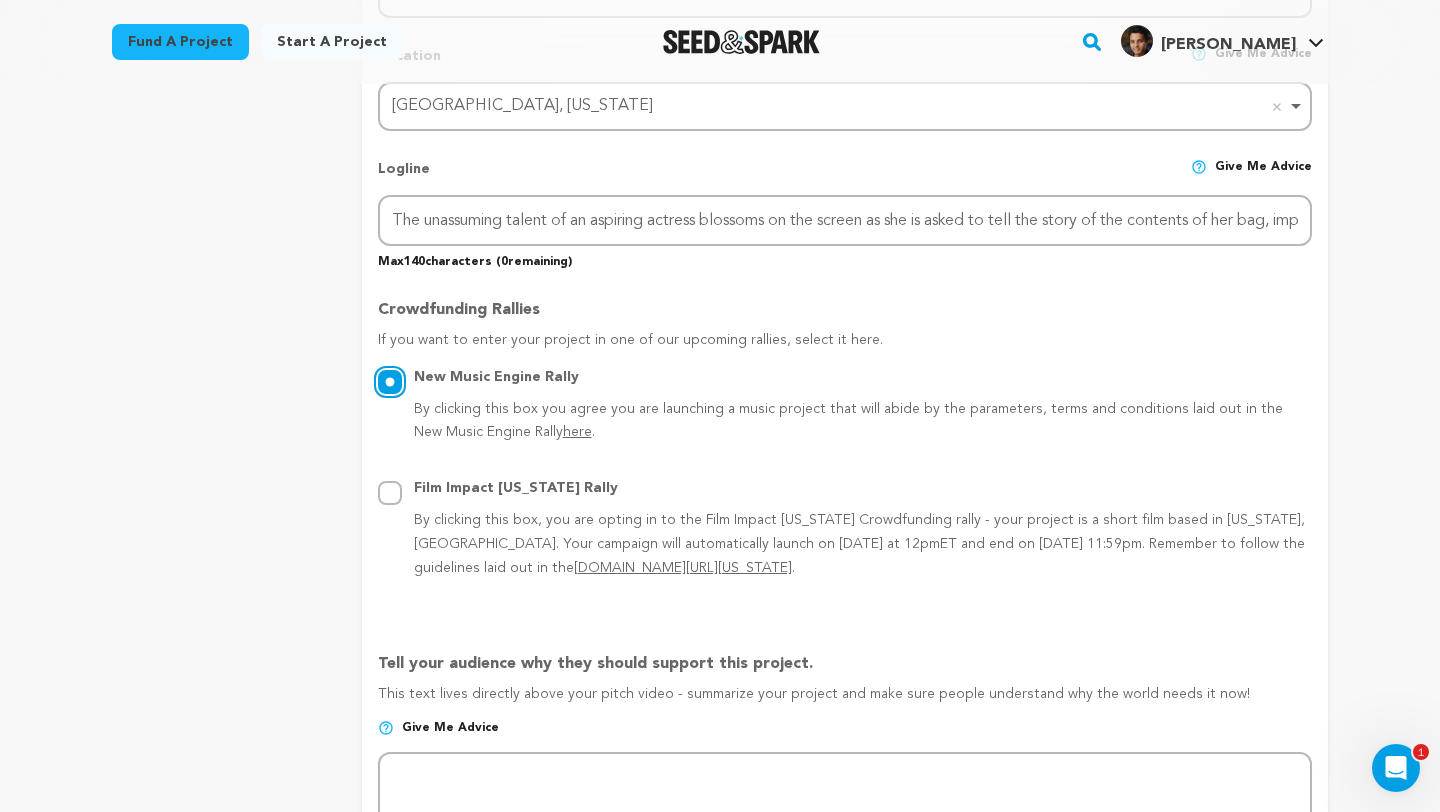 radio on "true" 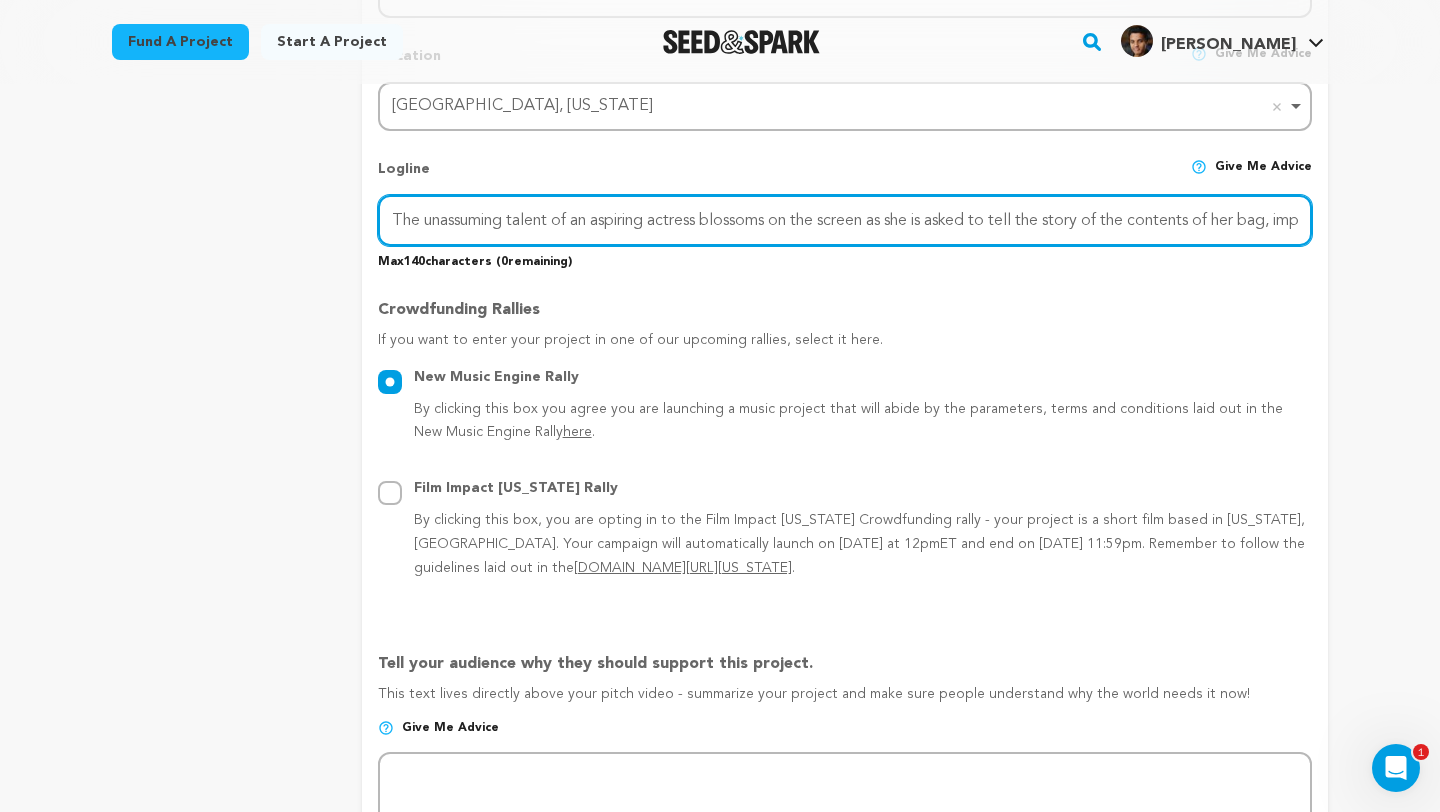click on "The unassuming talent of an aspiring actress blossoms on the screen as she is asked to tell the story of the contents of her bag, impressing" at bounding box center [845, 220] 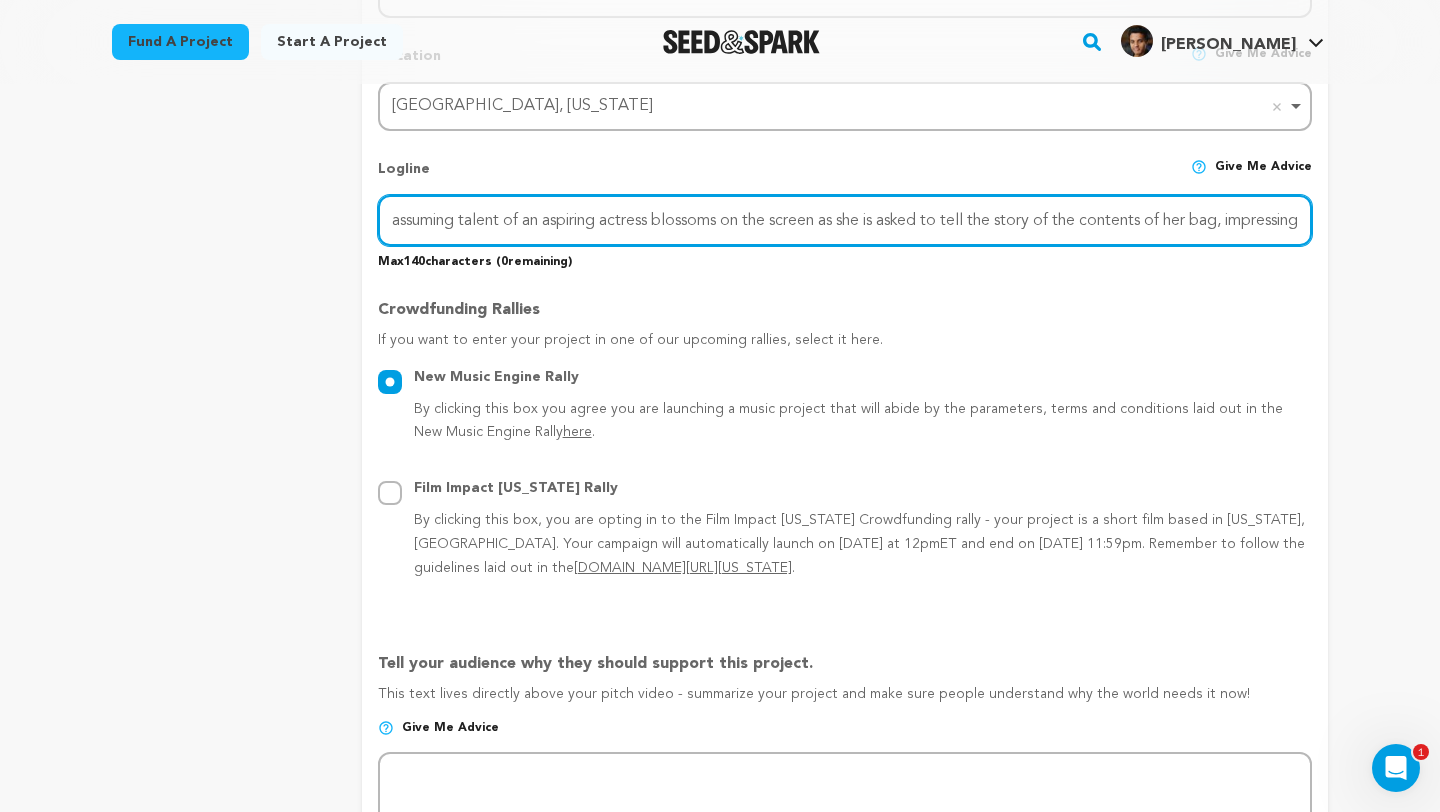 drag, startPoint x: 1302, startPoint y: 221, endPoint x: 1214, endPoint y: 218, distance: 88.051125 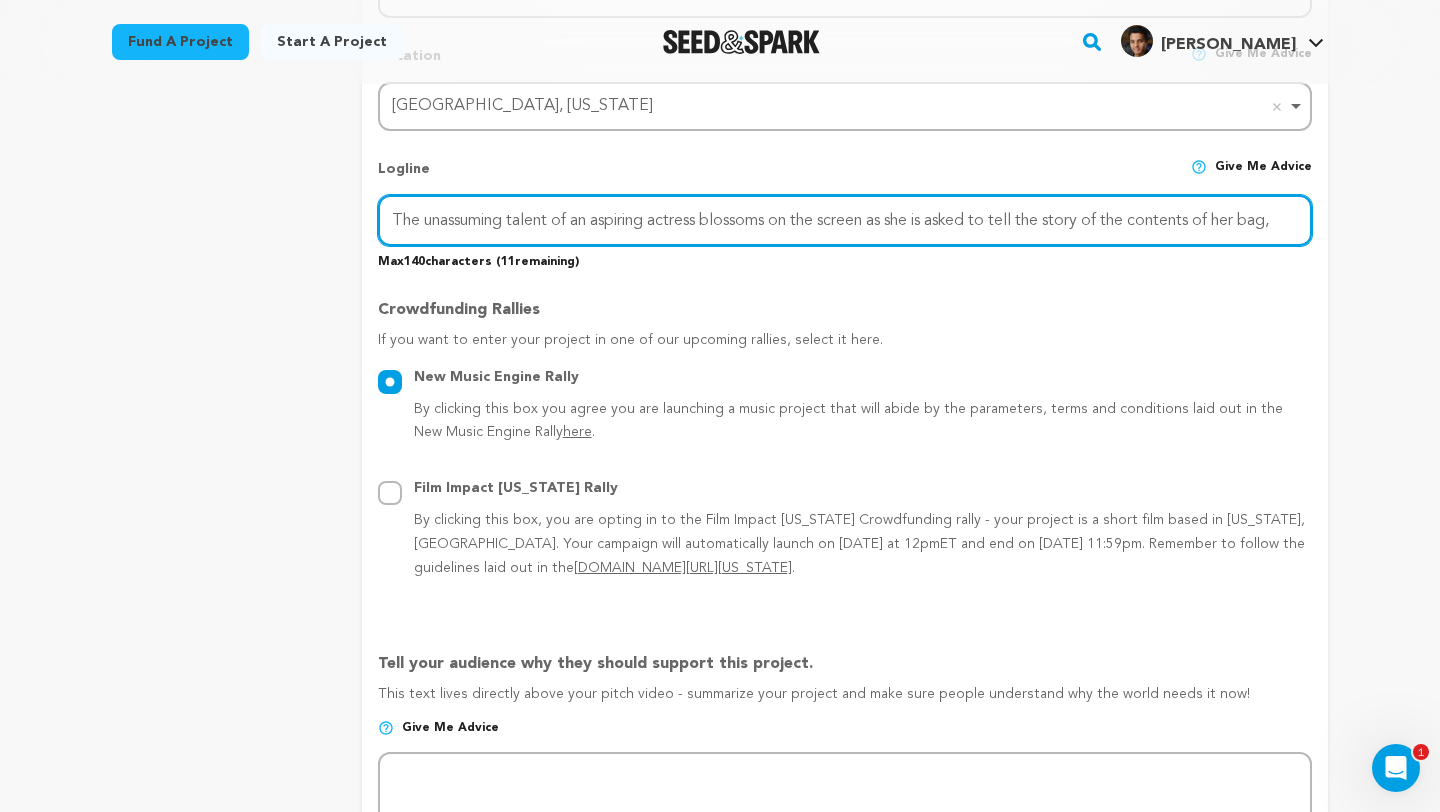 scroll, scrollTop: 0, scrollLeft: 0, axis: both 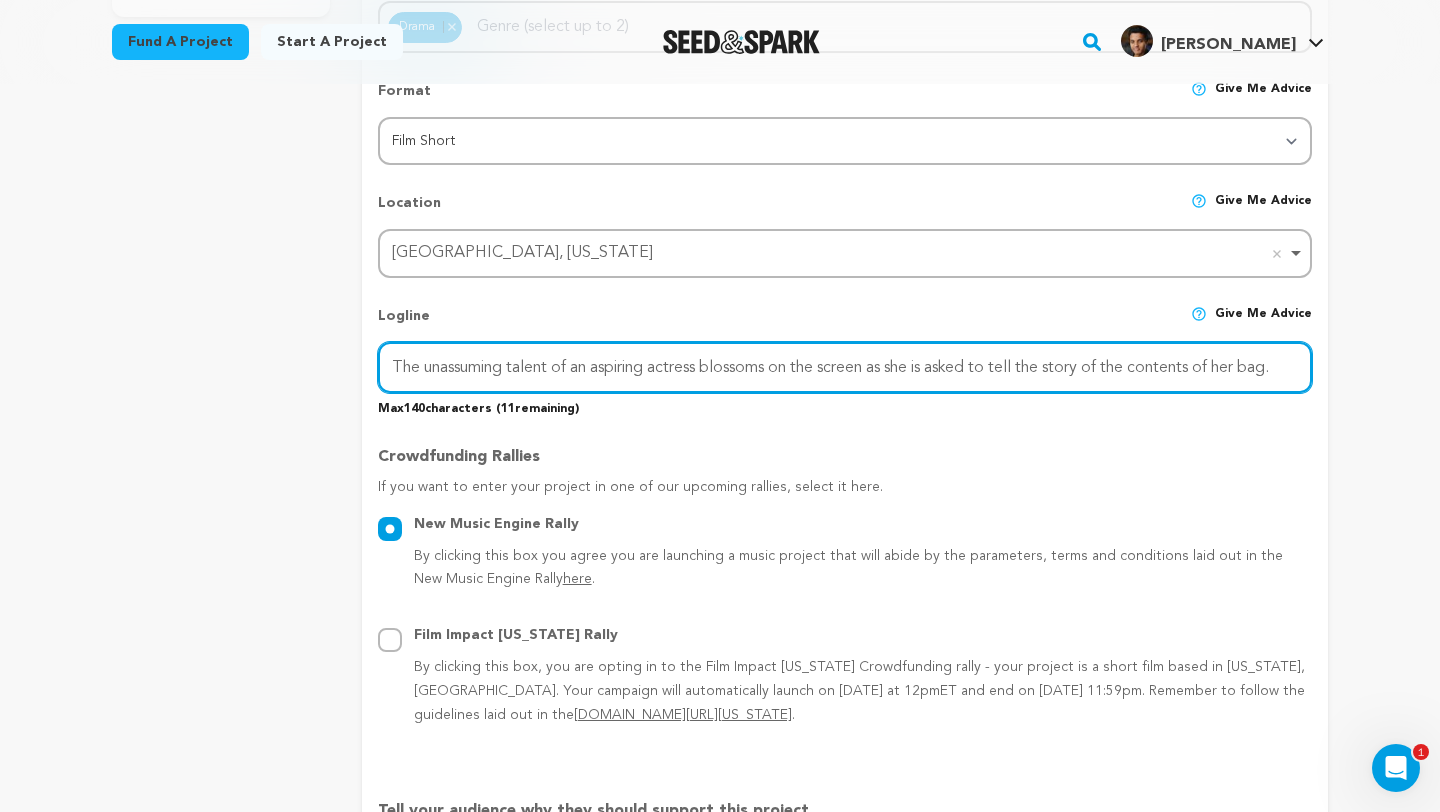 click on "The unassuming talent of an aspiring actress blossoms on the screen as she is asked to tell the story of the contents of her bag." at bounding box center (845, 367) 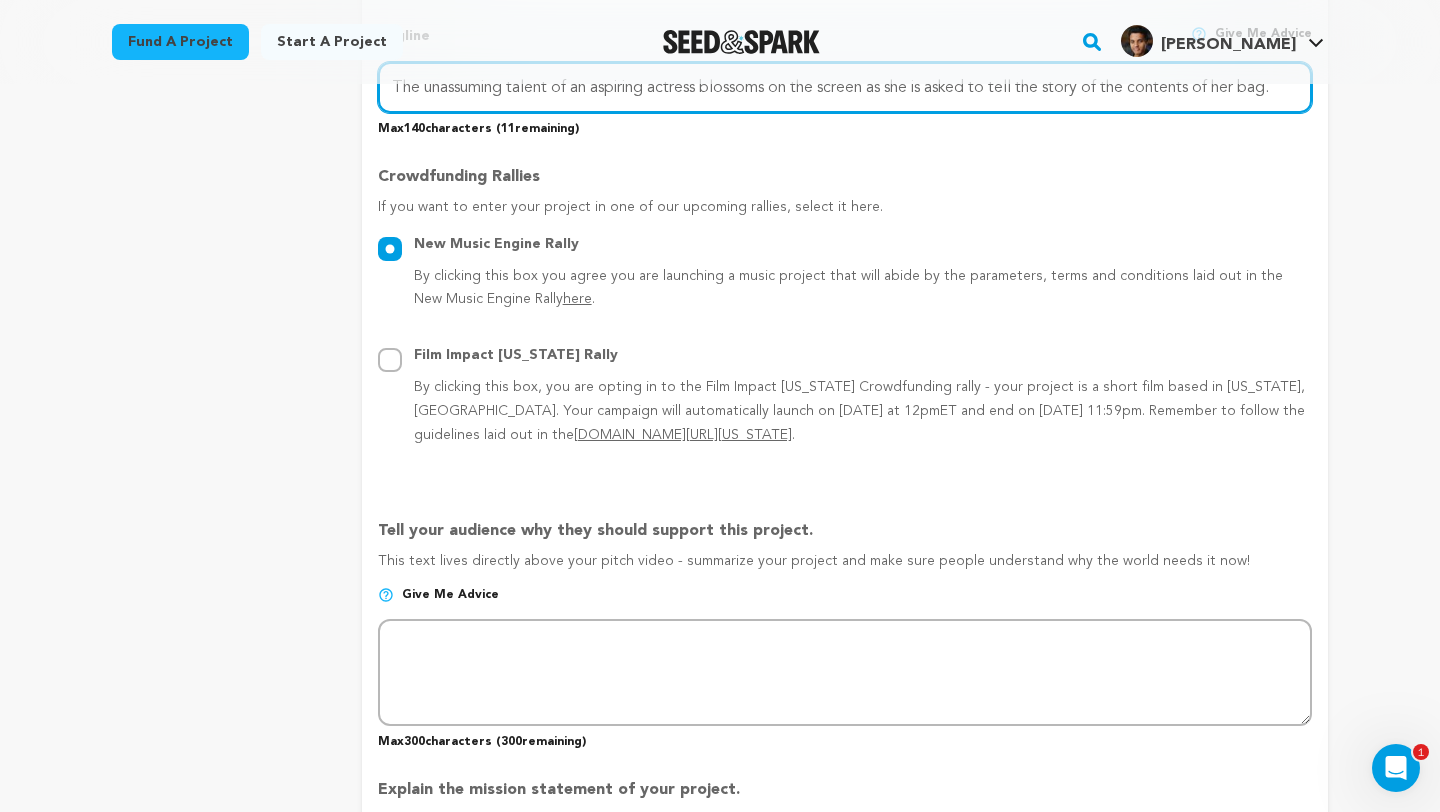 scroll, scrollTop: 1029, scrollLeft: 0, axis: vertical 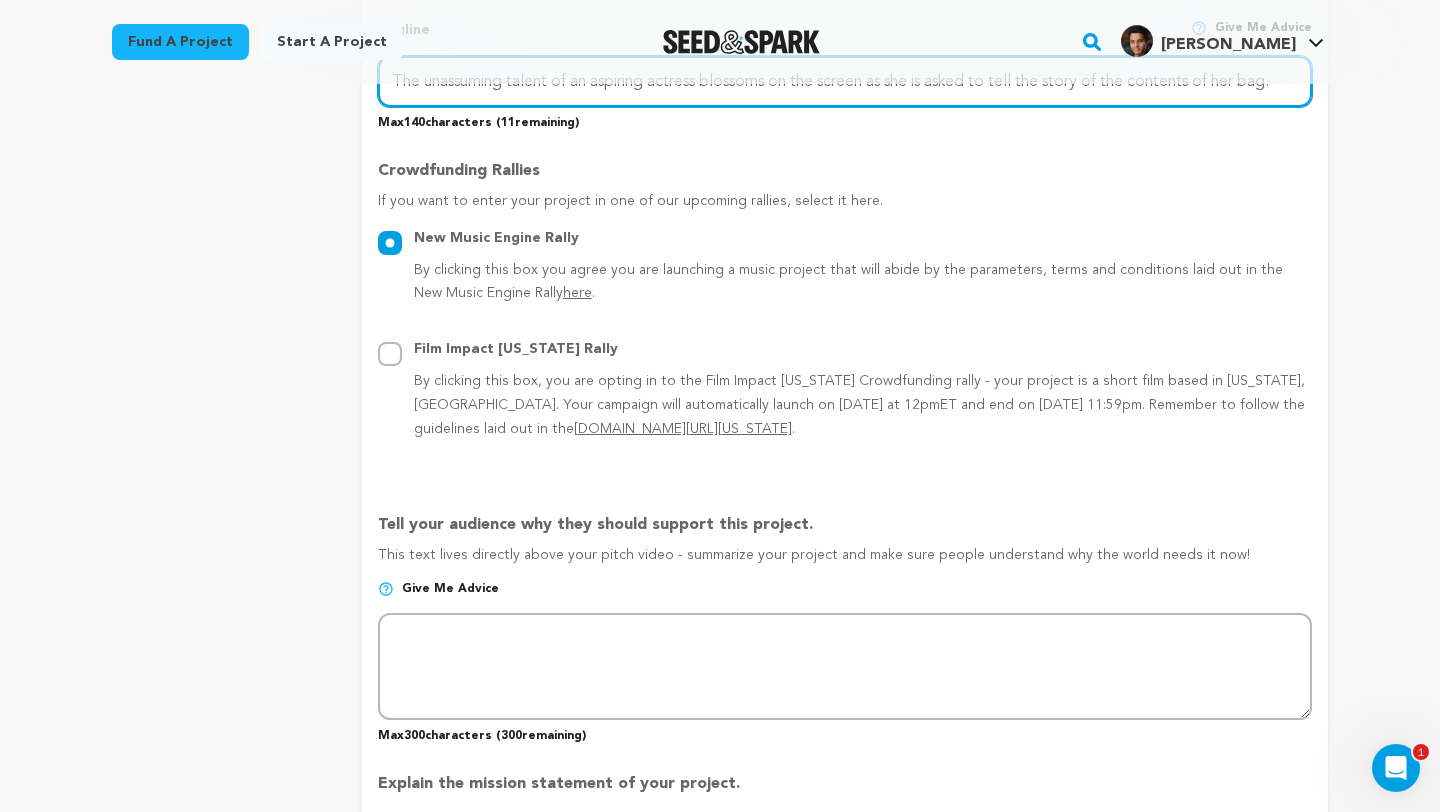 type on "The unassuming talent of an aspiring actress blossoms on the screen as she is asked to tell the story of the contents of her bag." 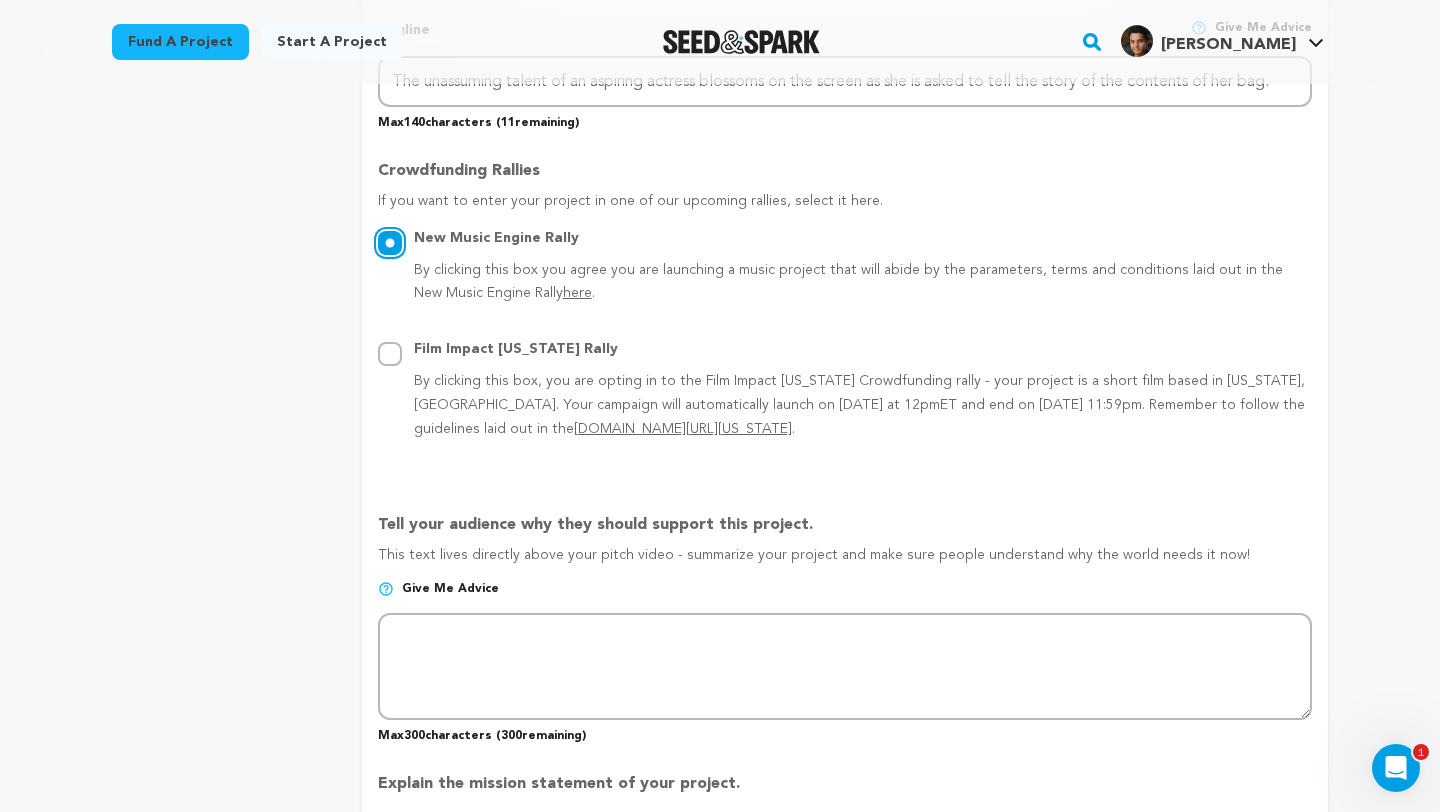 click on "New Music Engine Rally
By clicking this box you agree you are launching a music project that will abide by the parameters, terms and conditions laid out in the New Music Engine Rally  here ." at bounding box center [390, 243] 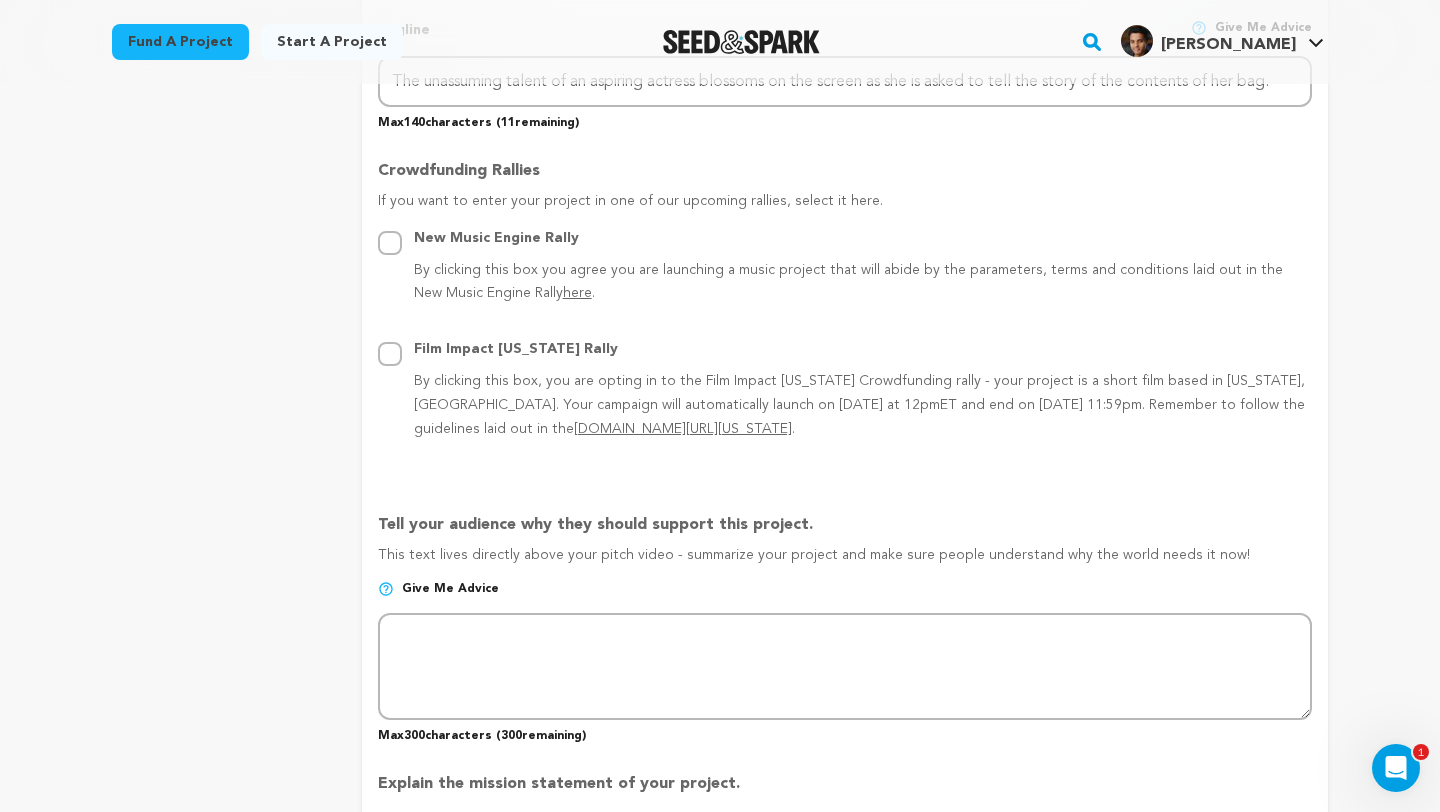 click on "Film Impact [US_STATE] Rally" at bounding box center (863, 350) 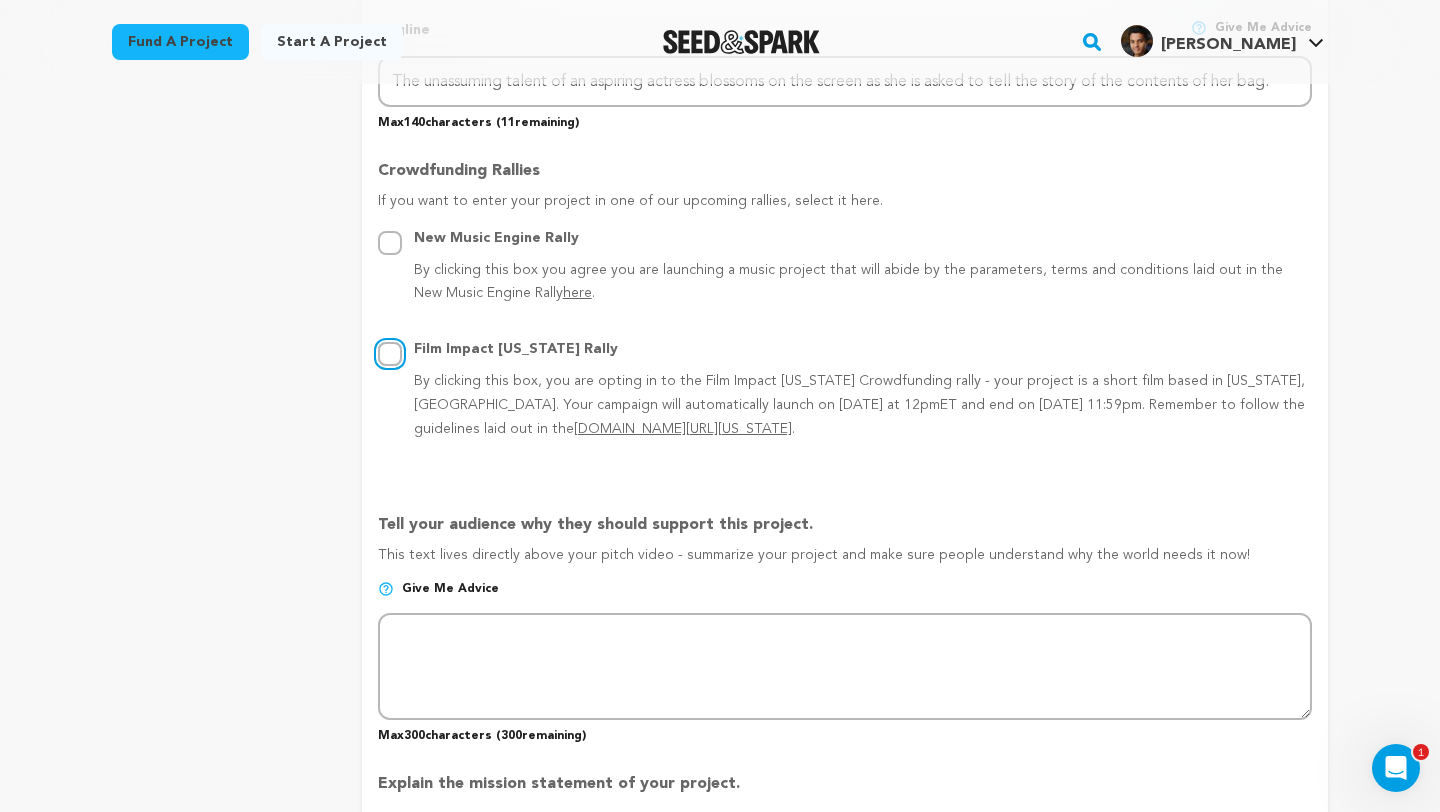 click on "Film Impact Georgia Rally
By clicking this box, you are opting in to the Film Impact Georgia Crowdfunding rally - your project is a short film based in Georgia, USA. Your campaign will automatically launch on July 28th at 12pmET and end on August 27th at 11:59pm. Remember to follow the guidelines laid out in the  seedandspark.com/georgia ." at bounding box center [390, 354] 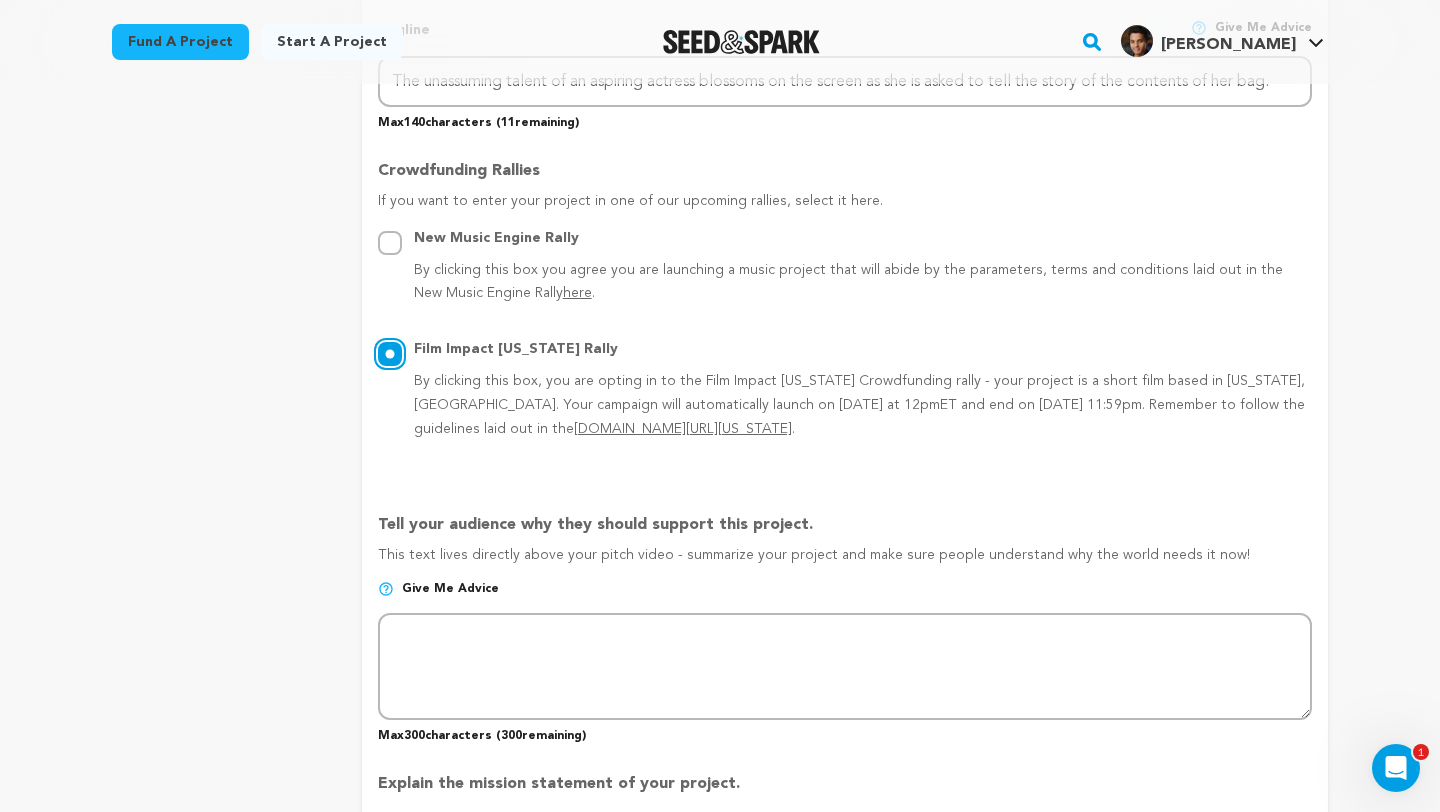 click on "Film Impact Georgia Rally
By clicking this box, you are opting in to the Film Impact Georgia Crowdfunding rally - your project is a short film based in Georgia, USA. Your campaign will automatically launch on July 28th at 12pmET and end on August 27th at 11:59pm. Remember to follow the guidelines laid out in the  seedandspark.com/georgia ." at bounding box center [390, 354] 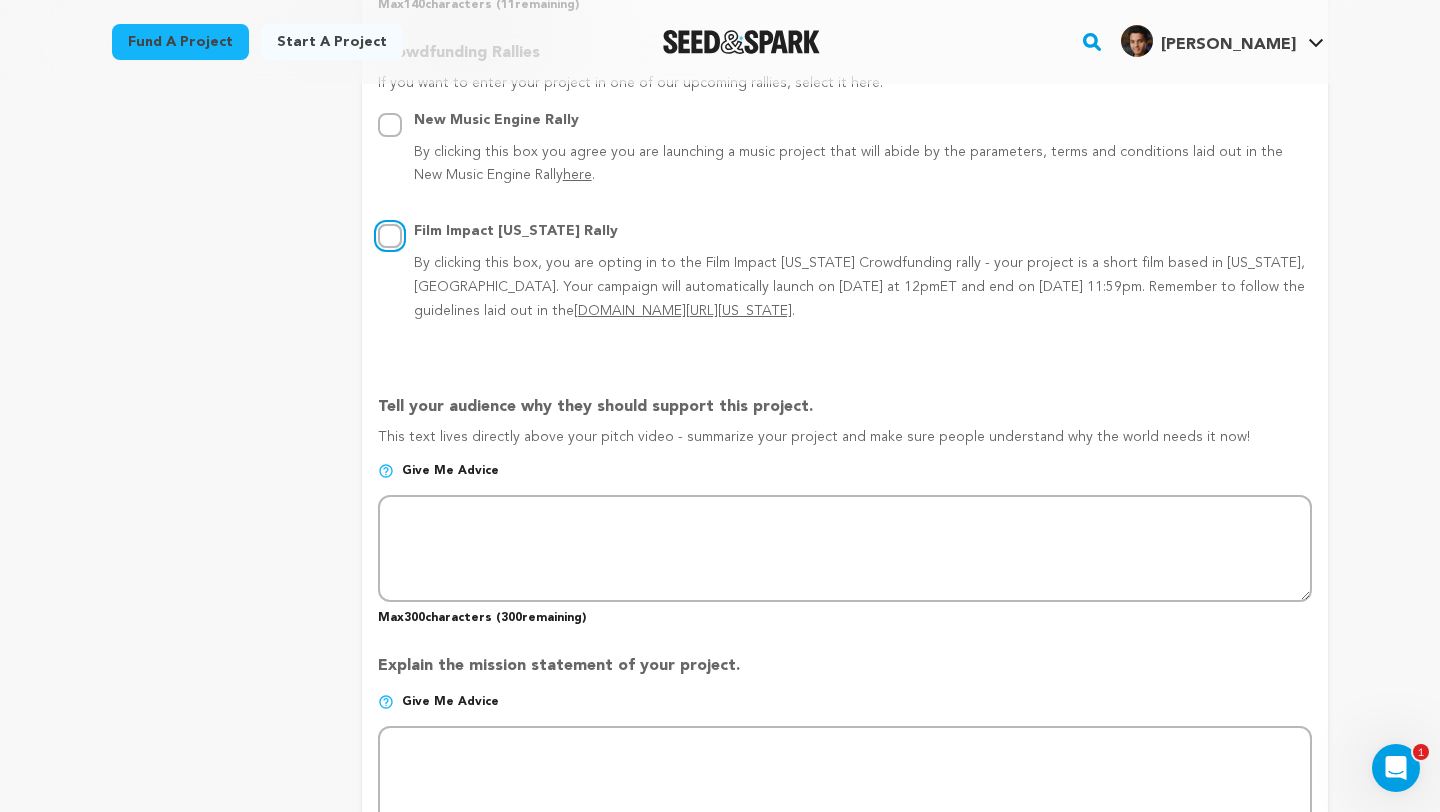 scroll, scrollTop: 1151, scrollLeft: 0, axis: vertical 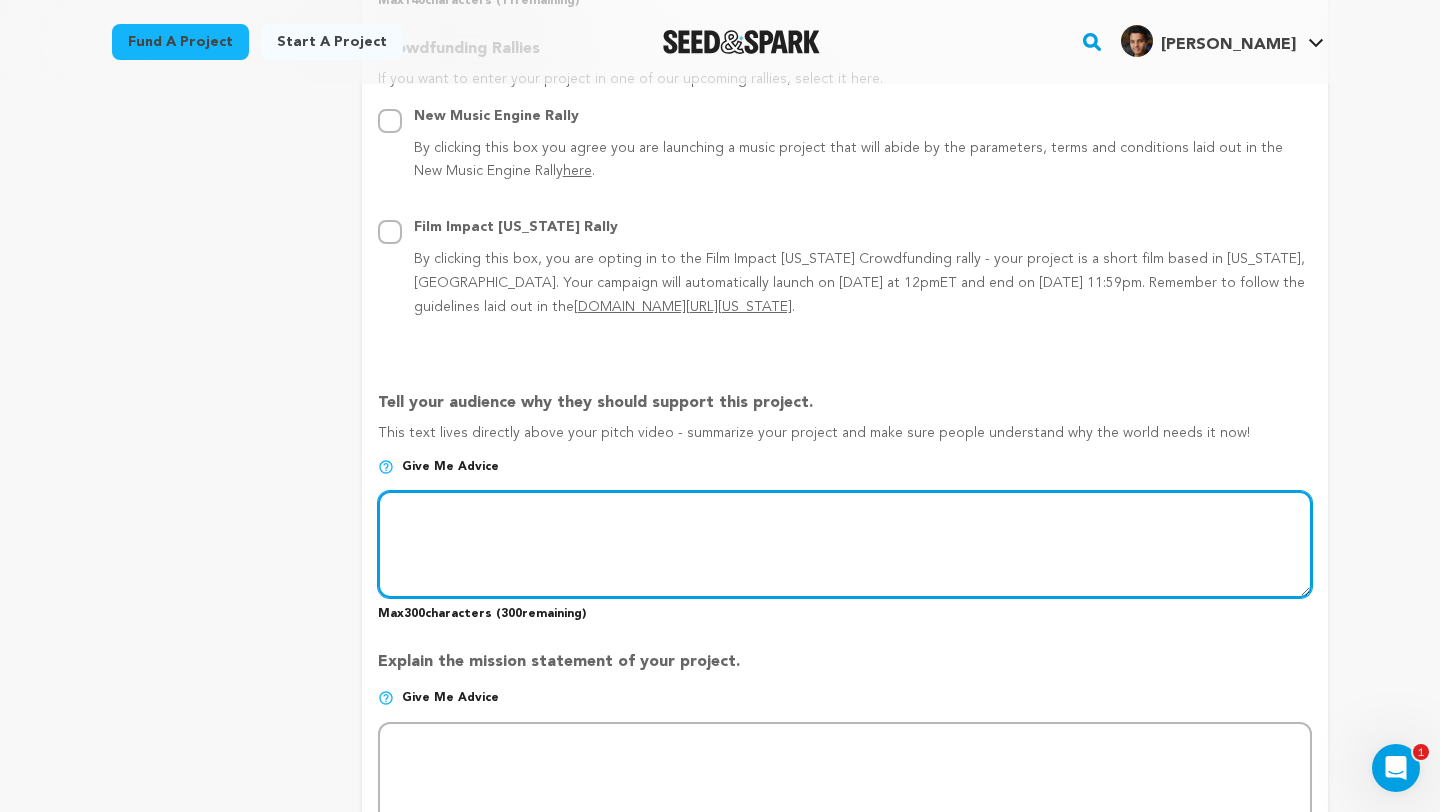 click at bounding box center [845, 544] 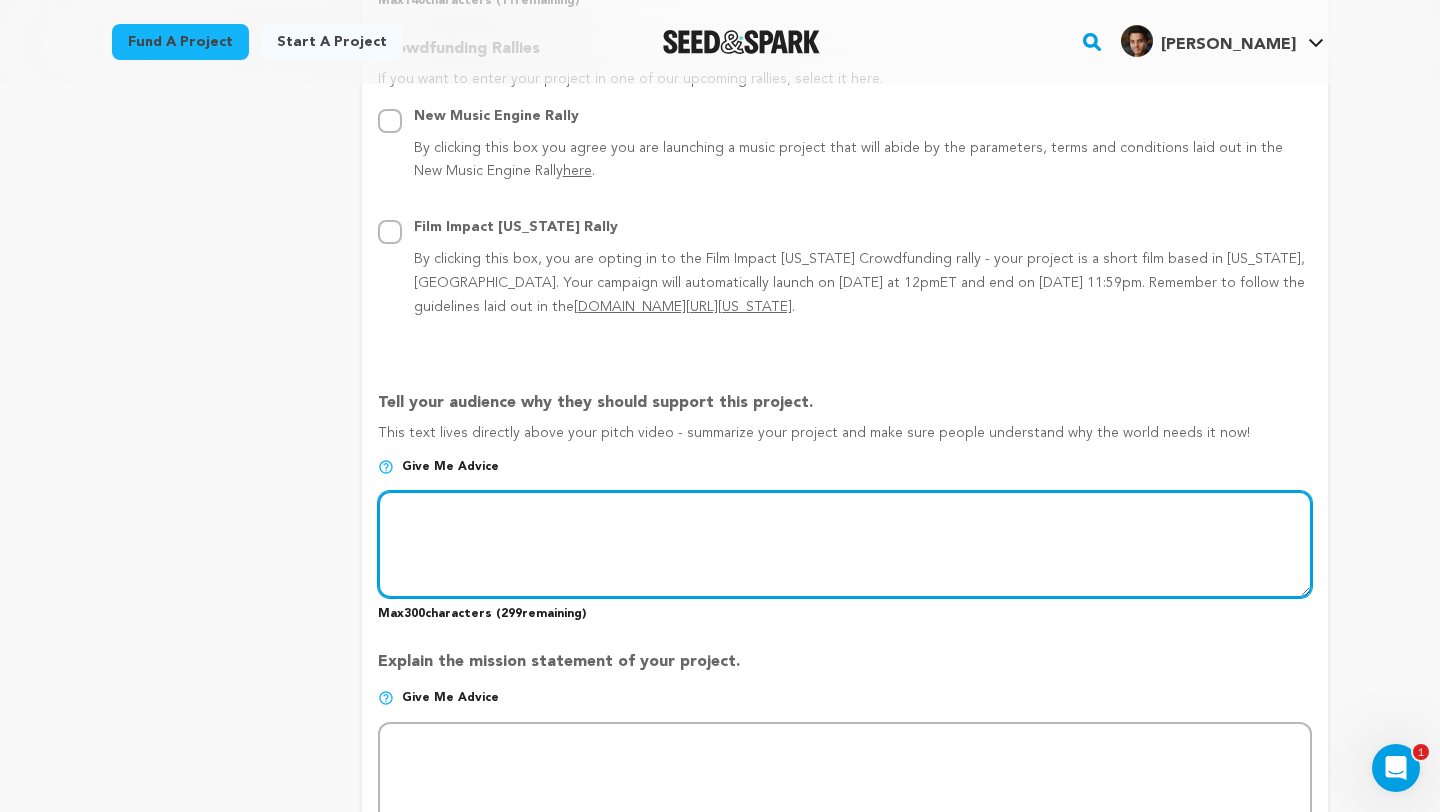 paste on "Casting is a universal drama that exposes the role that bias and deception play in human relationships, transcending time and politics with a unique and imaginative narrative." 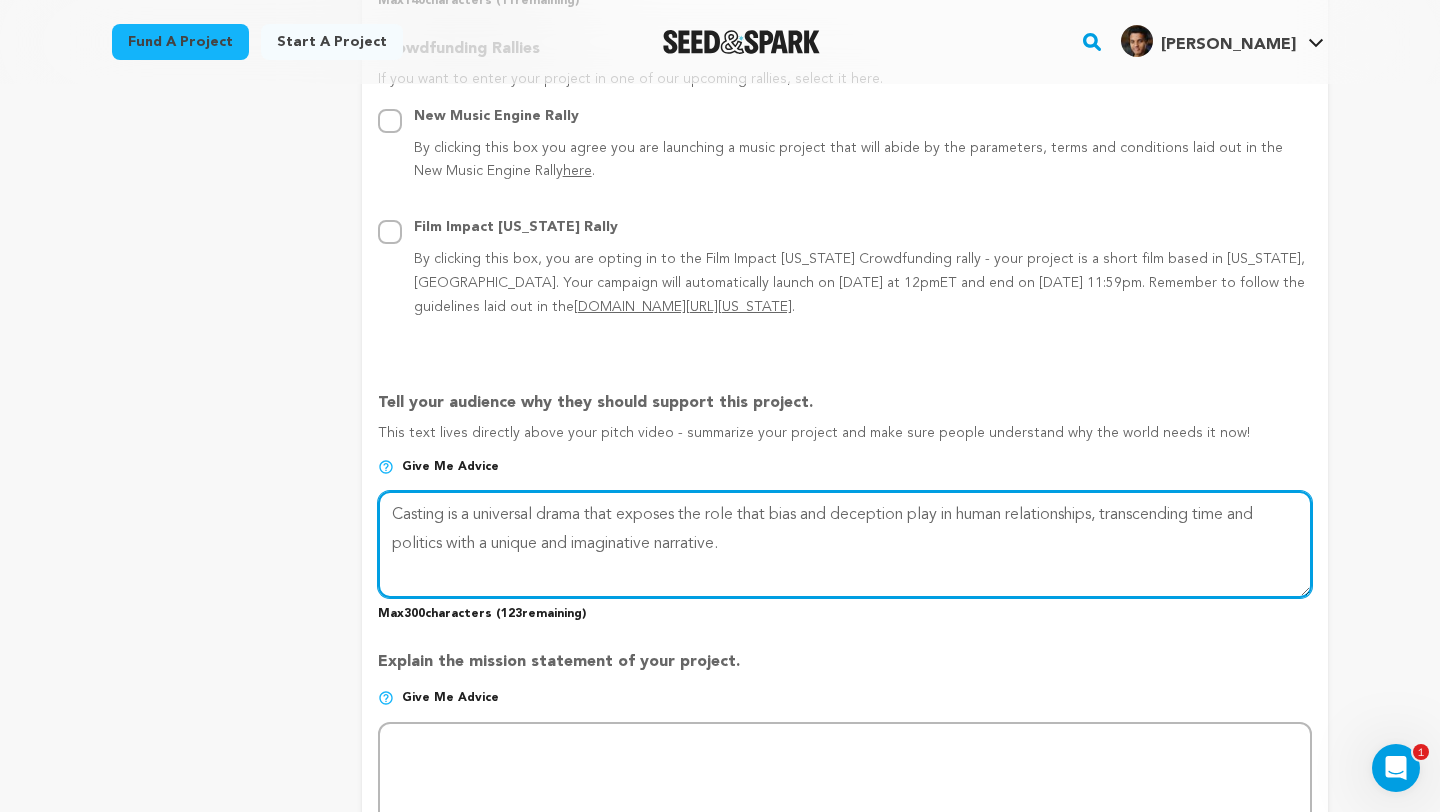 click at bounding box center (845, 544) 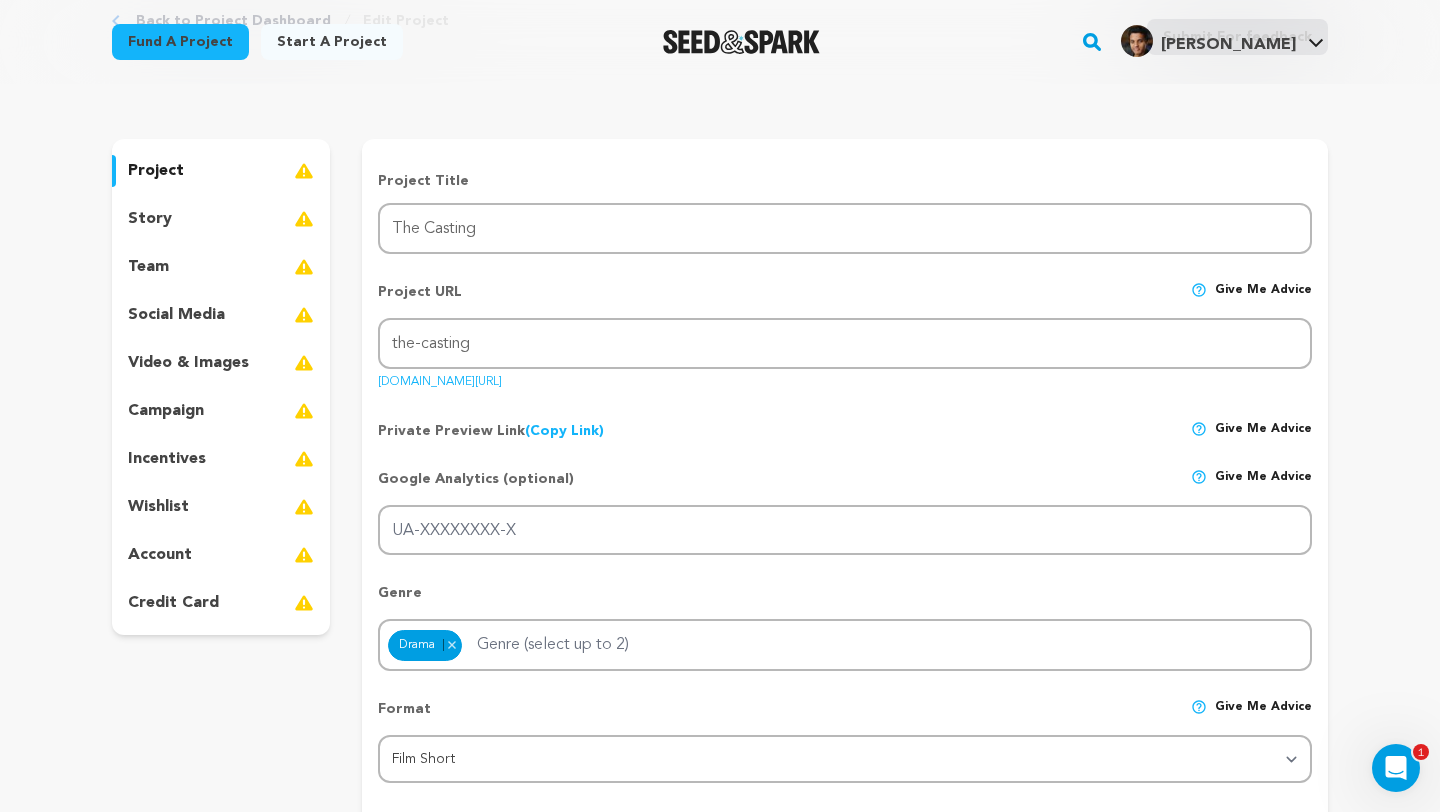 scroll, scrollTop: 93, scrollLeft: 0, axis: vertical 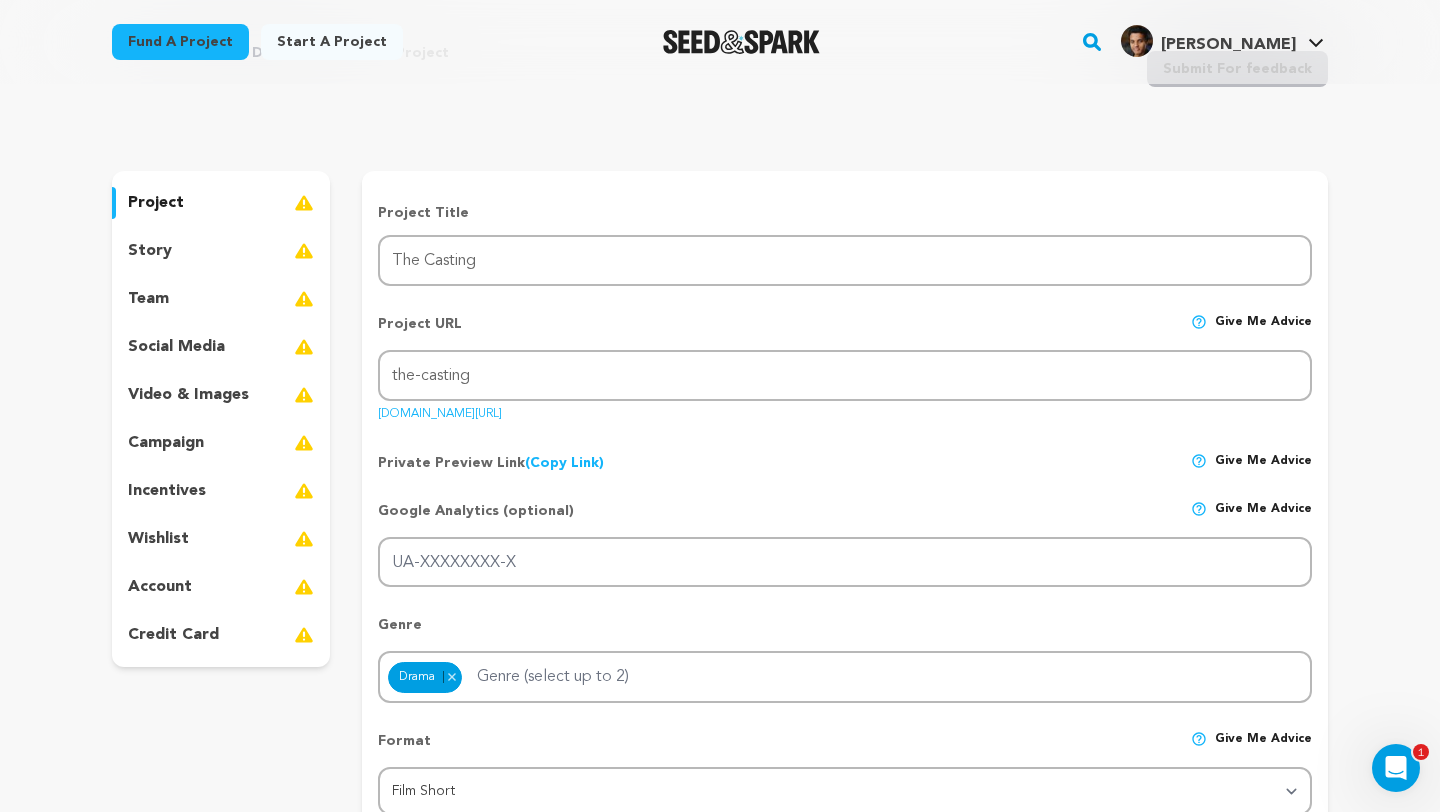 type on "Casting is a universal drama that exposes the role that bias and deception play in human relationships, transcending time and politics with a unique and imaginative narrative." 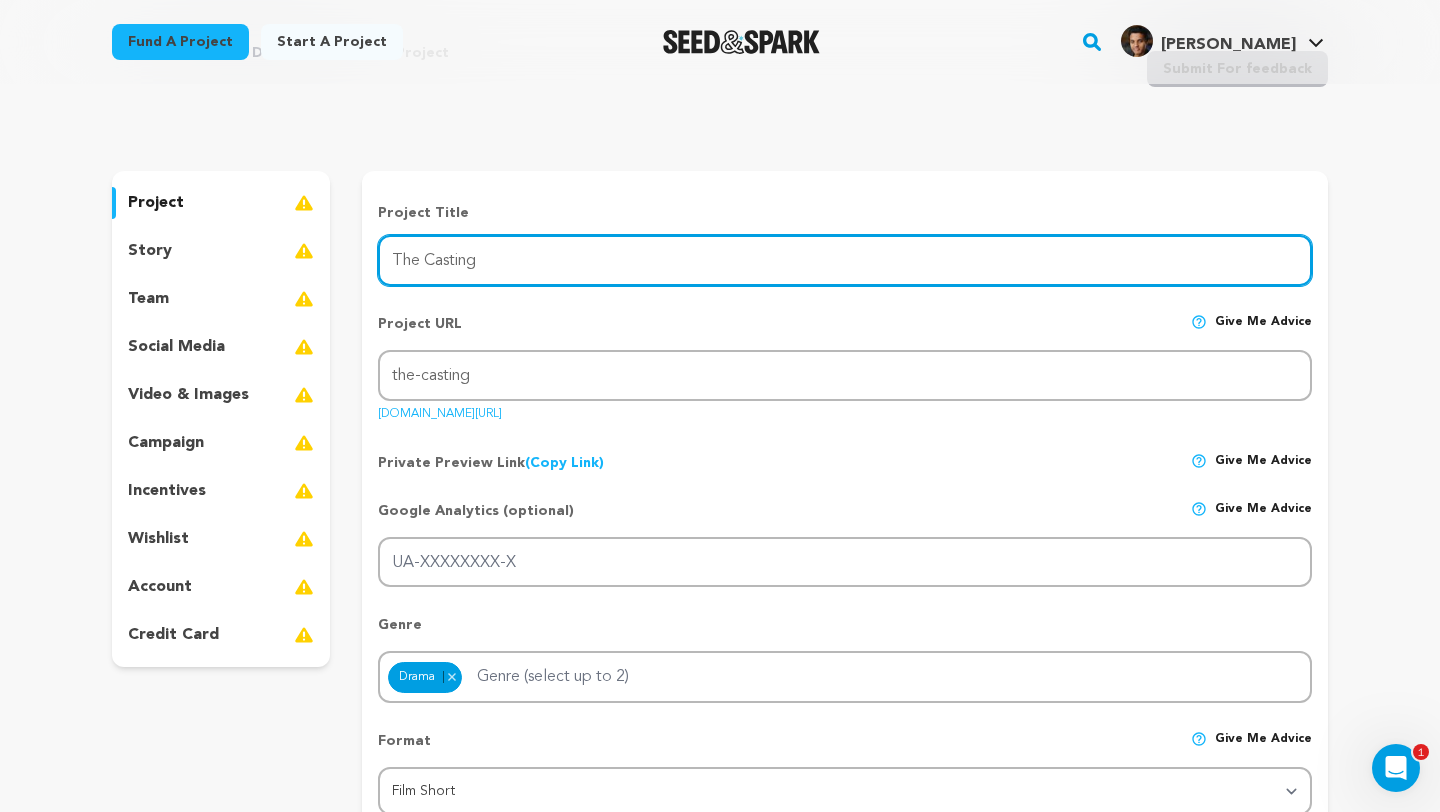 drag, startPoint x: 426, startPoint y: 260, endPoint x: 352, endPoint y: 257, distance: 74.06078 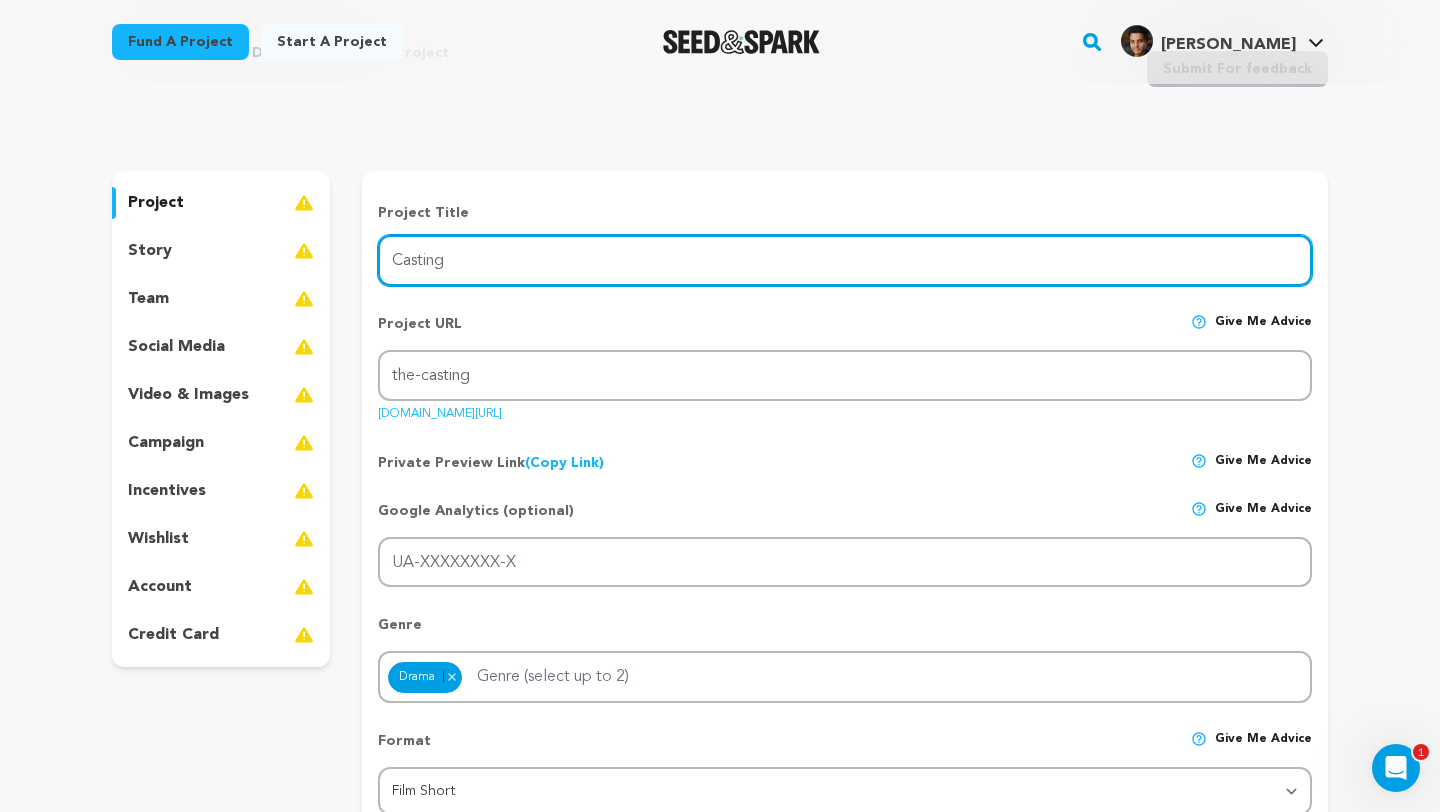 type on "Casting" 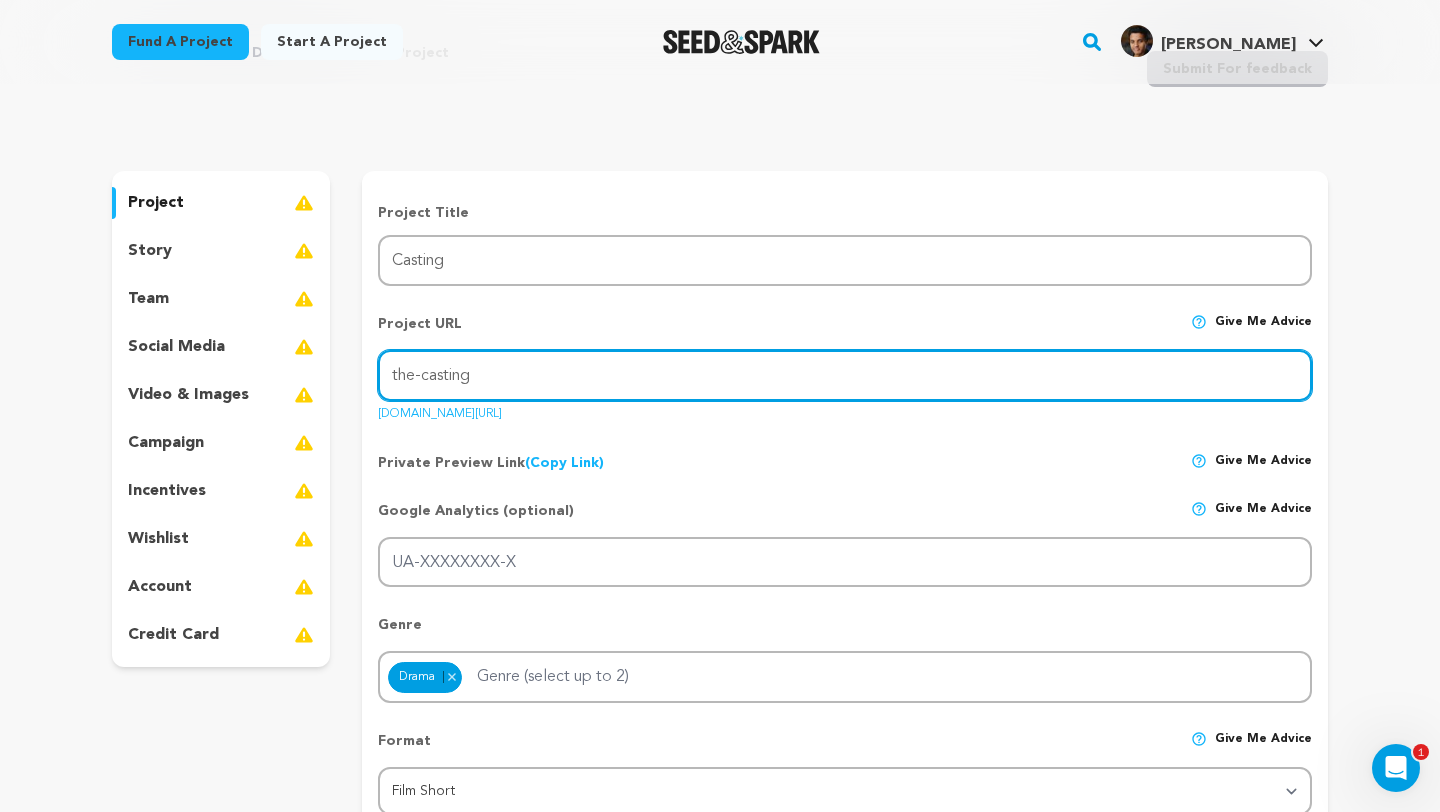 drag, startPoint x: 420, startPoint y: 375, endPoint x: 289, endPoint y: 382, distance: 131.18689 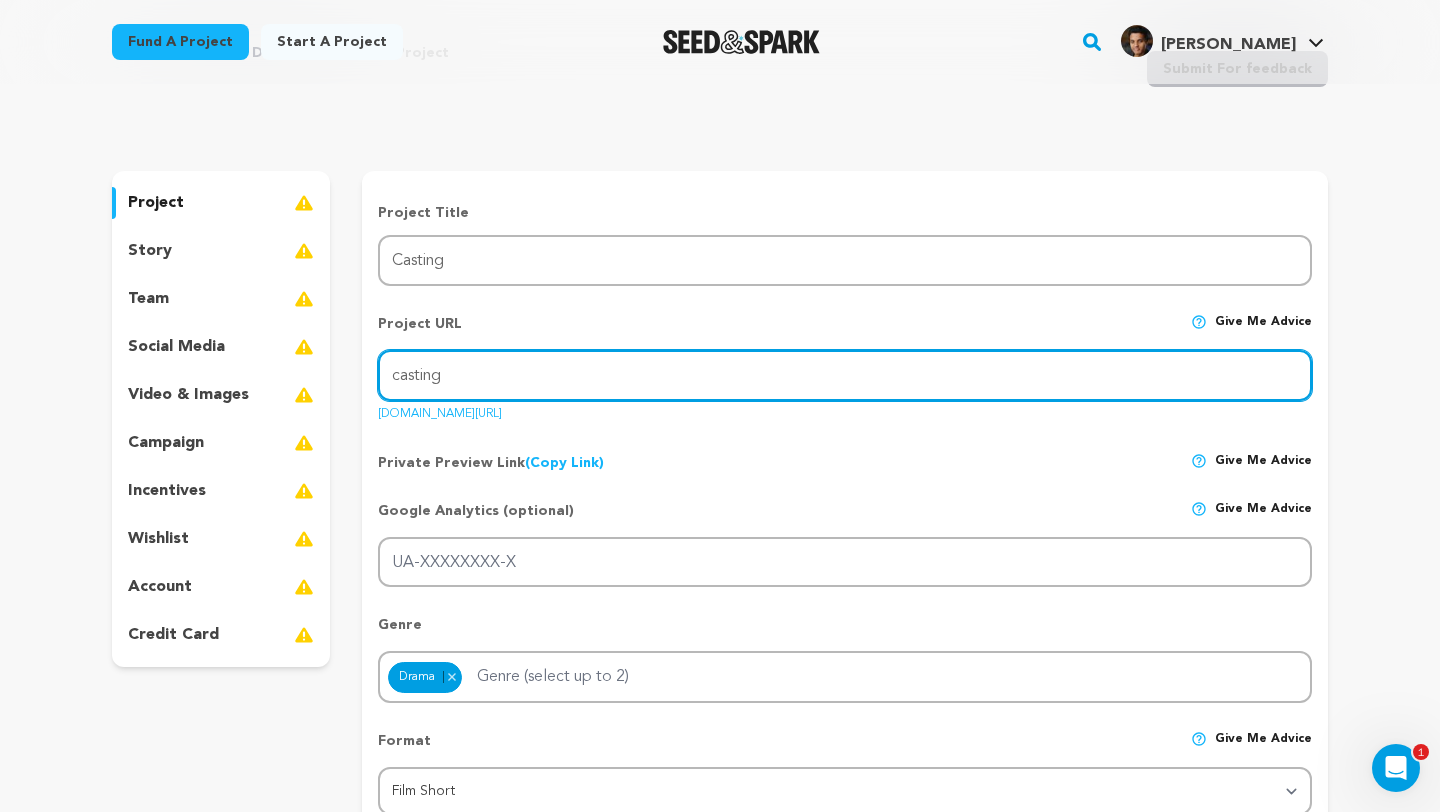 type on "casting" 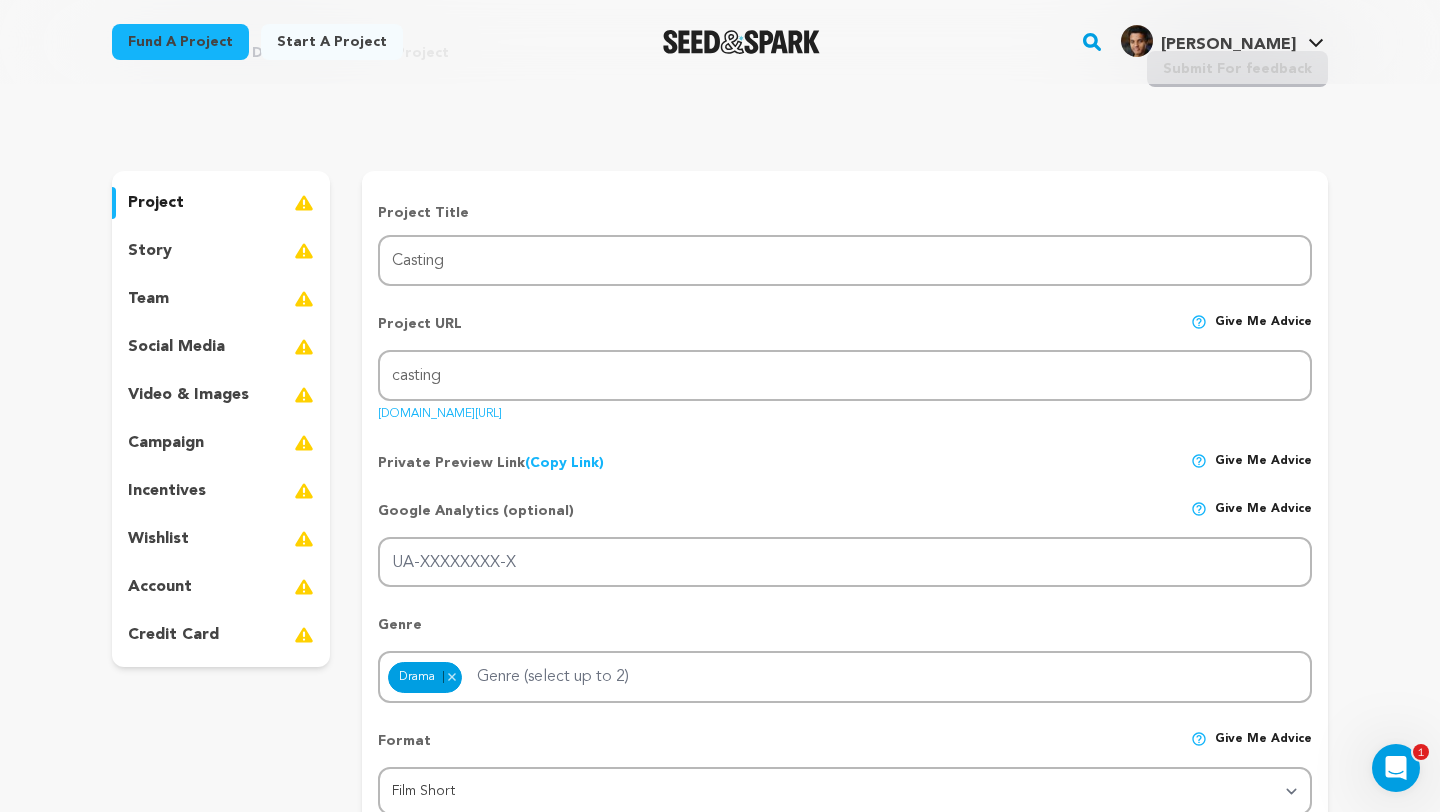 click on "Private Preview Link
(Copy Link)
Copy private preview link
Give me advice" at bounding box center [845, 455] 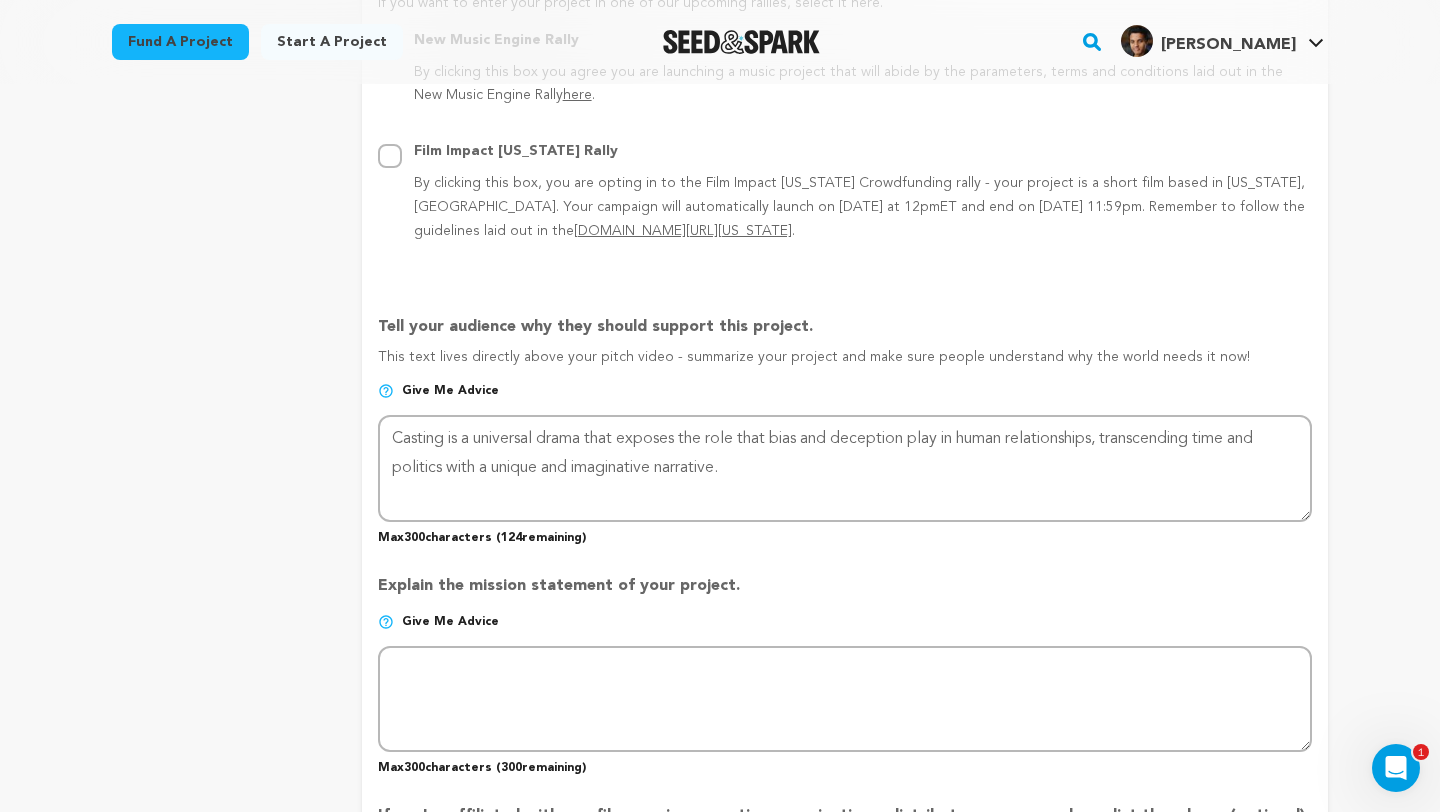 scroll, scrollTop: 1254, scrollLeft: 0, axis: vertical 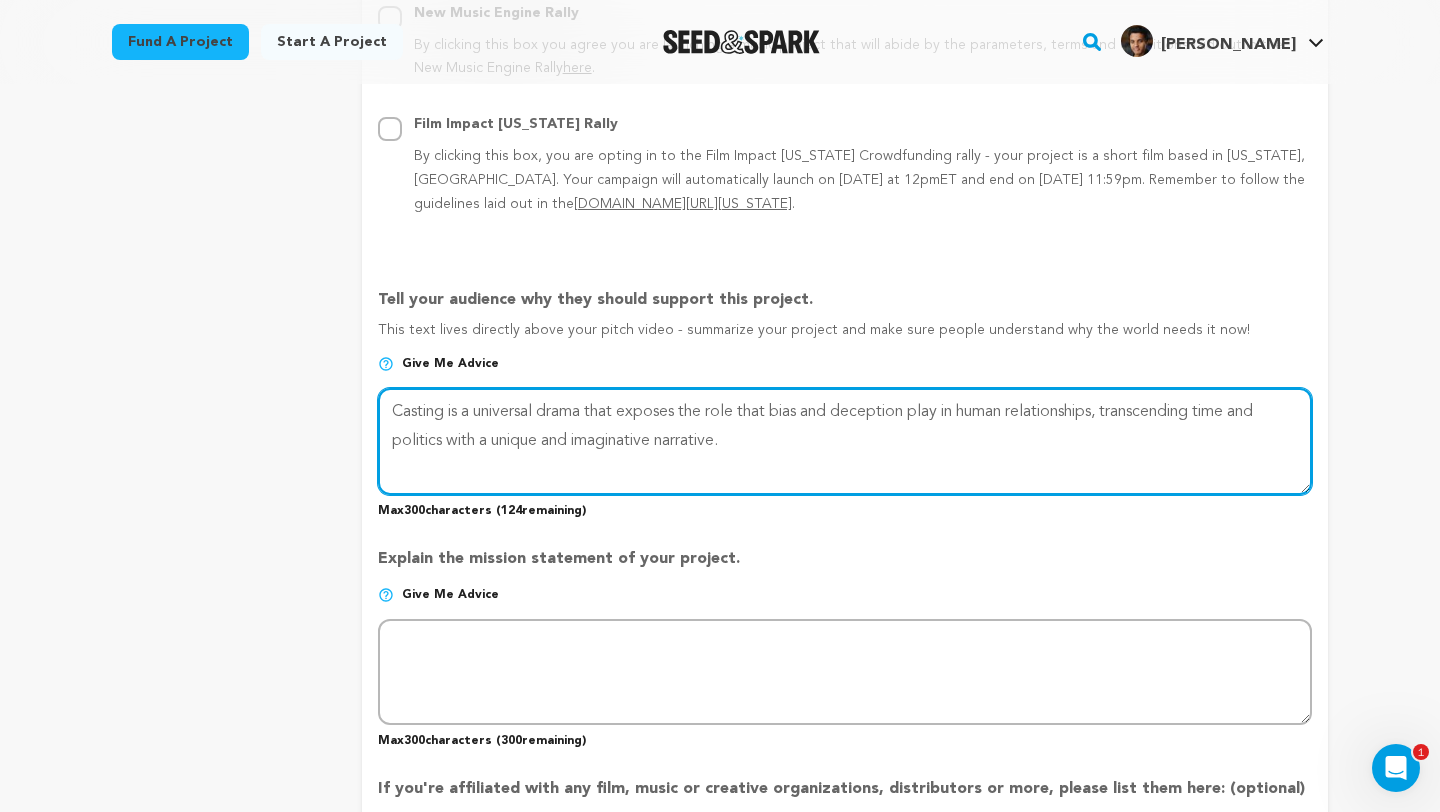 click at bounding box center (845, 441) 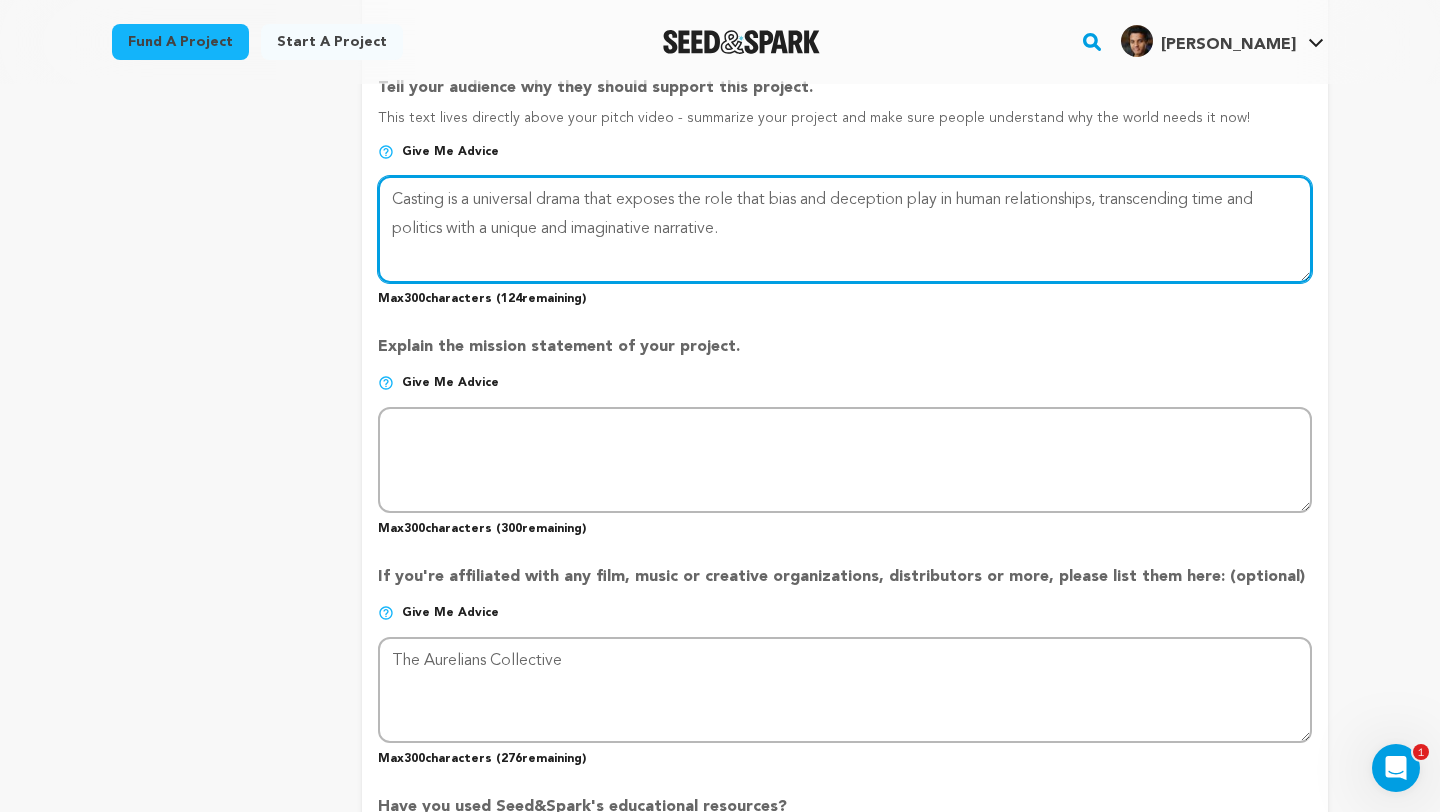 scroll, scrollTop: 1473, scrollLeft: 0, axis: vertical 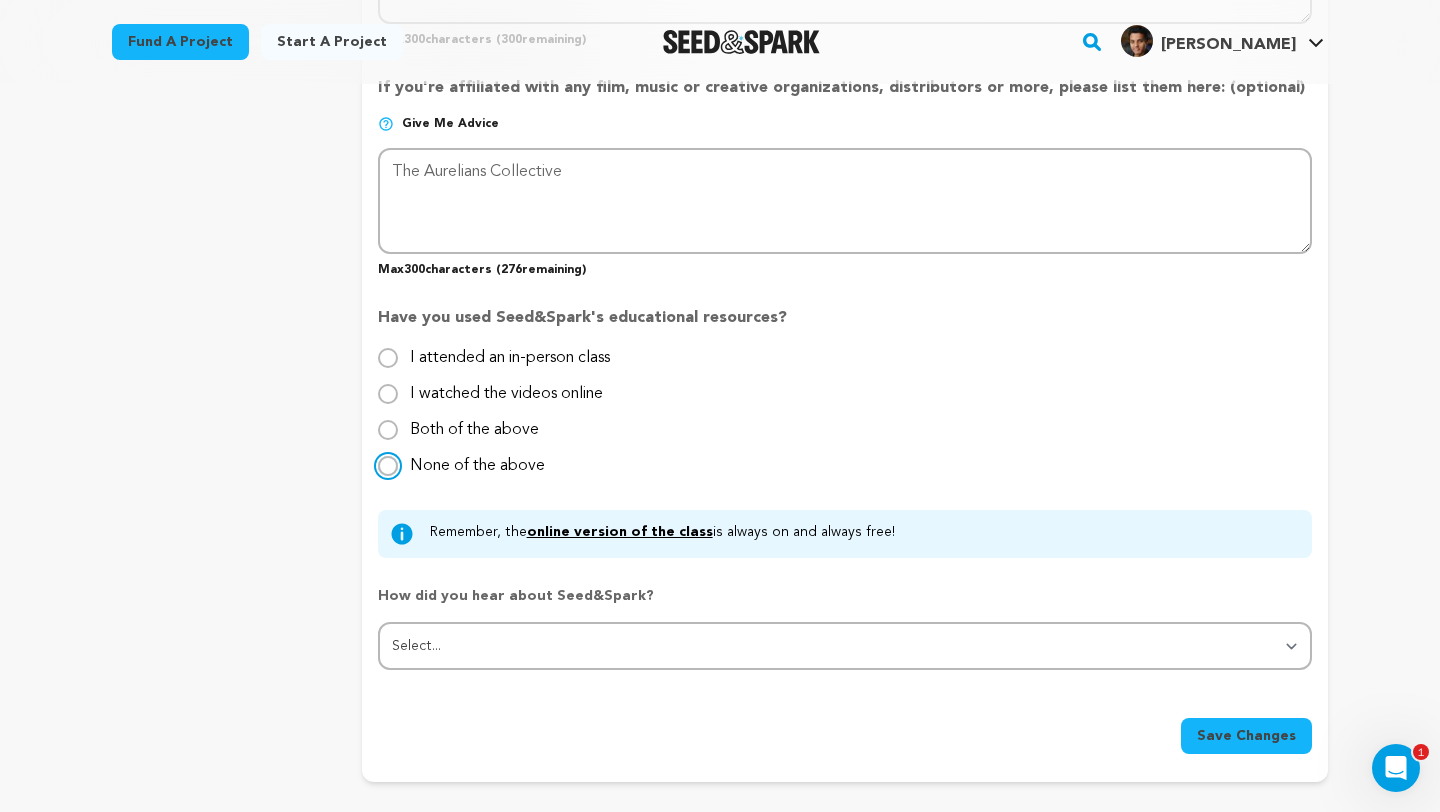 click on "None of the above" at bounding box center (388, 466) 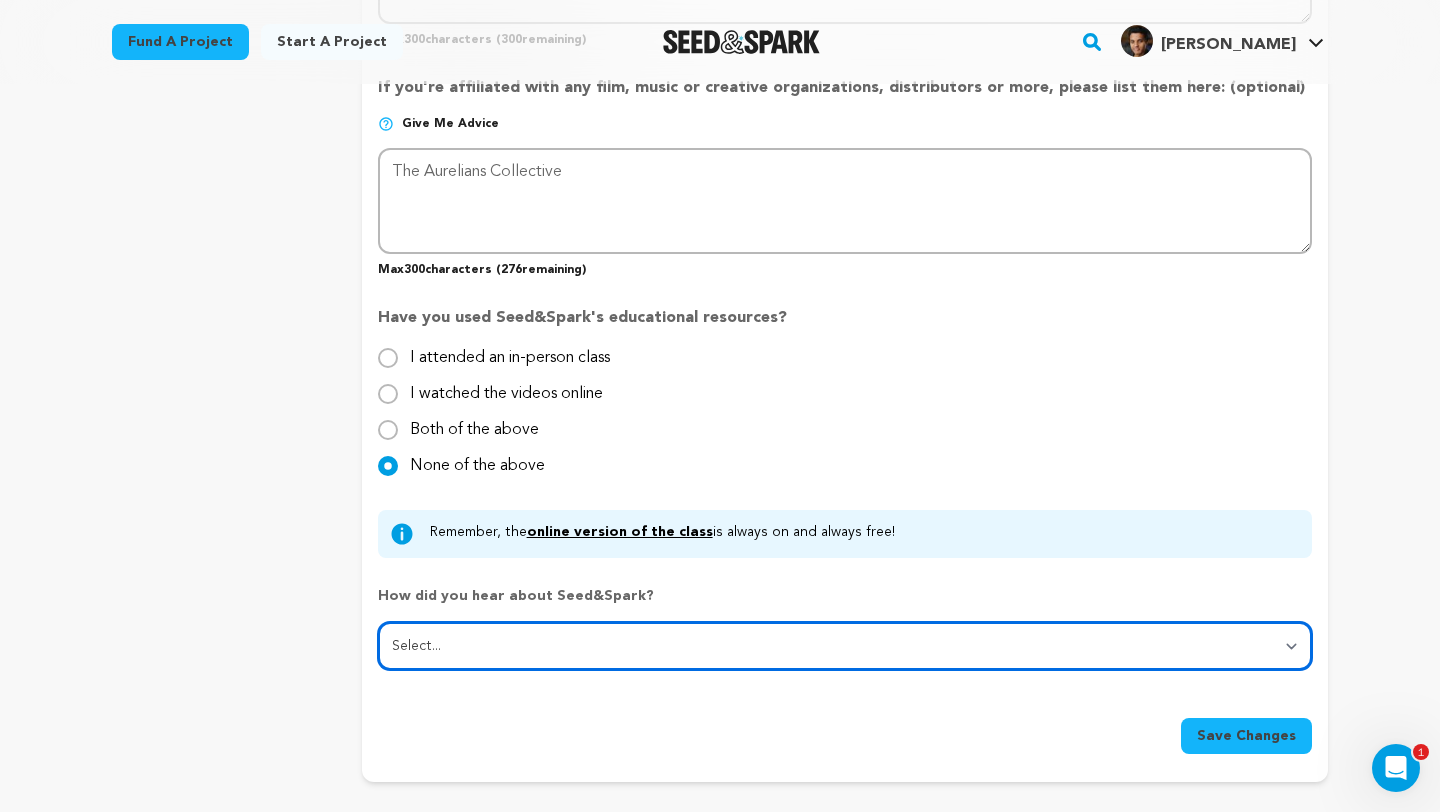 click on "Select...
From a friend Social media Film festival or film organization Took an in-person class Online search Article or podcast Email Other" at bounding box center [845, 646] 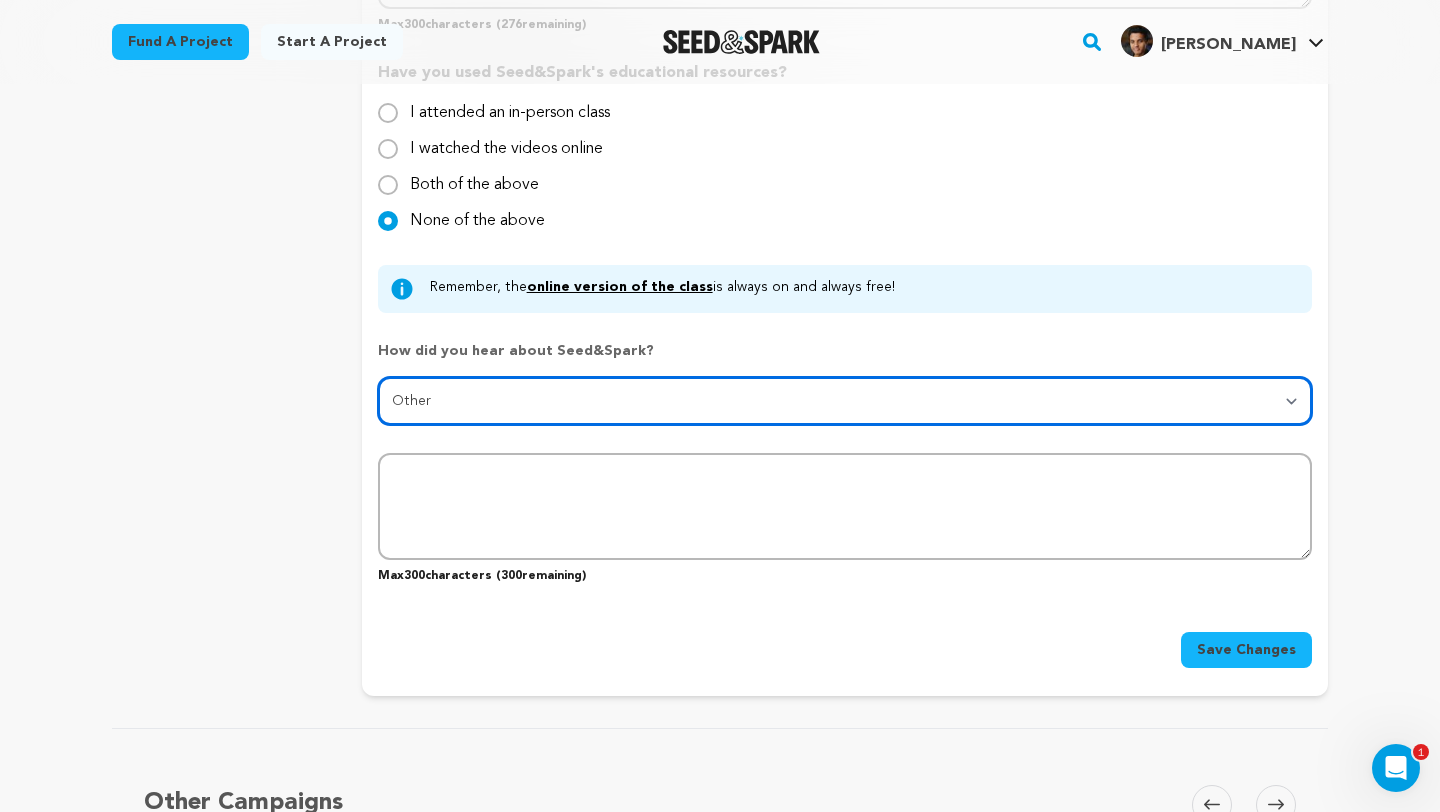 scroll, scrollTop: 2214, scrollLeft: 0, axis: vertical 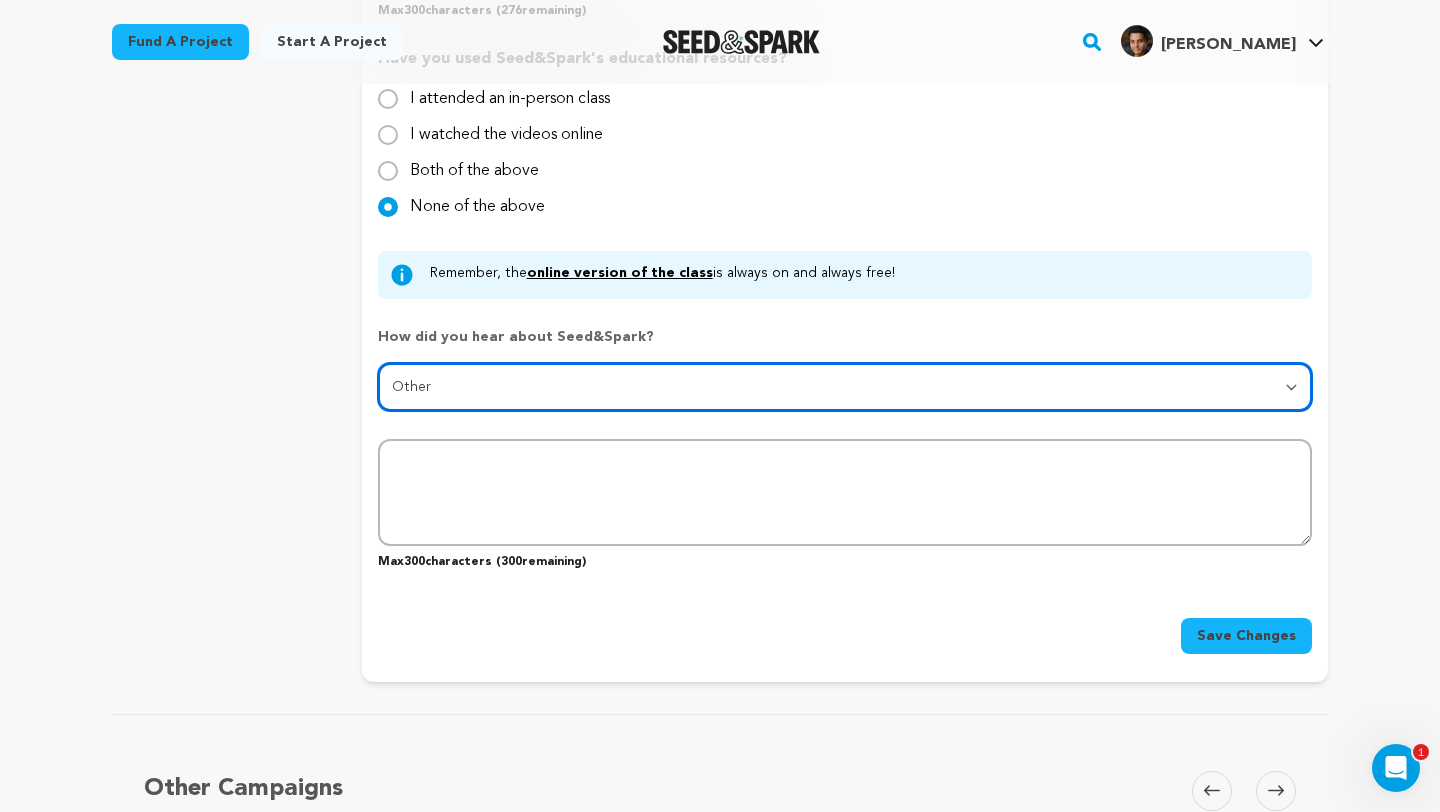 click on "Select...
From a friend Social media Film festival or film organization Took an in-person class Online search Article or podcast Email Other" at bounding box center [845, 387] 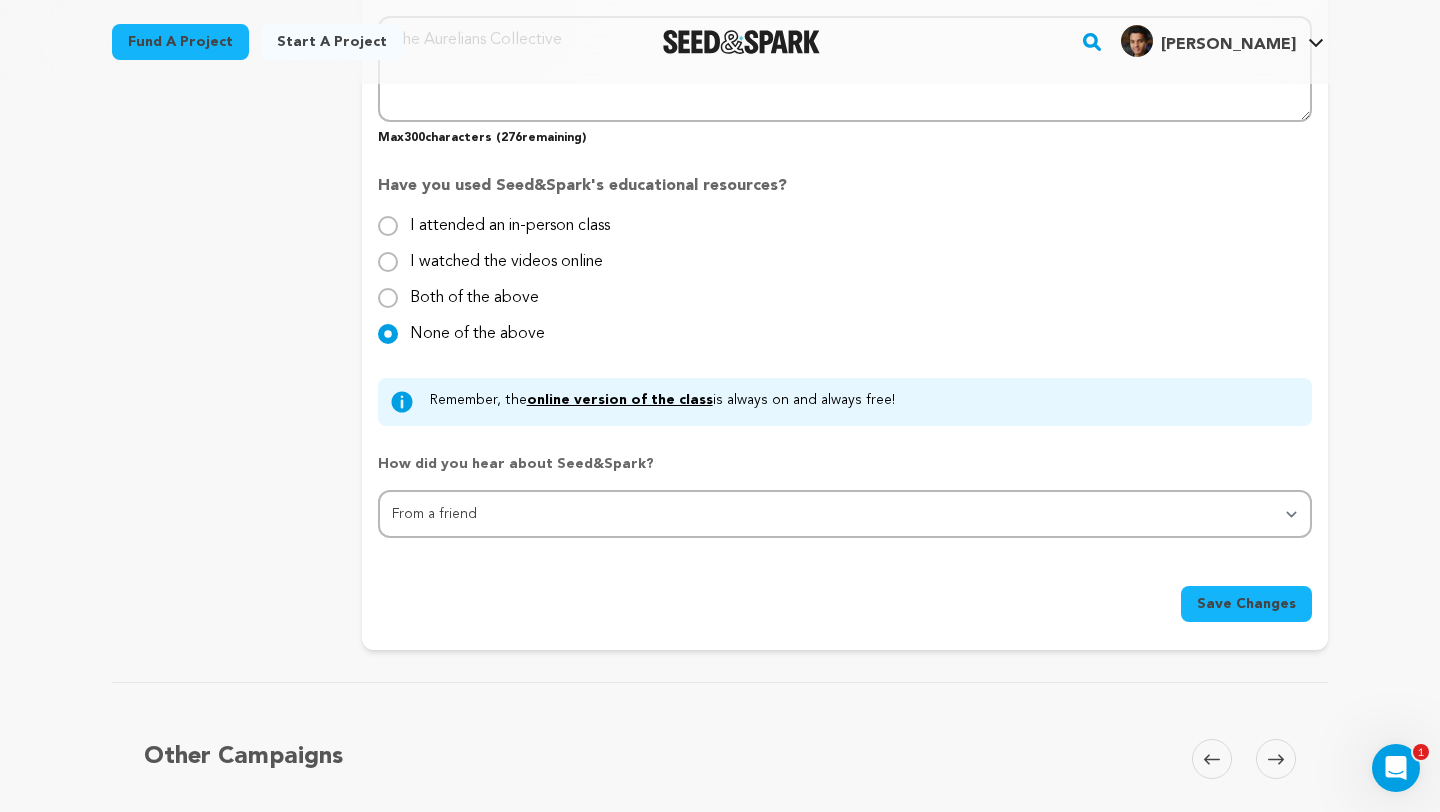 click on "Save Changes" at bounding box center (1246, 604) 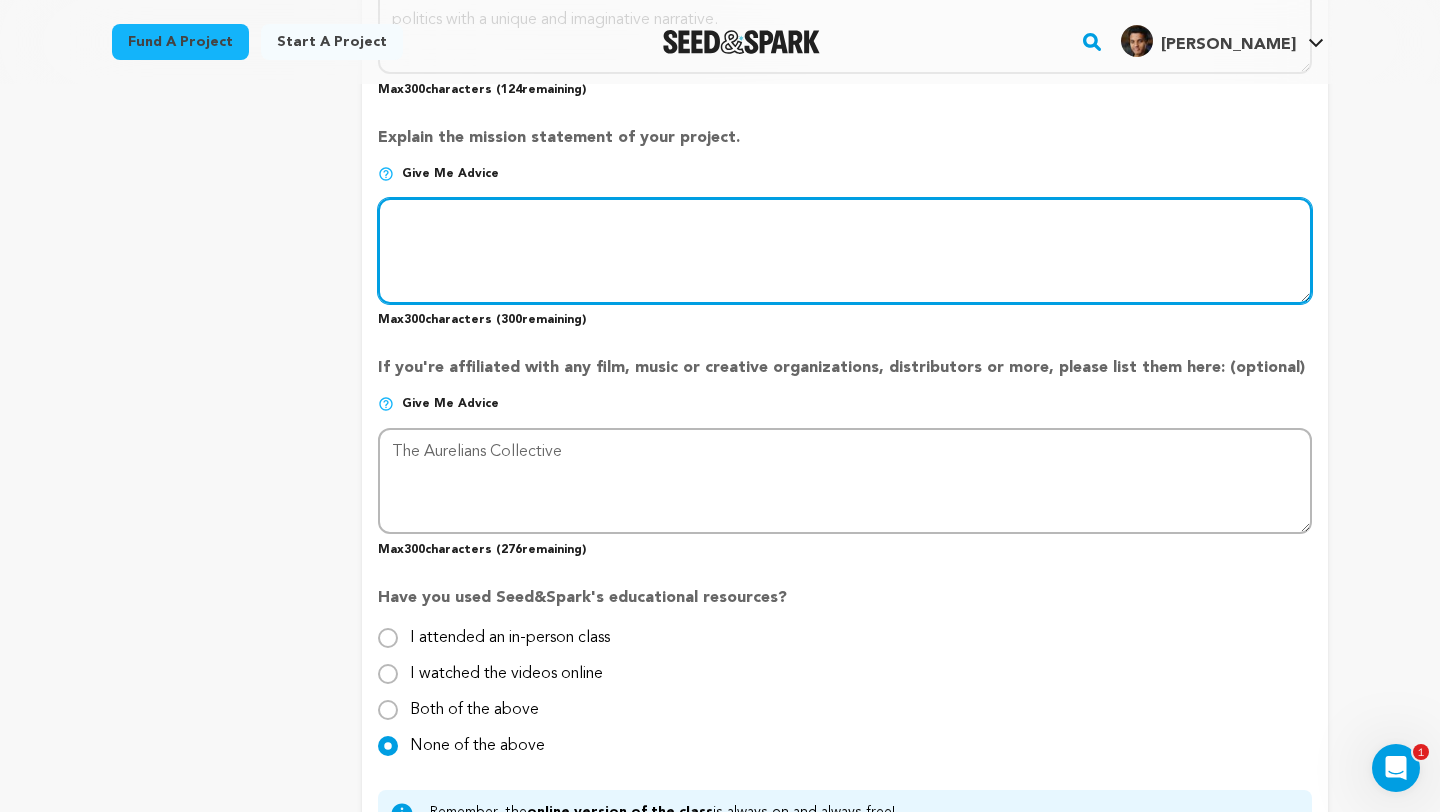 scroll, scrollTop: 1640, scrollLeft: 0, axis: vertical 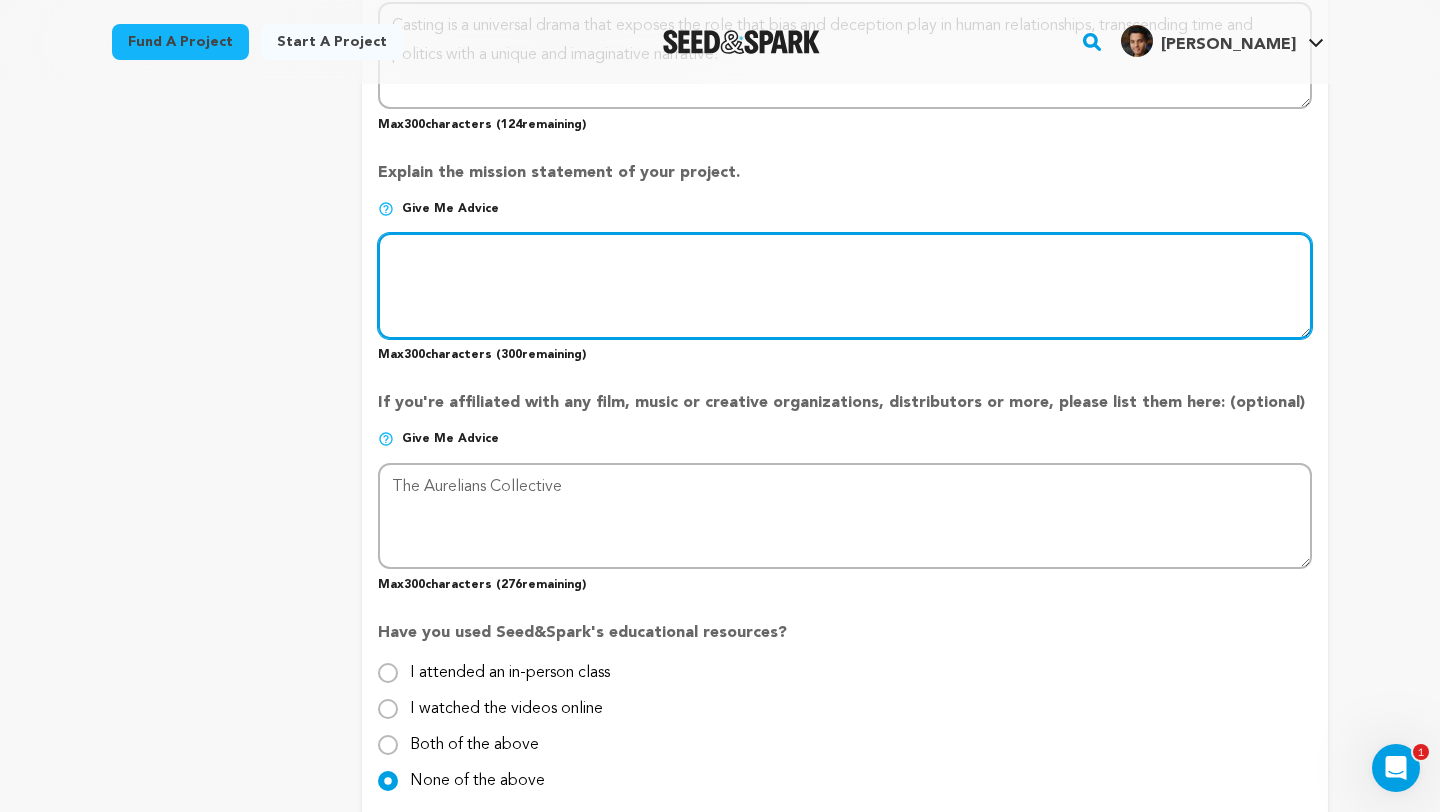 click at bounding box center [845, 286] 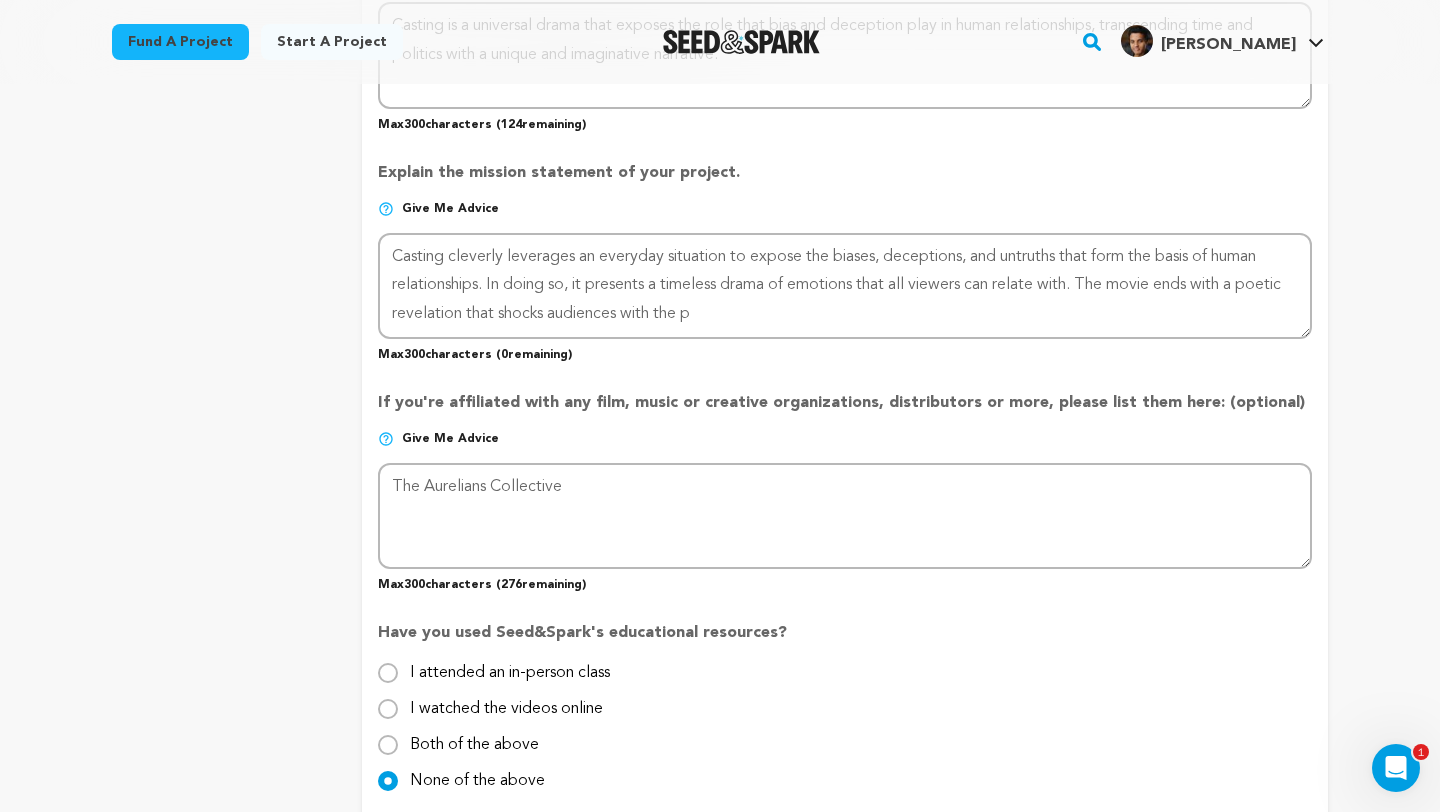 click on "Max  300  characters
( 0  remaining)" at bounding box center (845, 351) 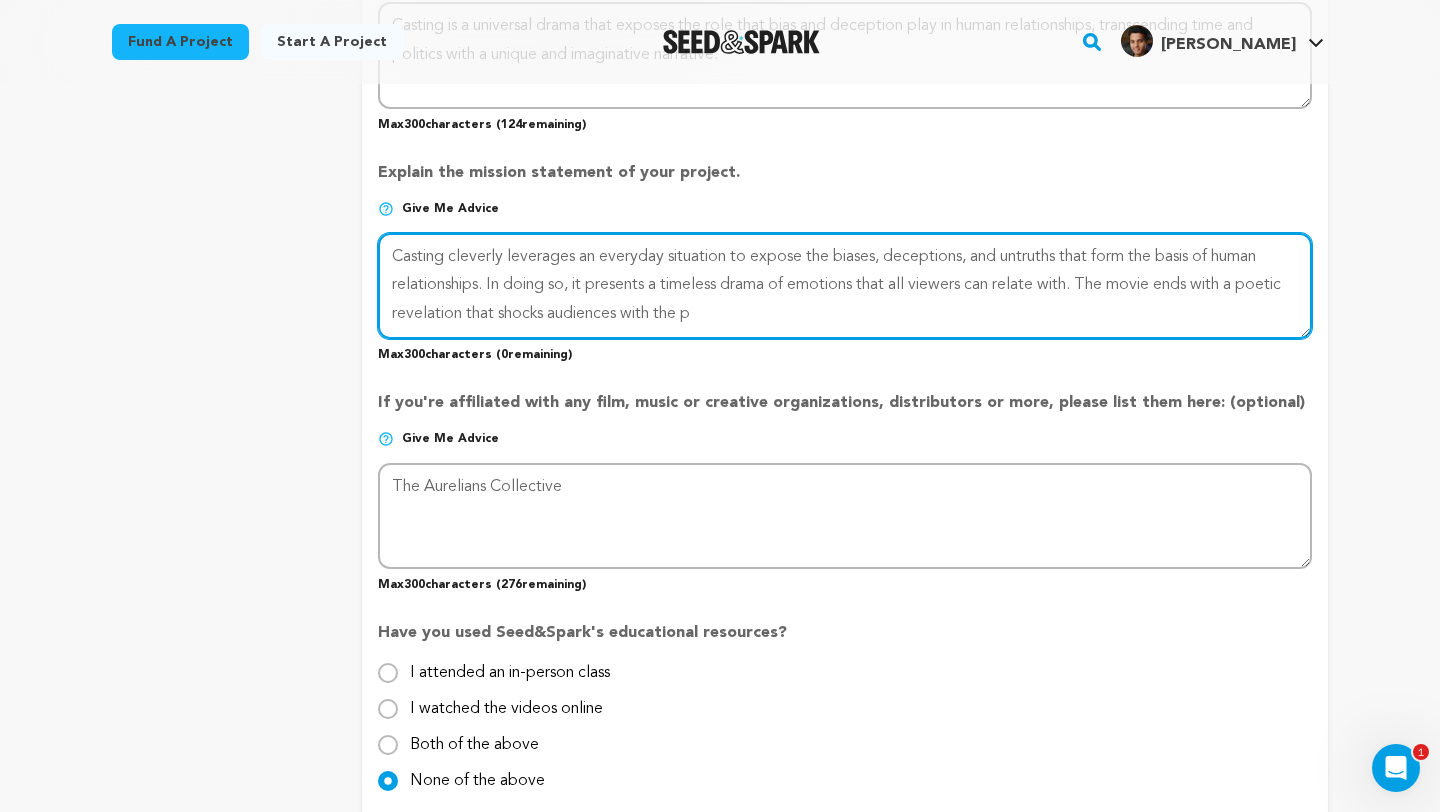 click at bounding box center [845, 286] 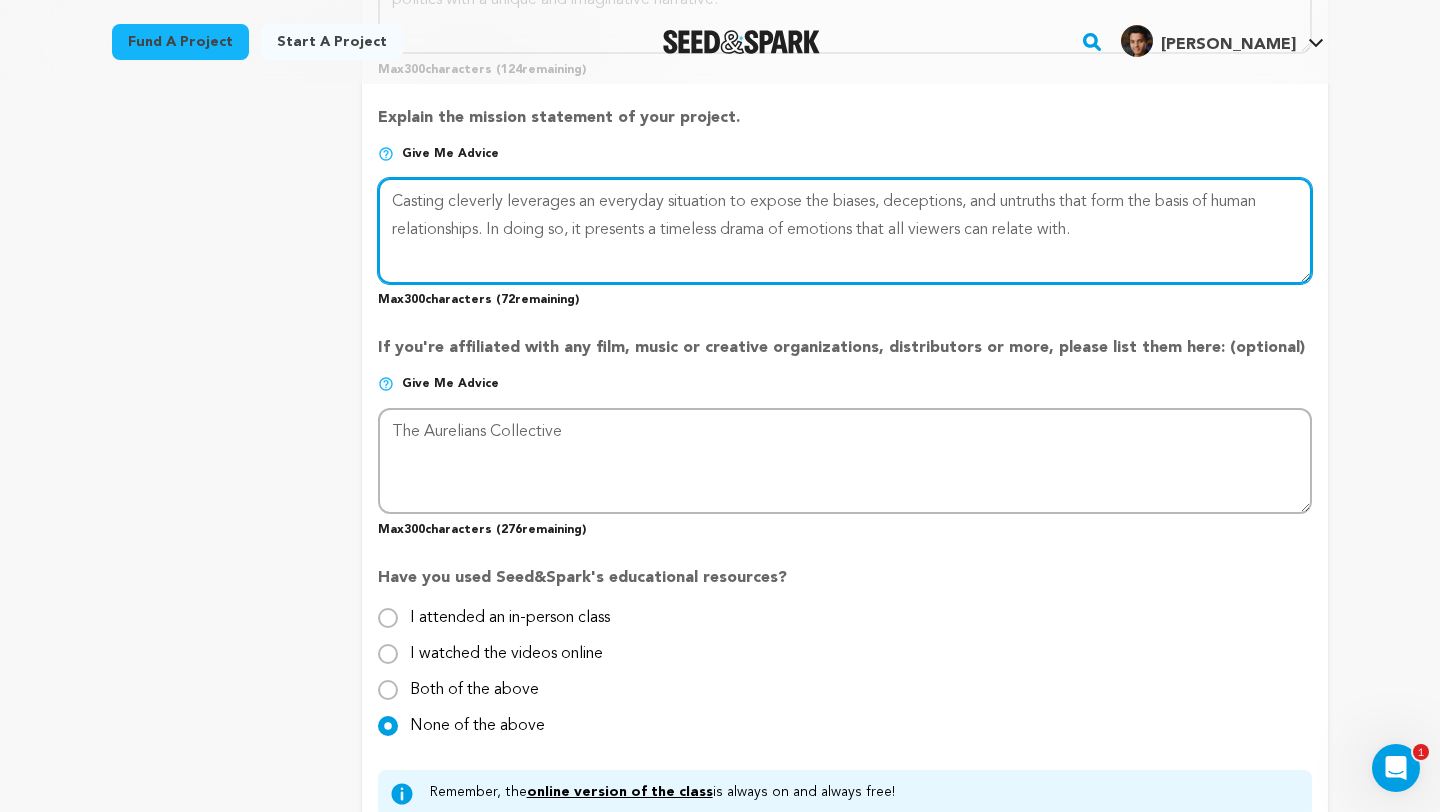 scroll, scrollTop: 1697, scrollLeft: 0, axis: vertical 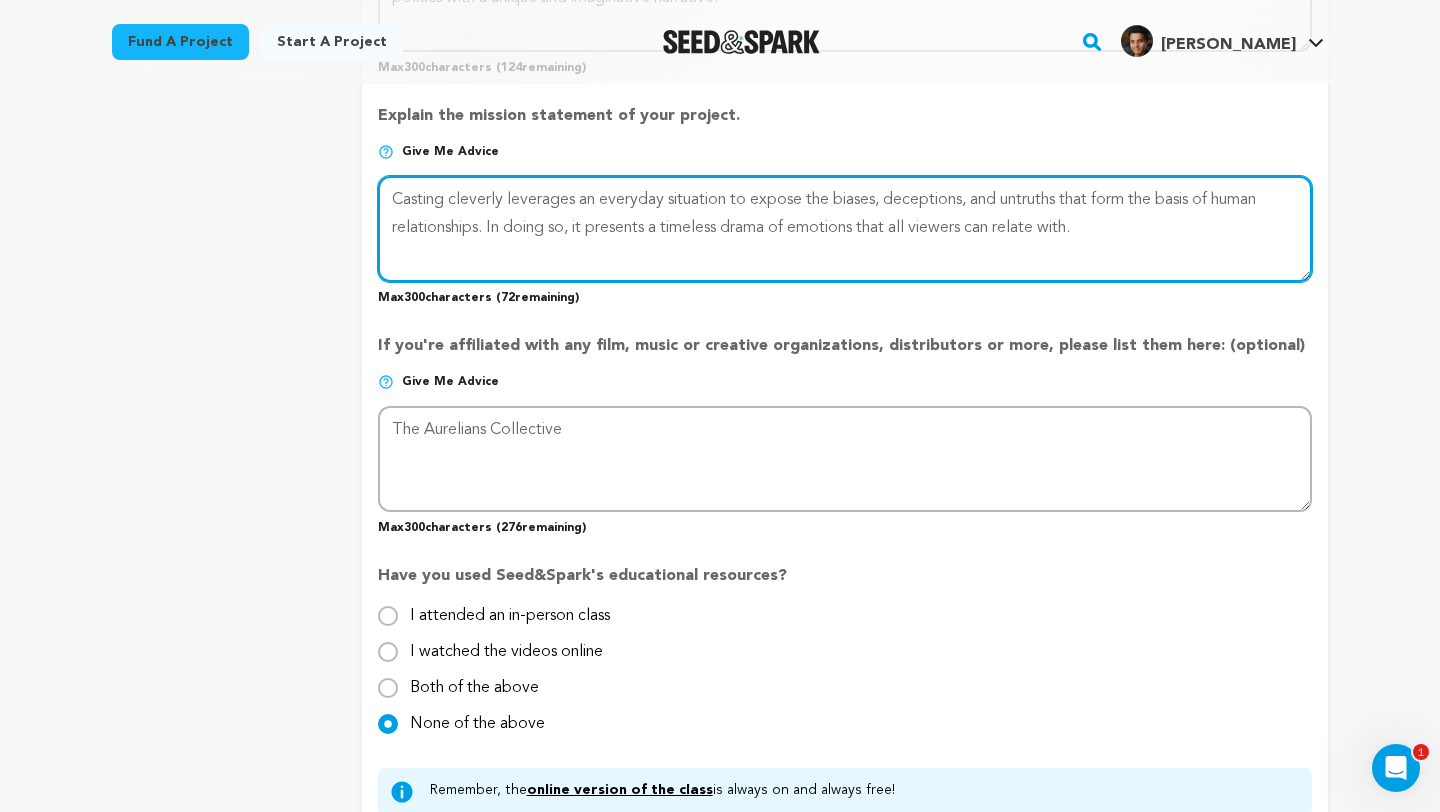 type on "Casting cleverly leverages an everyday situation to expose the biases, deceptions, and untruths that form the basis of human relationships. In doing so, it presents a timeless drama of emotions that all viewers can relate with." 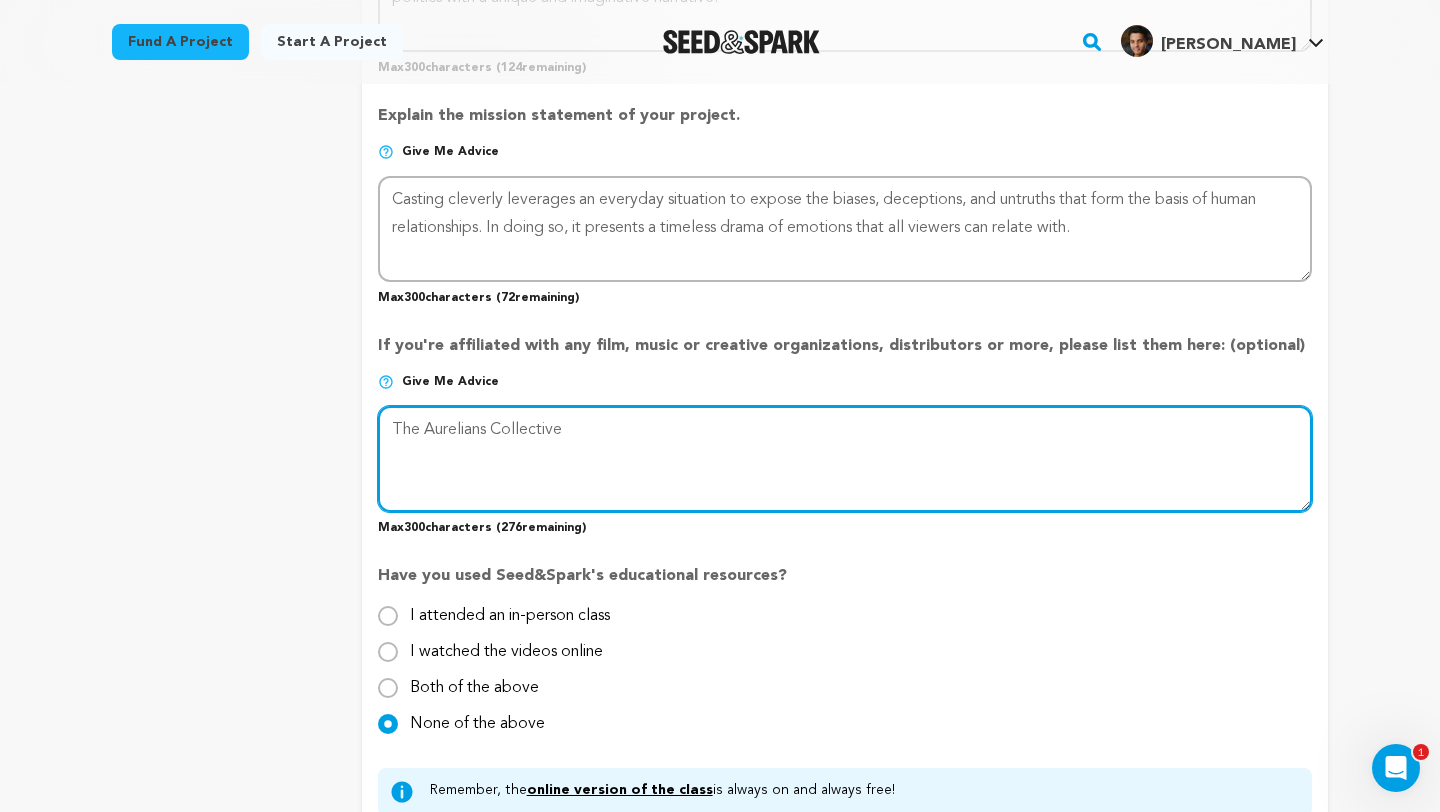 click at bounding box center [845, 459] 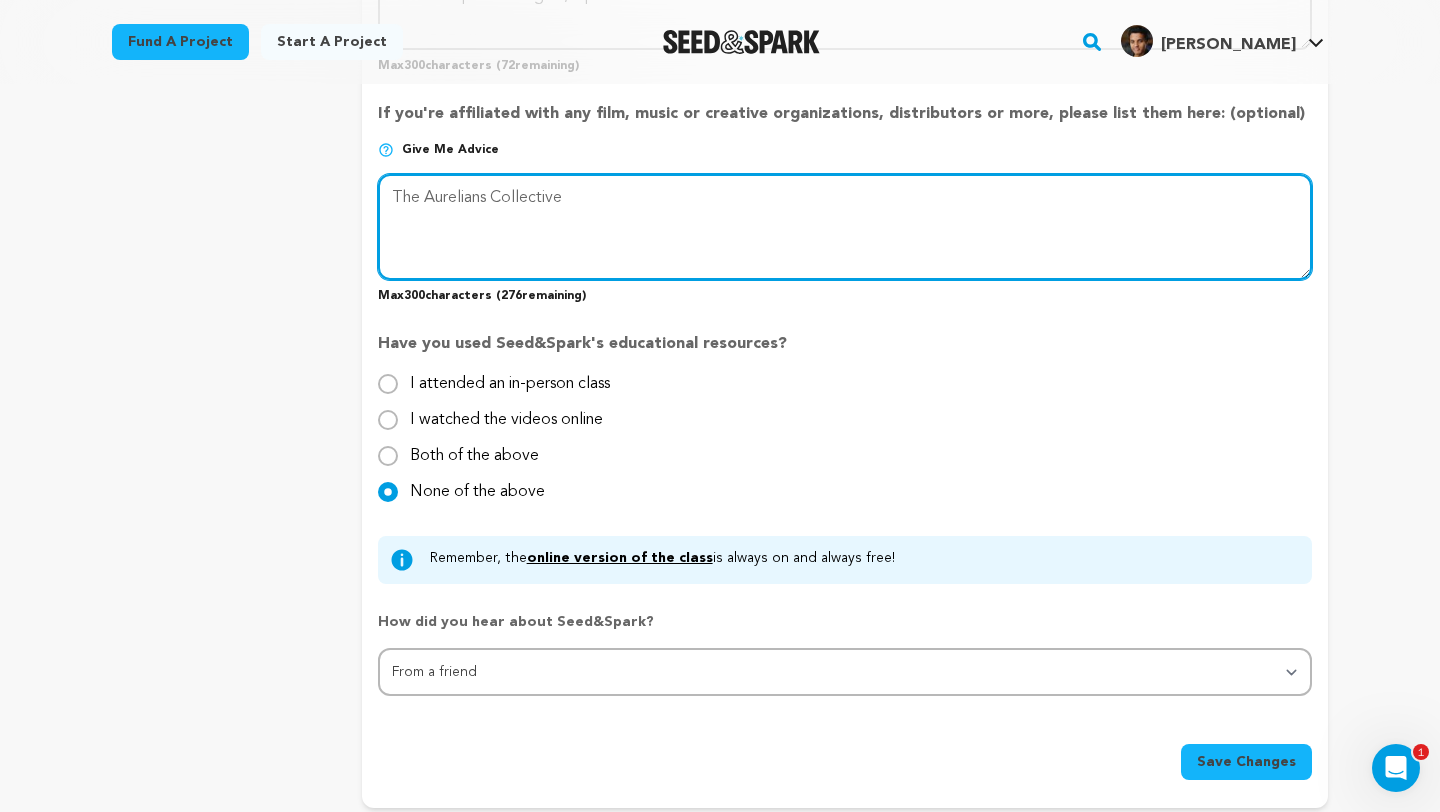 scroll, scrollTop: 1933, scrollLeft: 0, axis: vertical 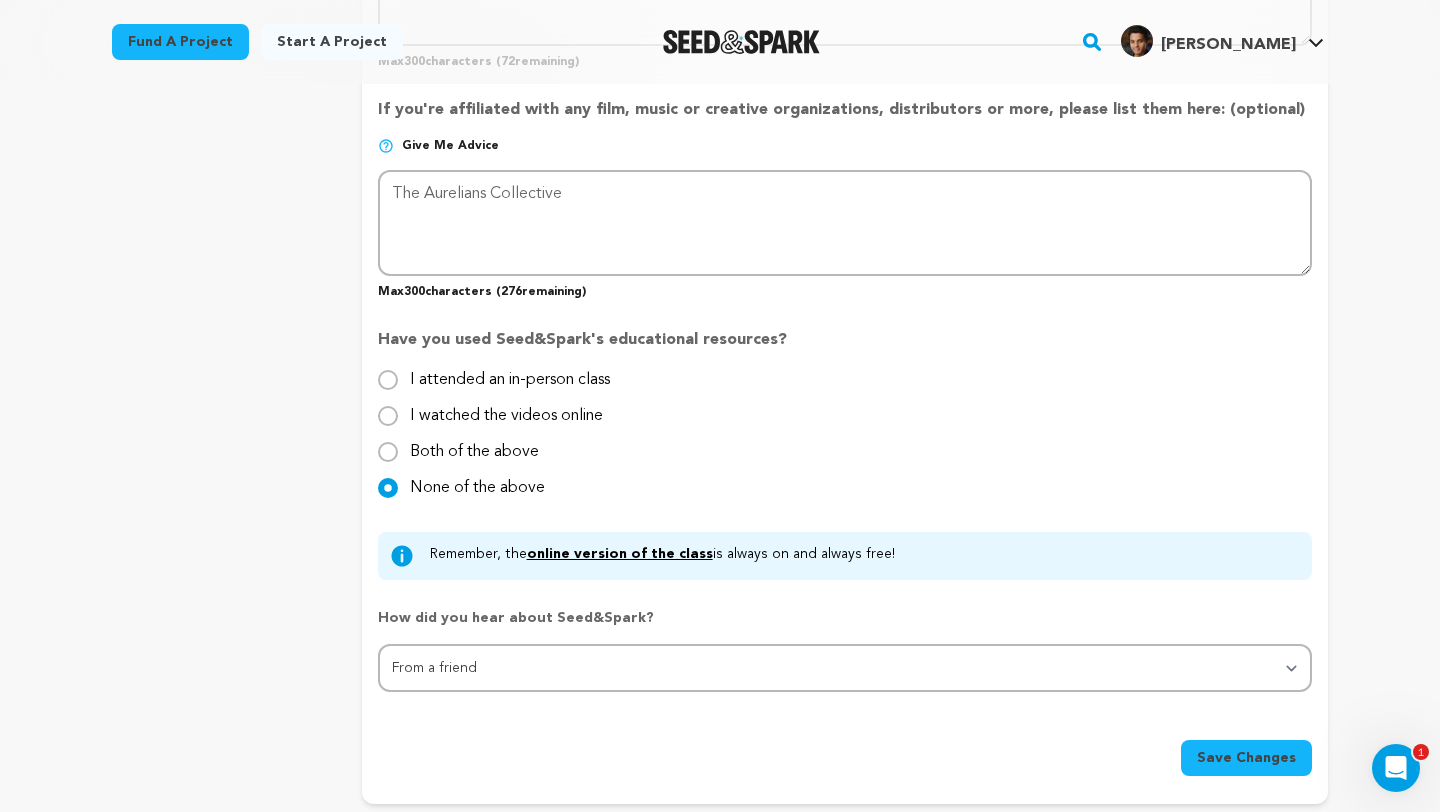 click on "Save Changes" at bounding box center [1246, 758] 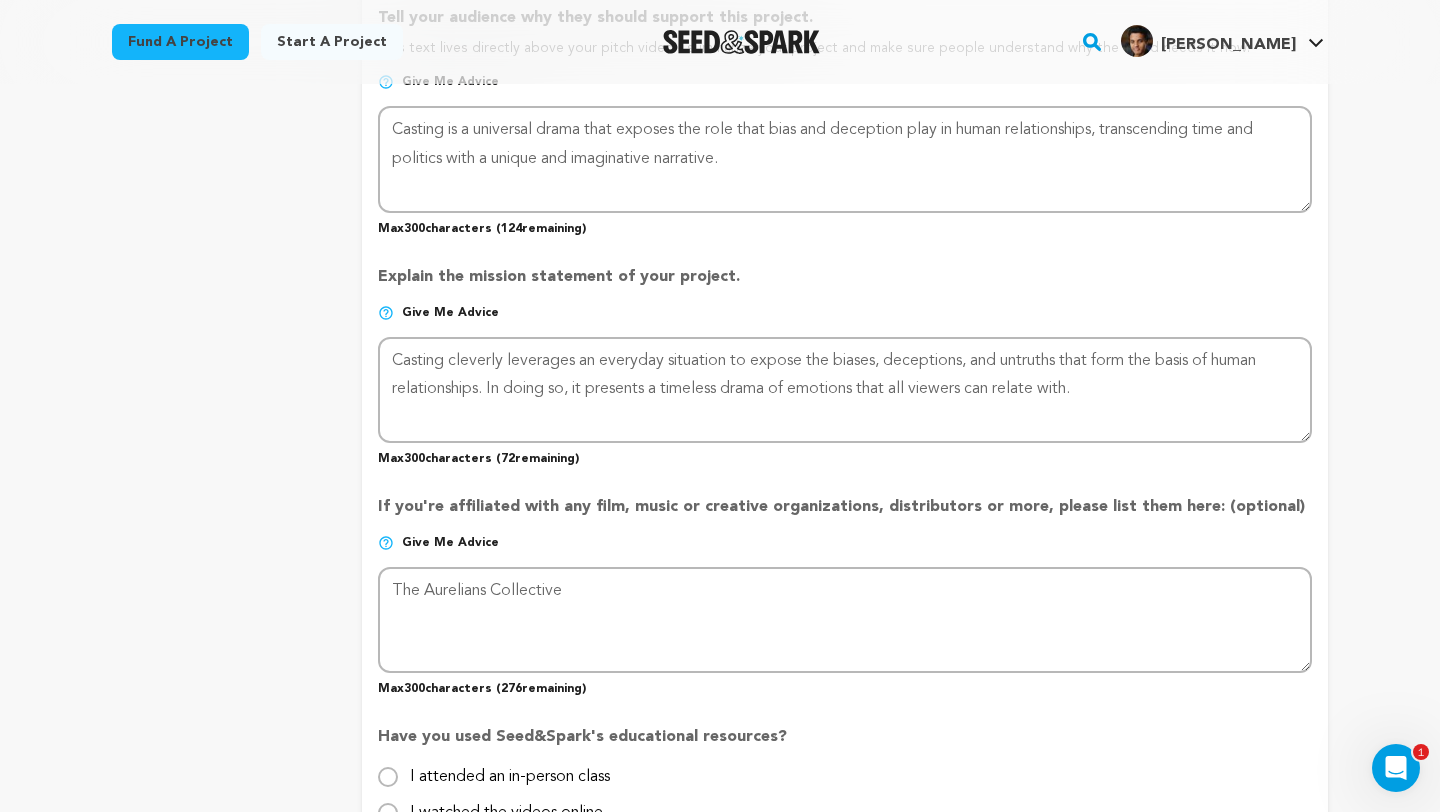 scroll, scrollTop: 1514, scrollLeft: 0, axis: vertical 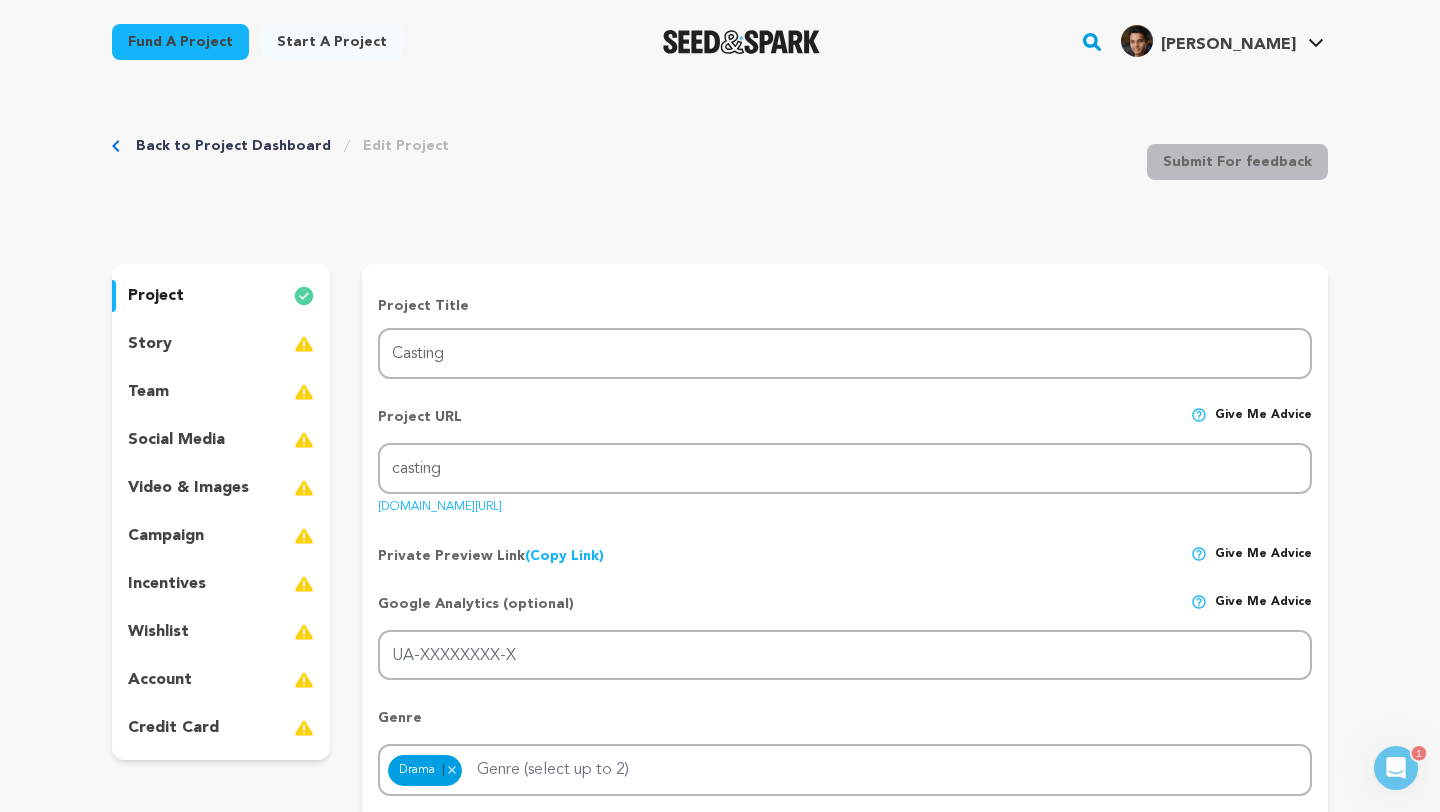 click on "story" at bounding box center (221, 344) 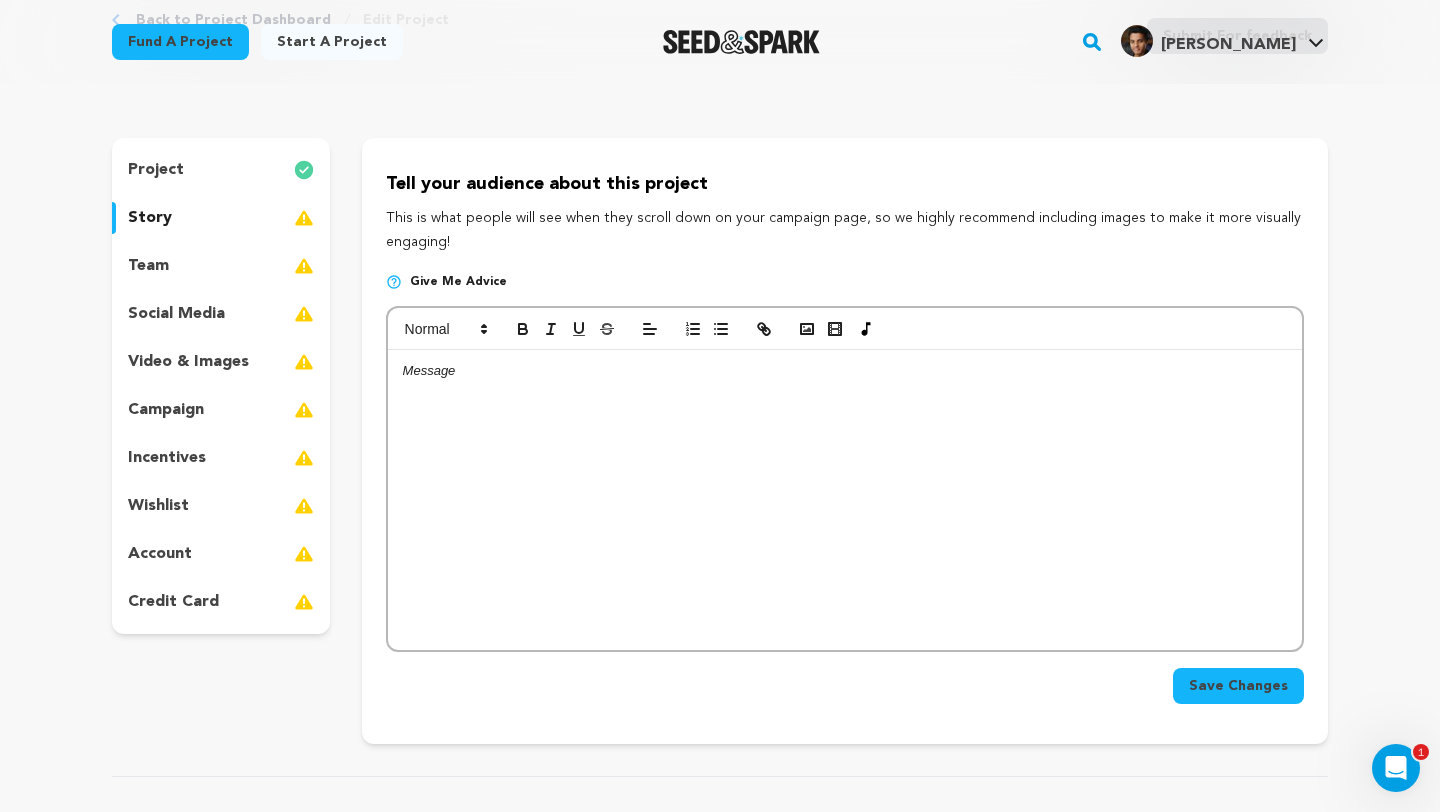scroll, scrollTop: 108, scrollLeft: 0, axis: vertical 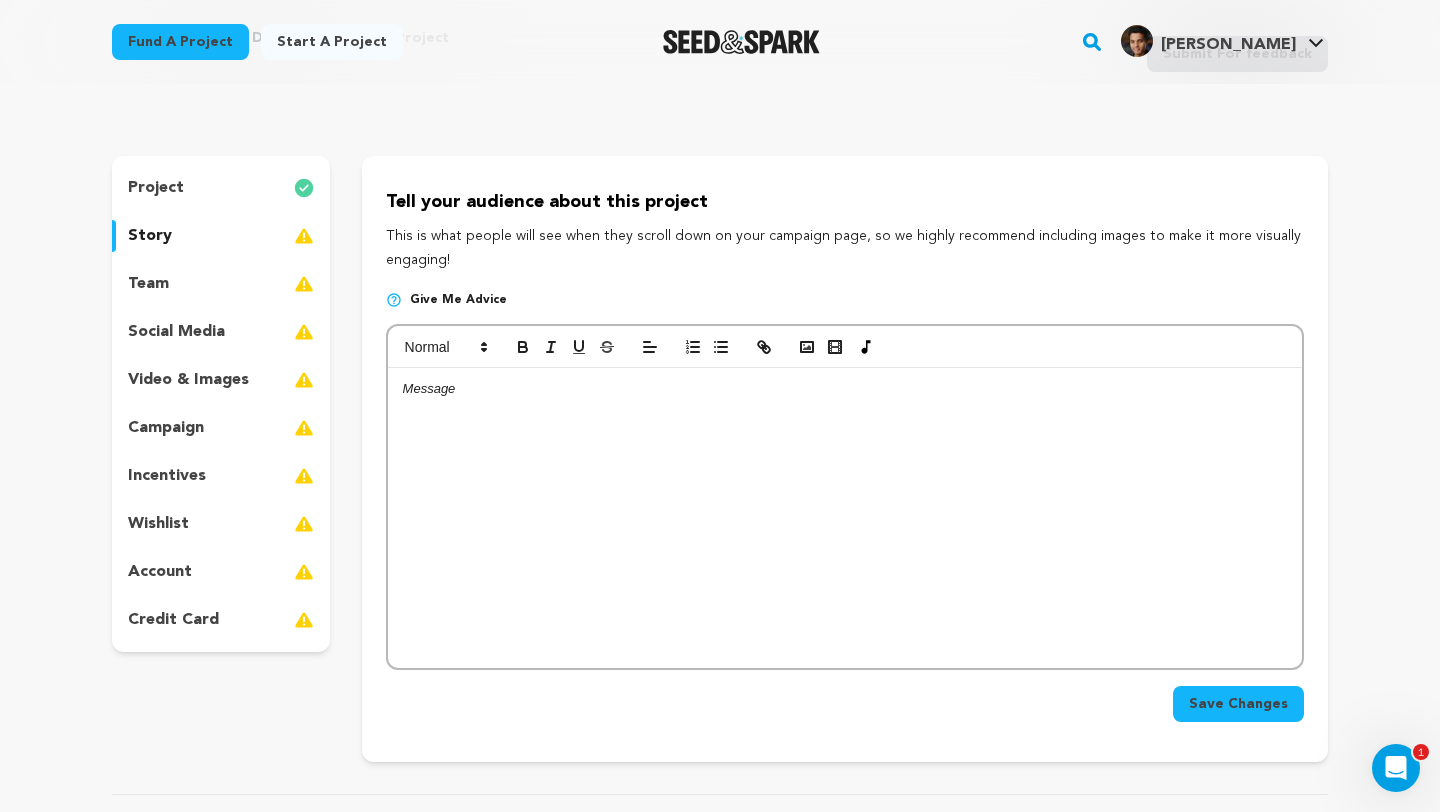 click at bounding box center [845, 389] 